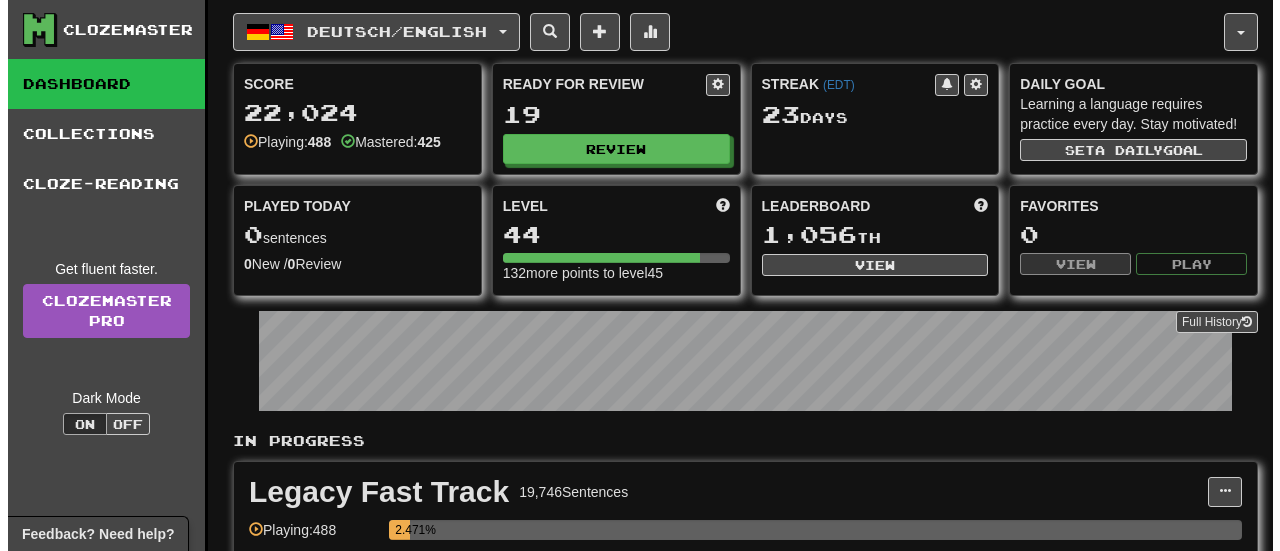 scroll, scrollTop: 0, scrollLeft: 0, axis: both 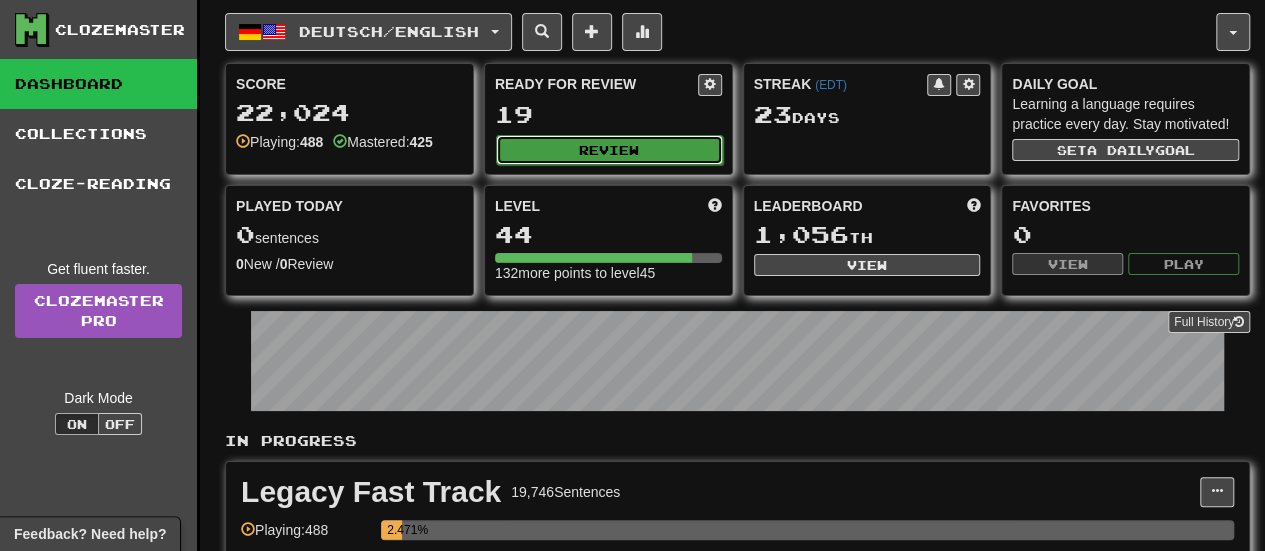 click on "Review" at bounding box center (609, 150) 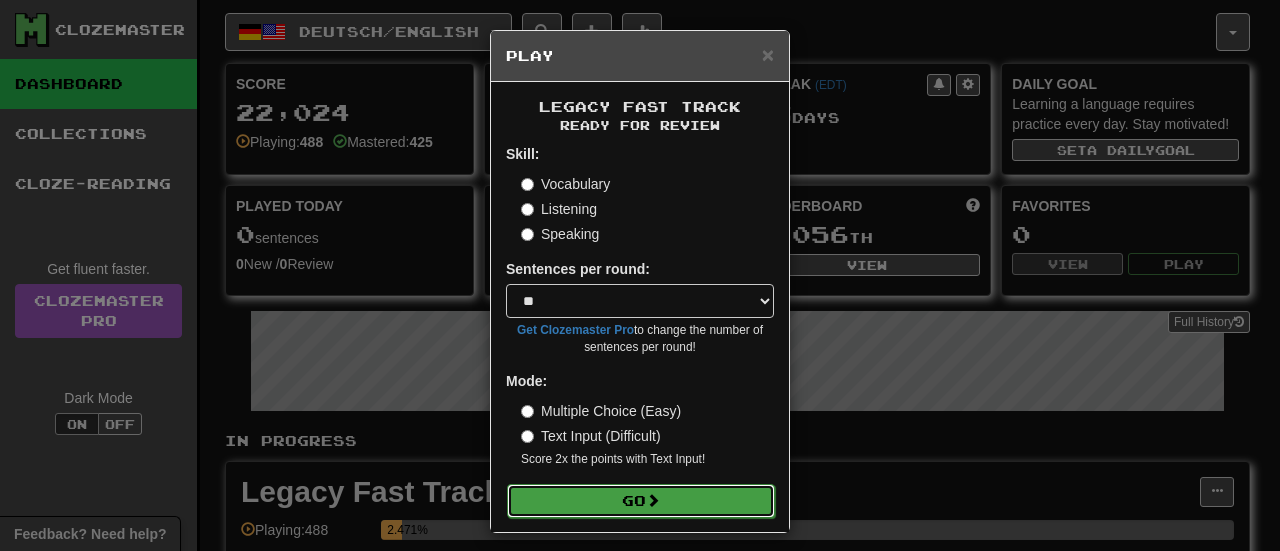 click on "Go" at bounding box center [641, 501] 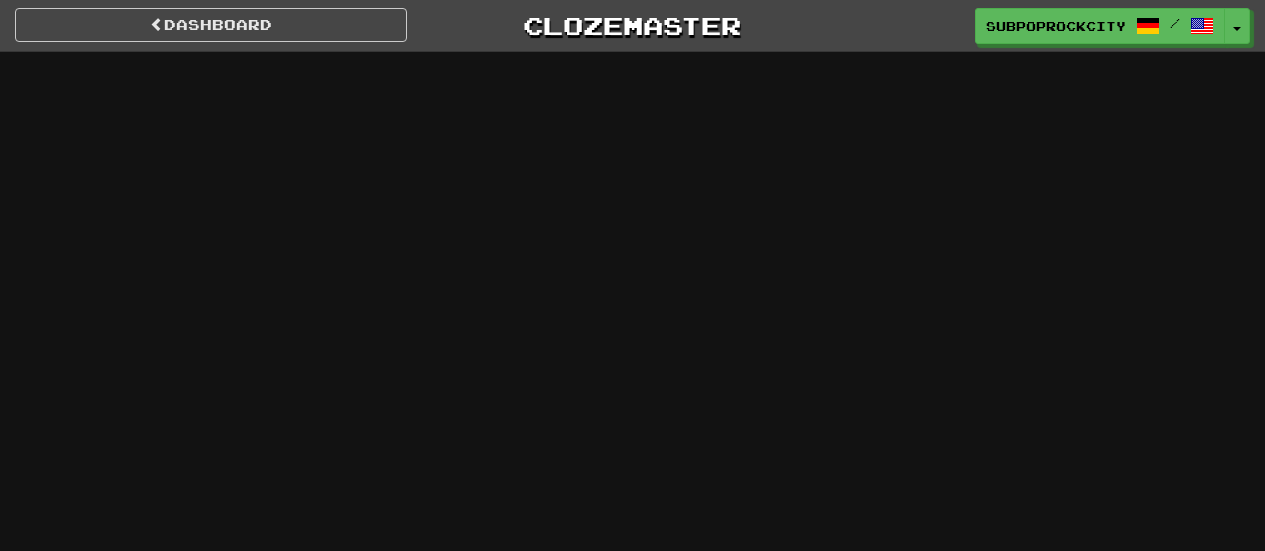 scroll, scrollTop: 0, scrollLeft: 0, axis: both 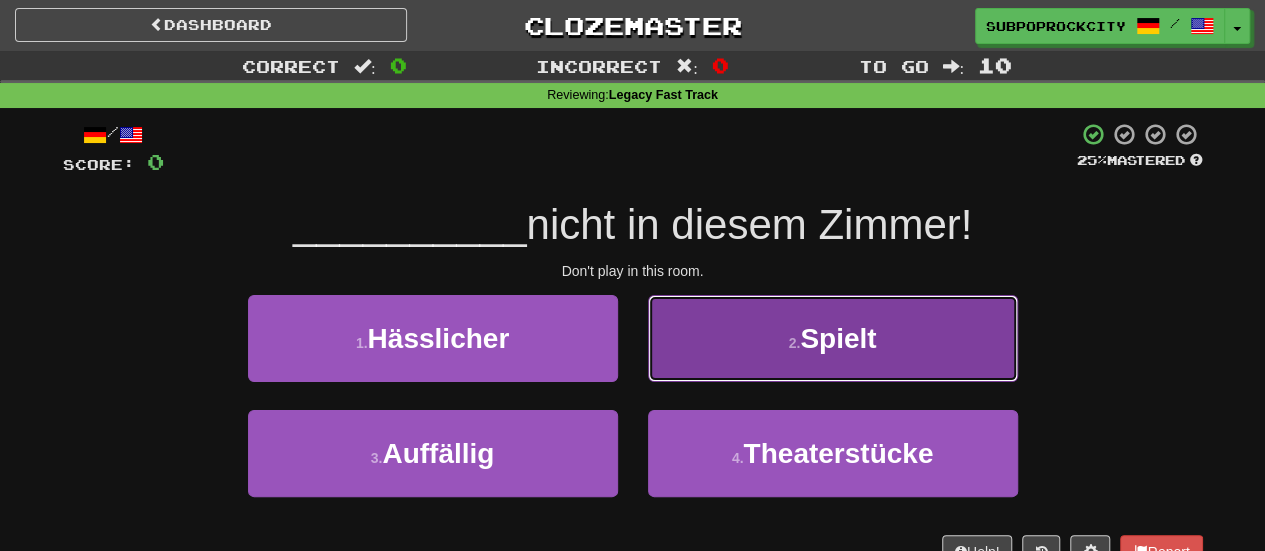 click on "2 .  Spielt" at bounding box center (833, 338) 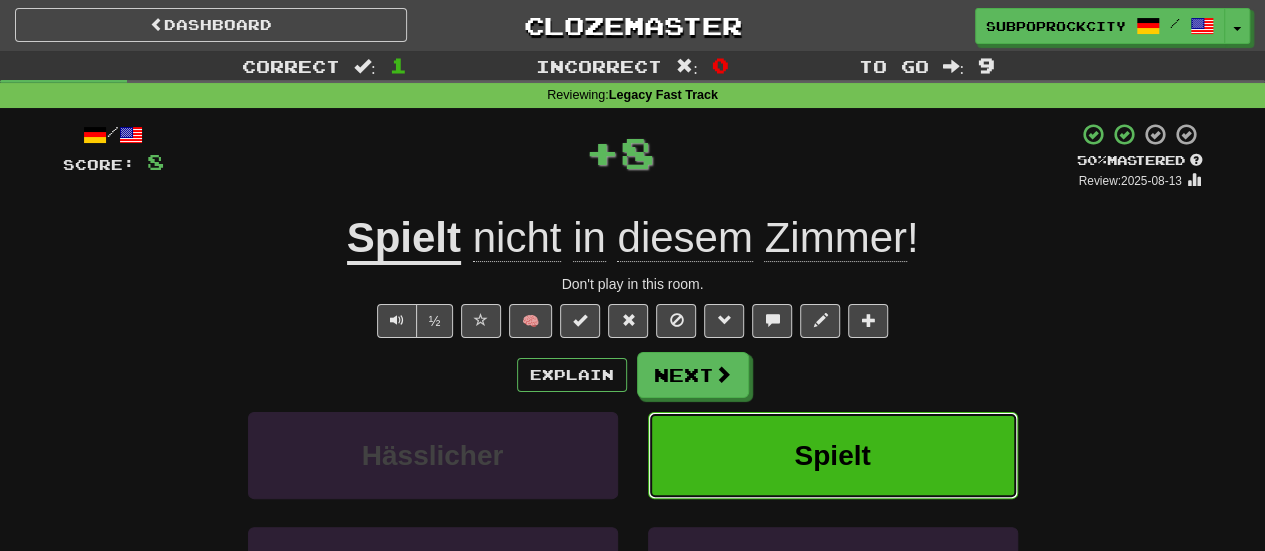 click on "Spielt" at bounding box center (833, 455) 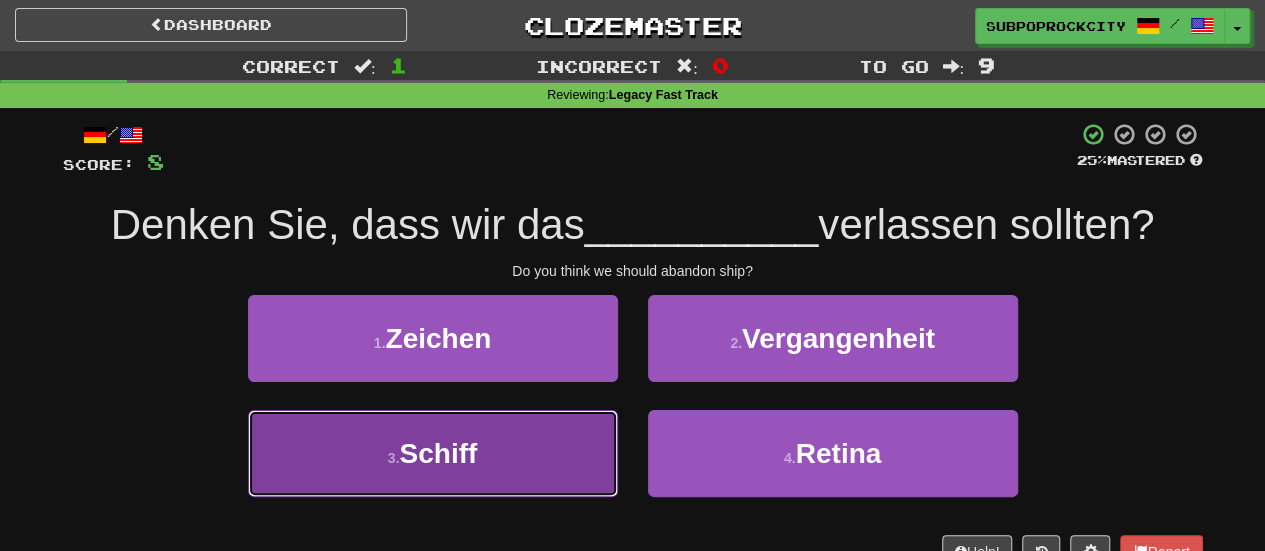click on "3 .  Schiff" at bounding box center (433, 453) 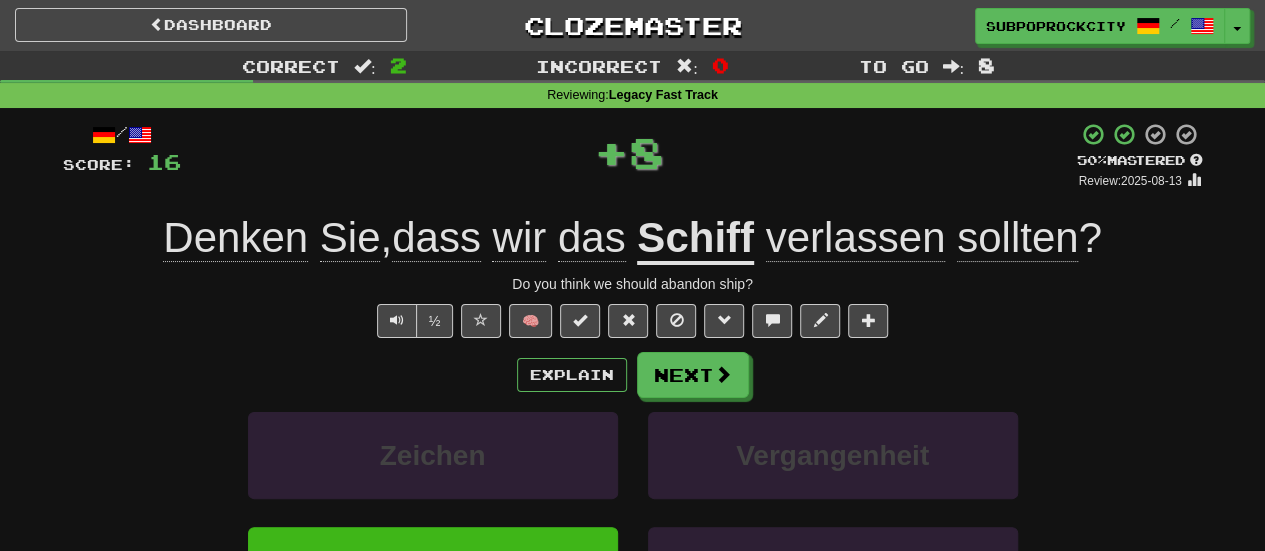 click on "Explain Next Zeichen Vergangenheit Schiff Retina Learn more: Zeichen Vergangenheit Schiff Retina" at bounding box center [633, 512] 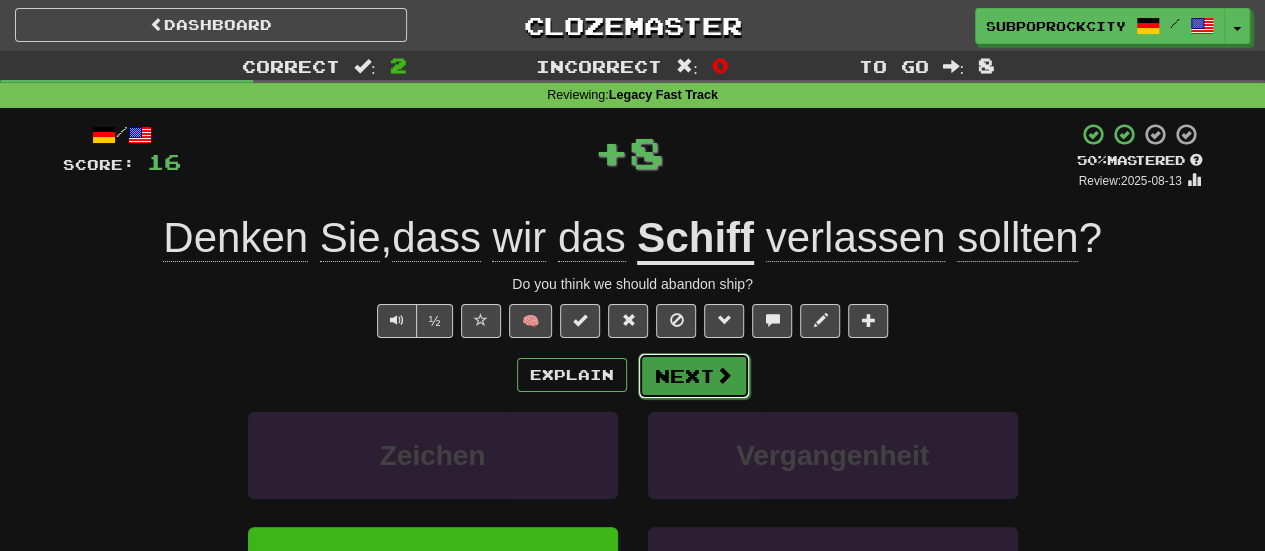 click on "Next" at bounding box center (694, 376) 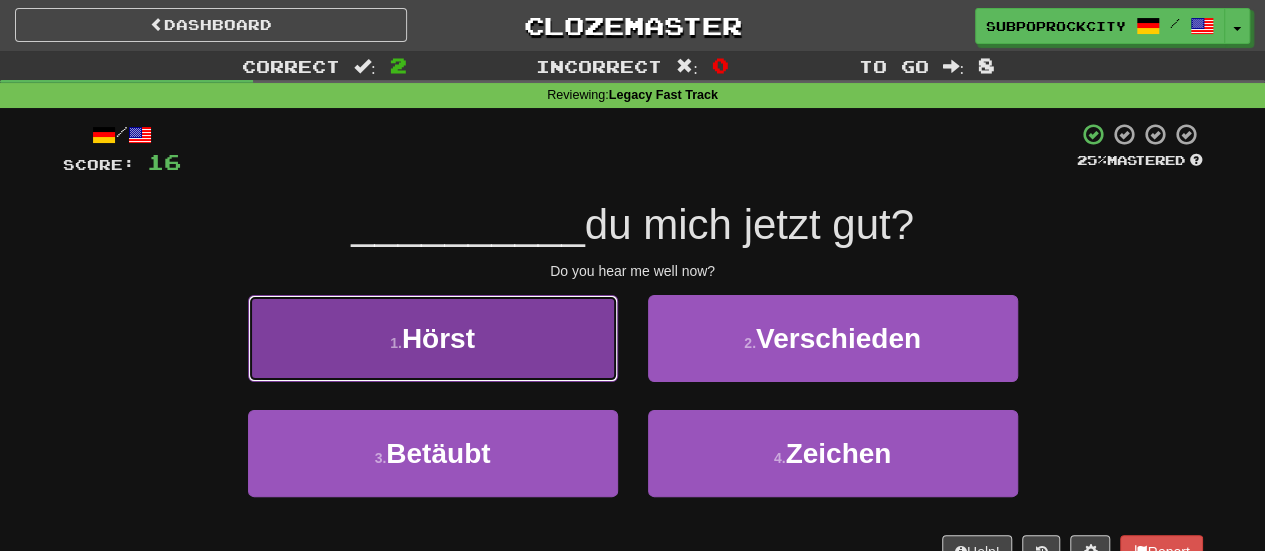 click on "1 .  Hörst" at bounding box center (433, 338) 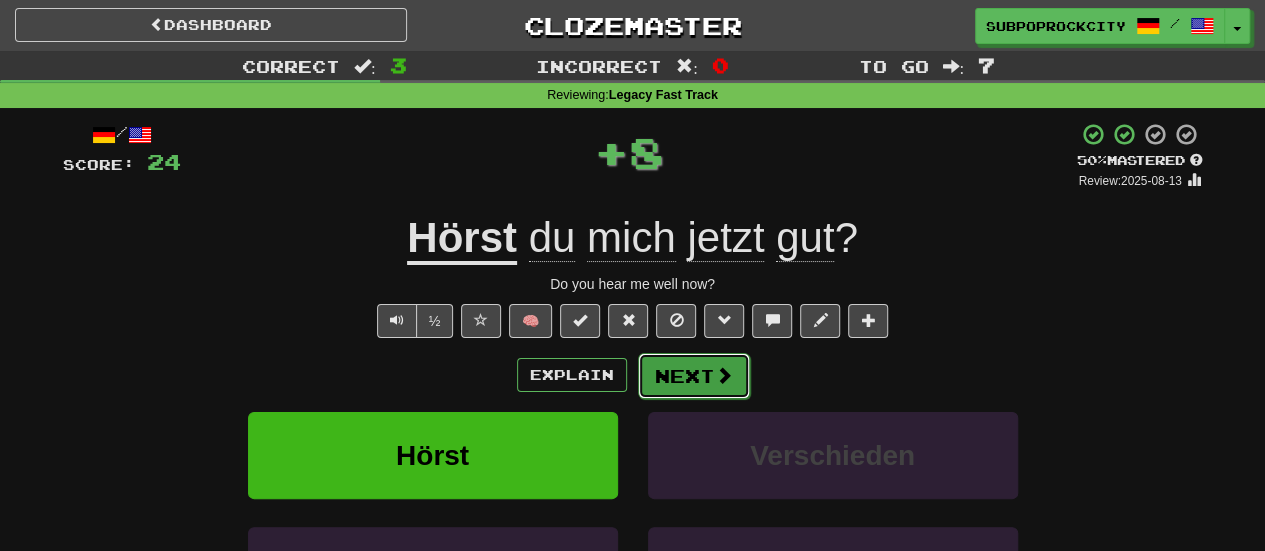 click on "Next" at bounding box center [694, 376] 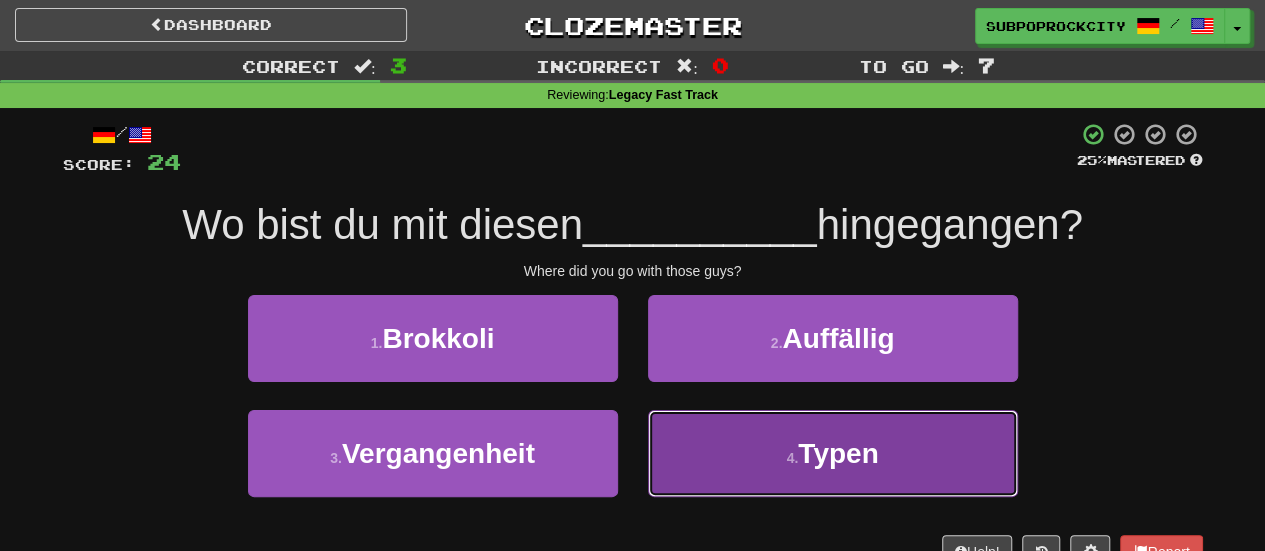 click on "4 .  Typen" at bounding box center [833, 453] 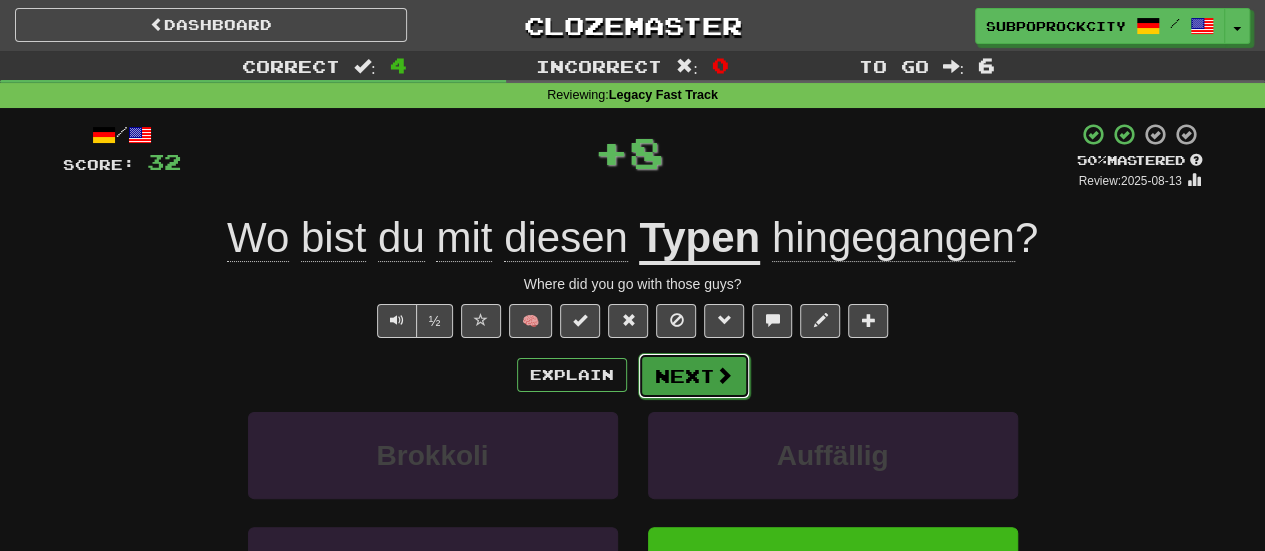 click on "Next" at bounding box center [694, 376] 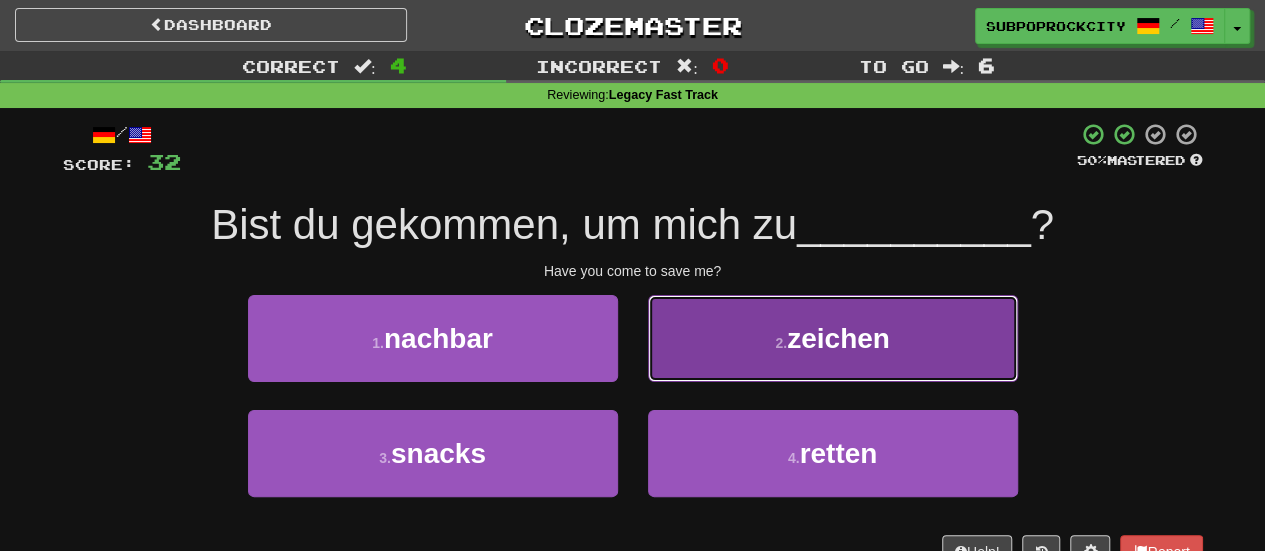 click on "2 .  zeichen" at bounding box center (833, 338) 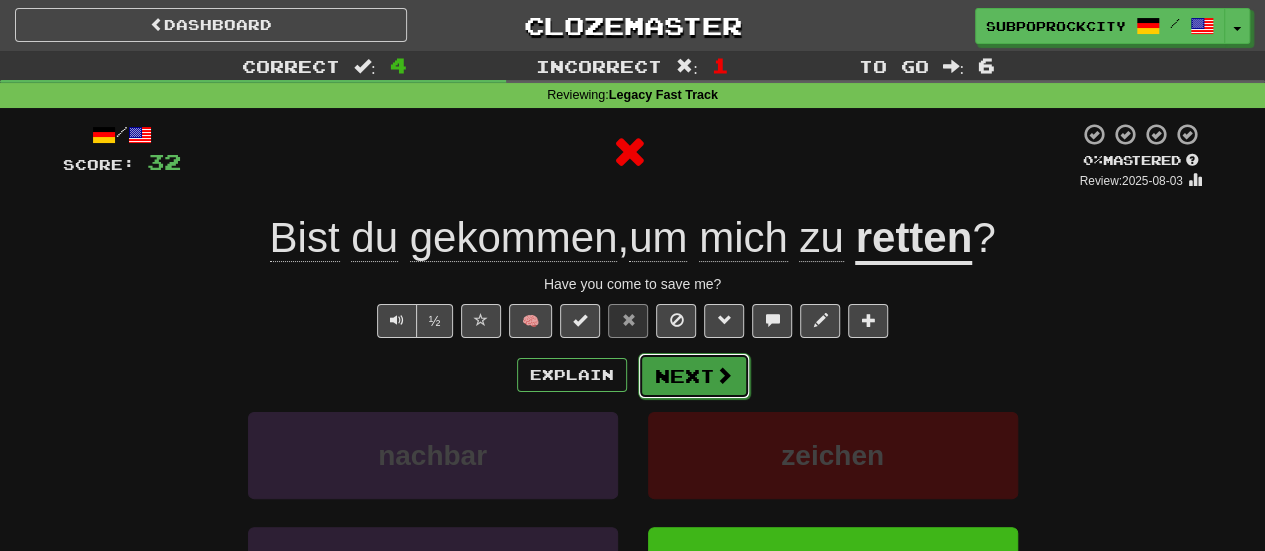 click on "Next" at bounding box center [694, 376] 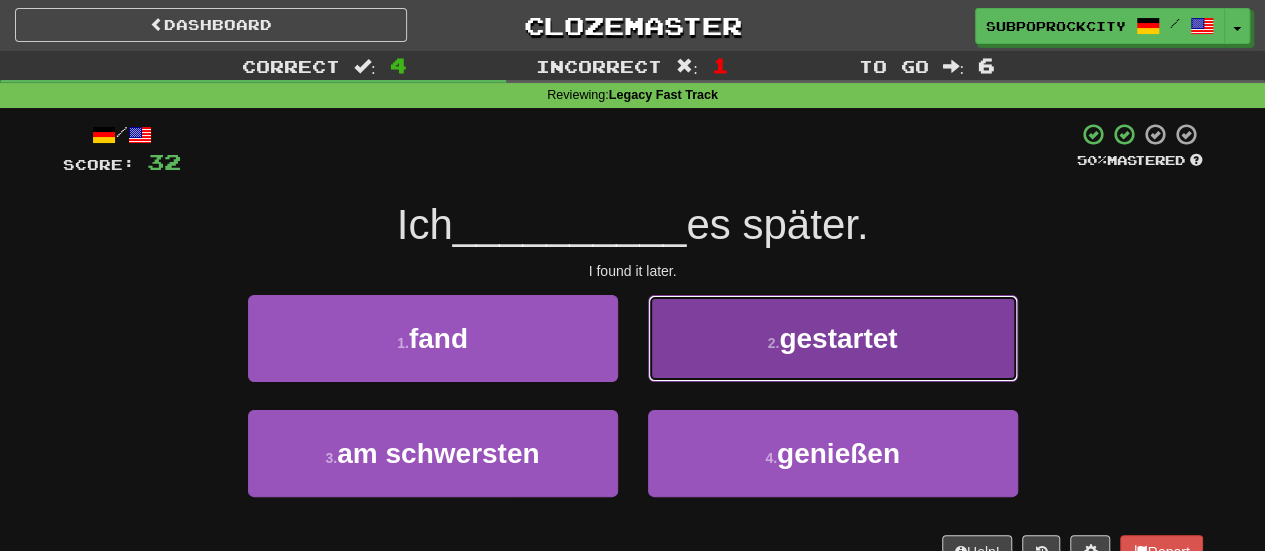 click on "2 .  gestartet" at bounding box center (833, 338) 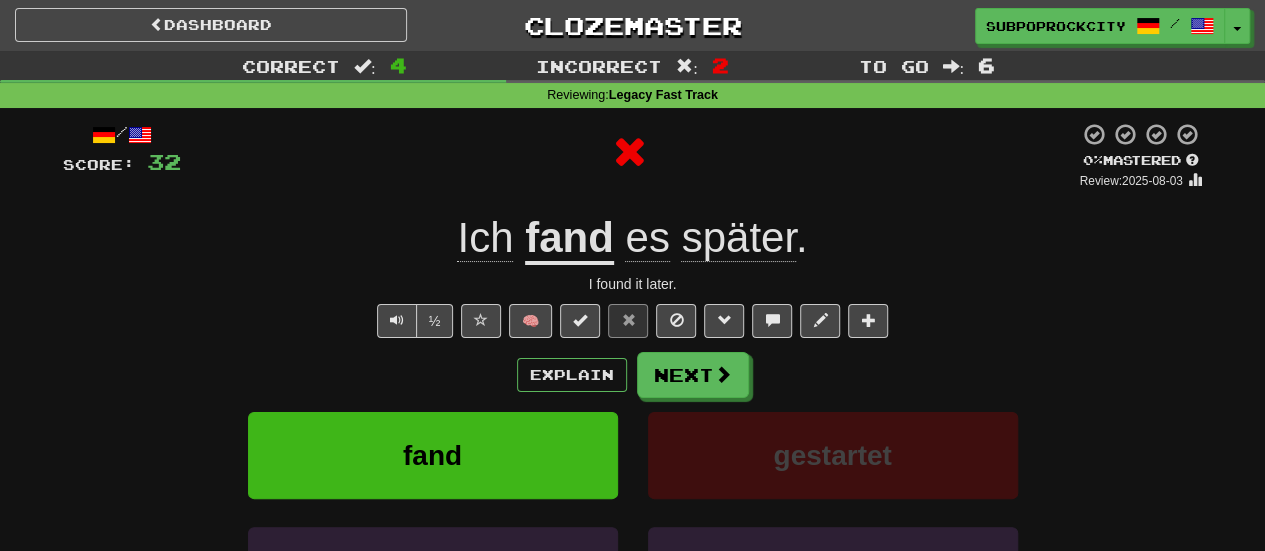 click on "Next" at bounding box center (693, 375) 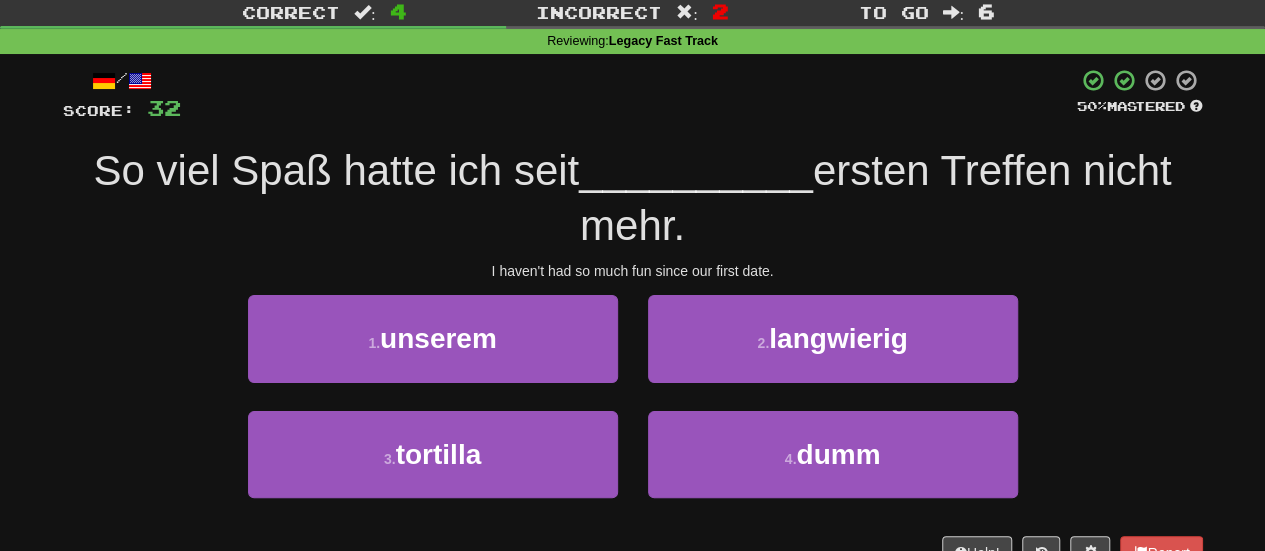 scroll, scrollTop: 100, scrollLeft: 0, axis: vertical 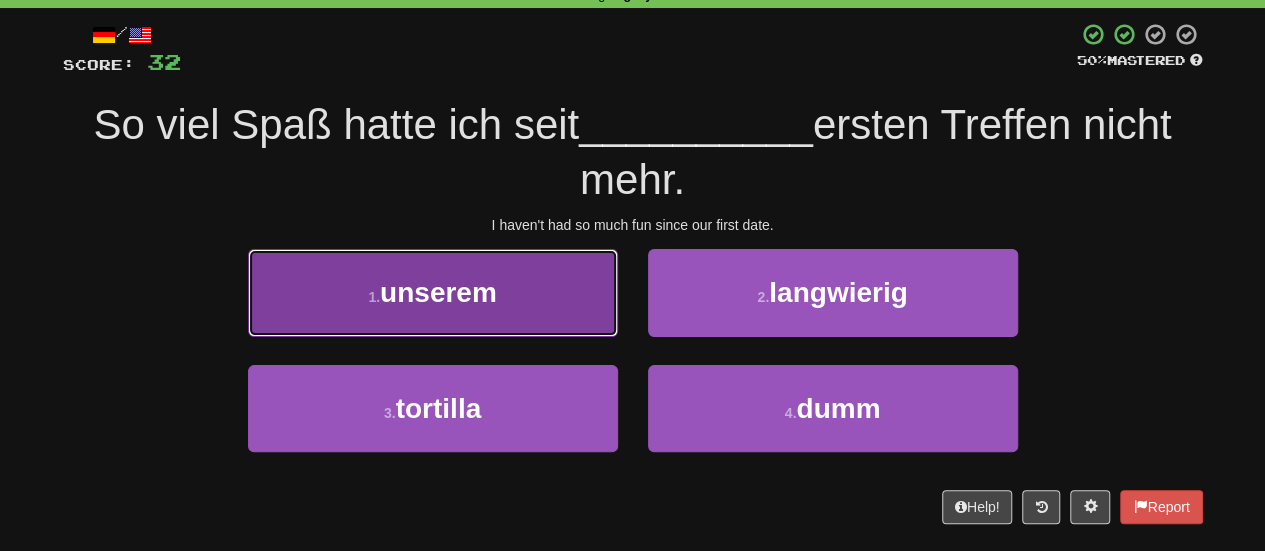 click on "1 .  unserem" at bounding box center (433, 292) 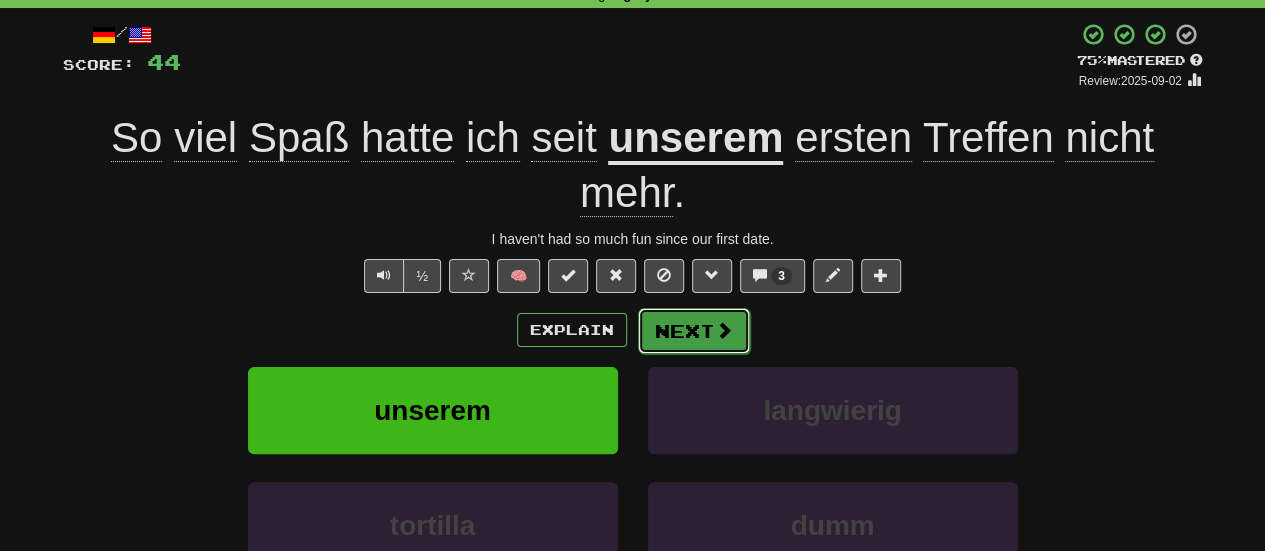 click at bounding box center (724, 330) 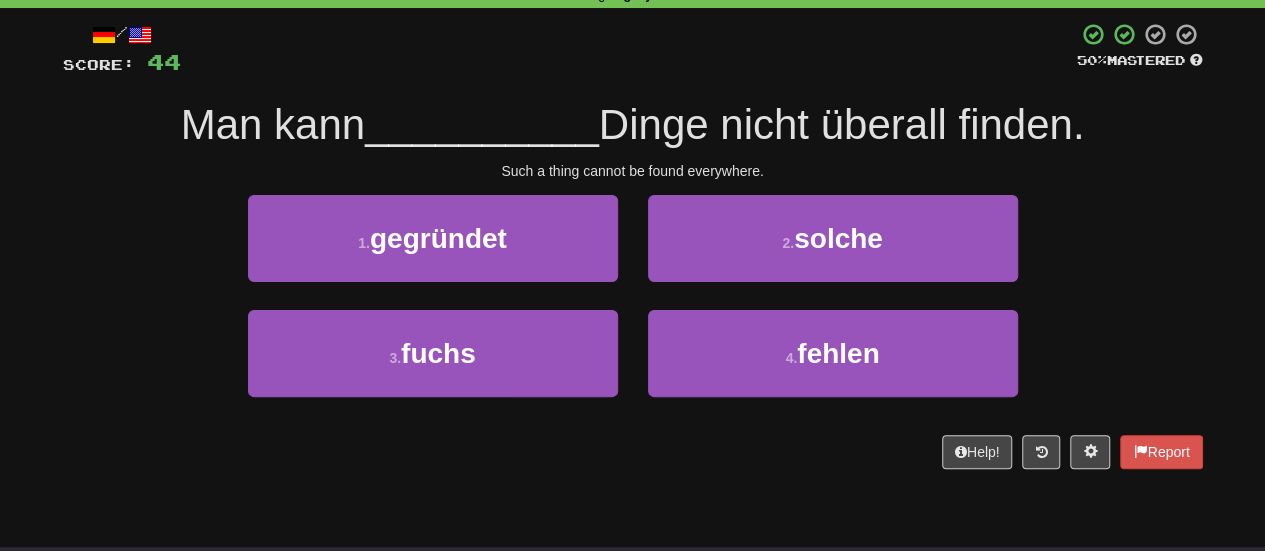 click on "4 .  fehlen" at bounding box center (833, 367) 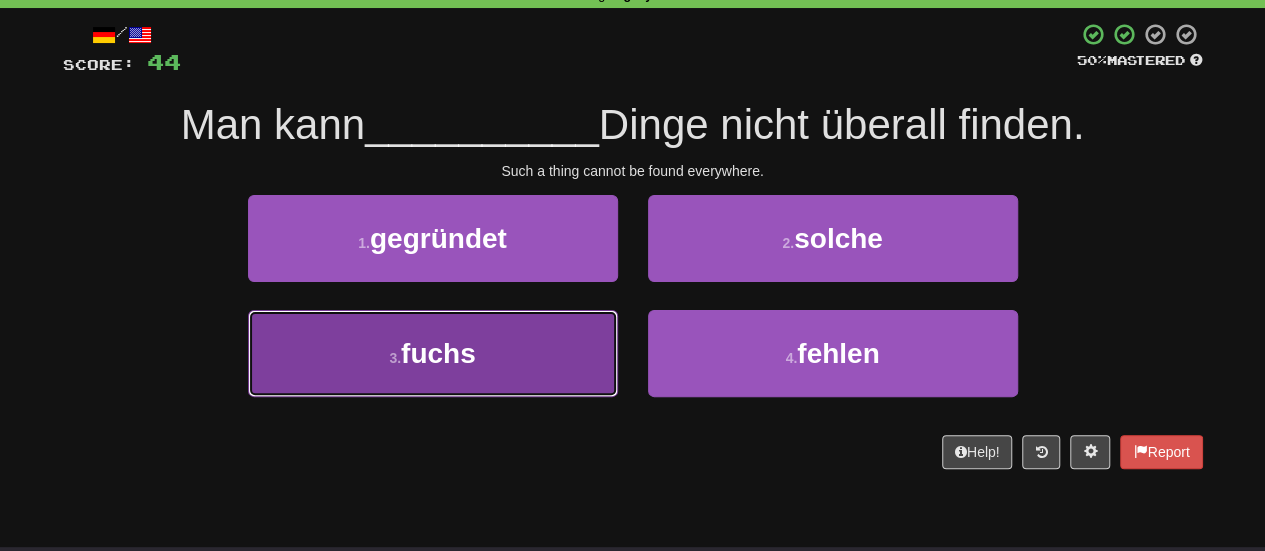 click on "3 .  fuchs" at bounding box center [433, 353] 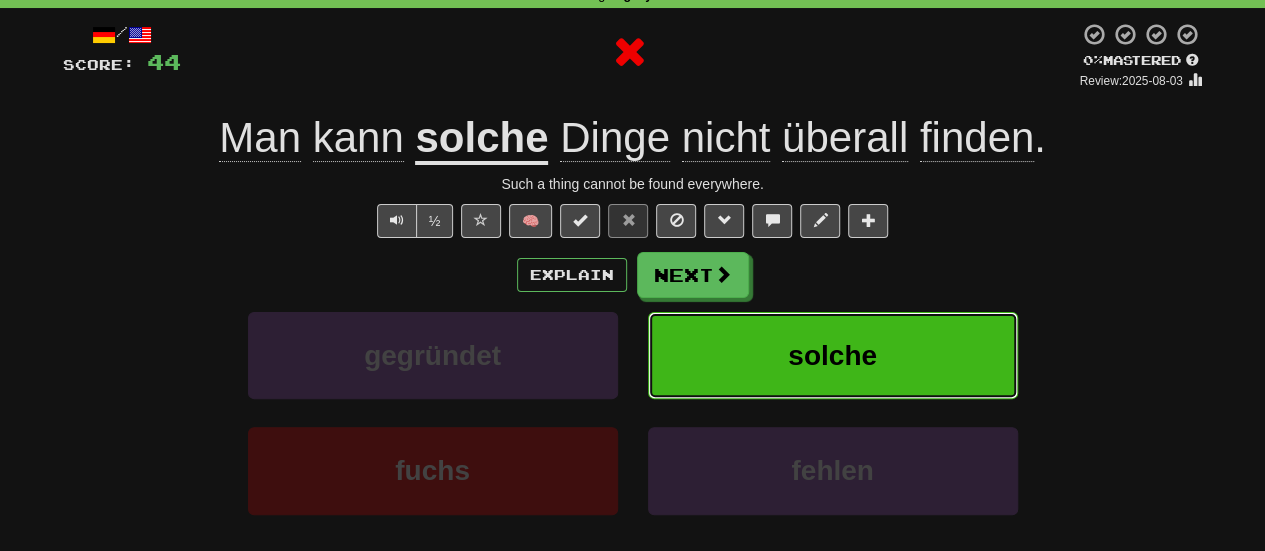 click on "solche" at bounding box center [833, 355] 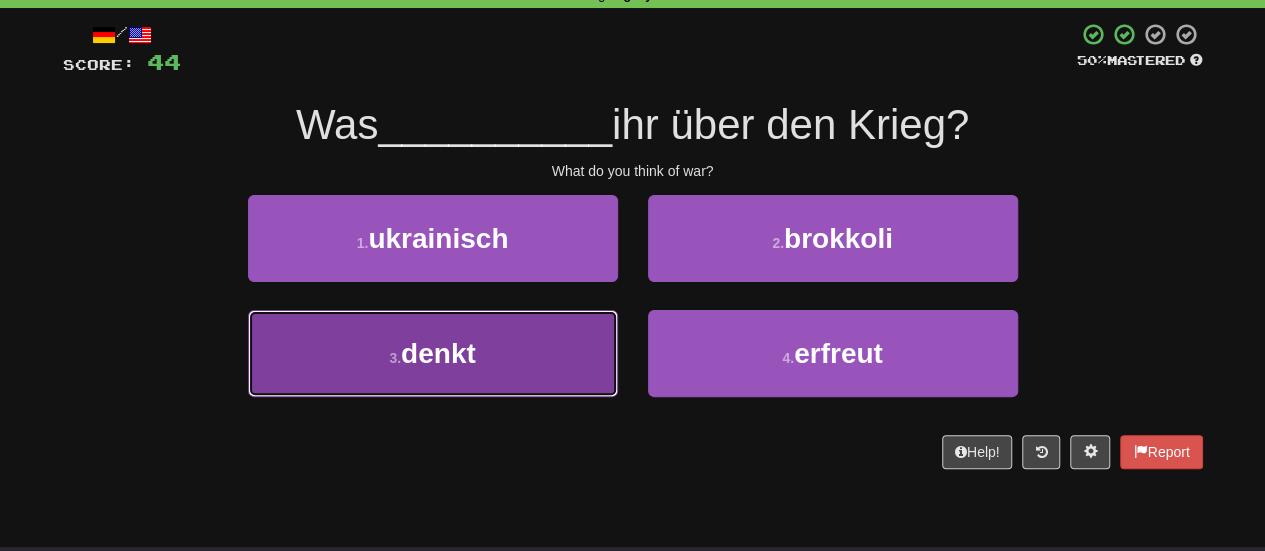click on "3 .  denkt" at bounding box center [433, 353] 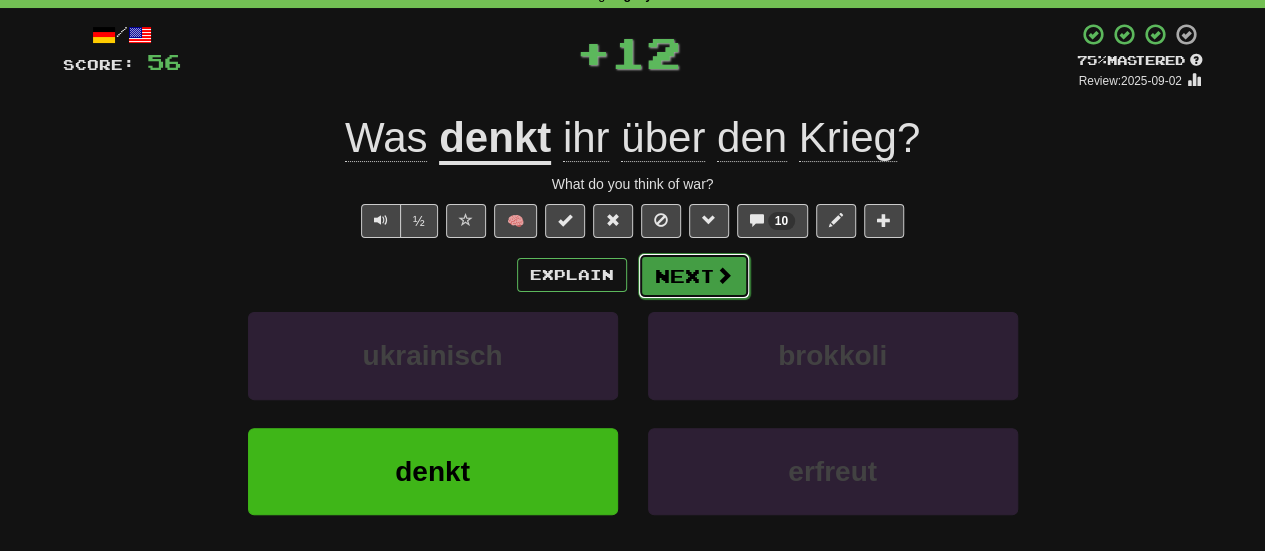 click on "Next" at bounding box center [694, 276] 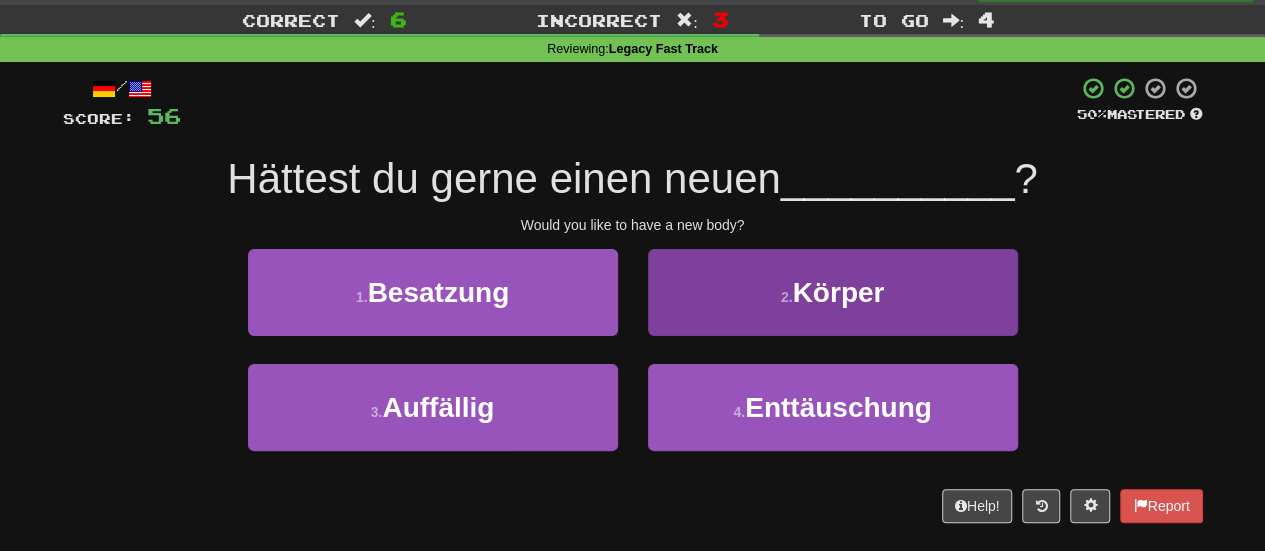 scroll, scrollTop: 0, scrollLeft: 0, axis: both 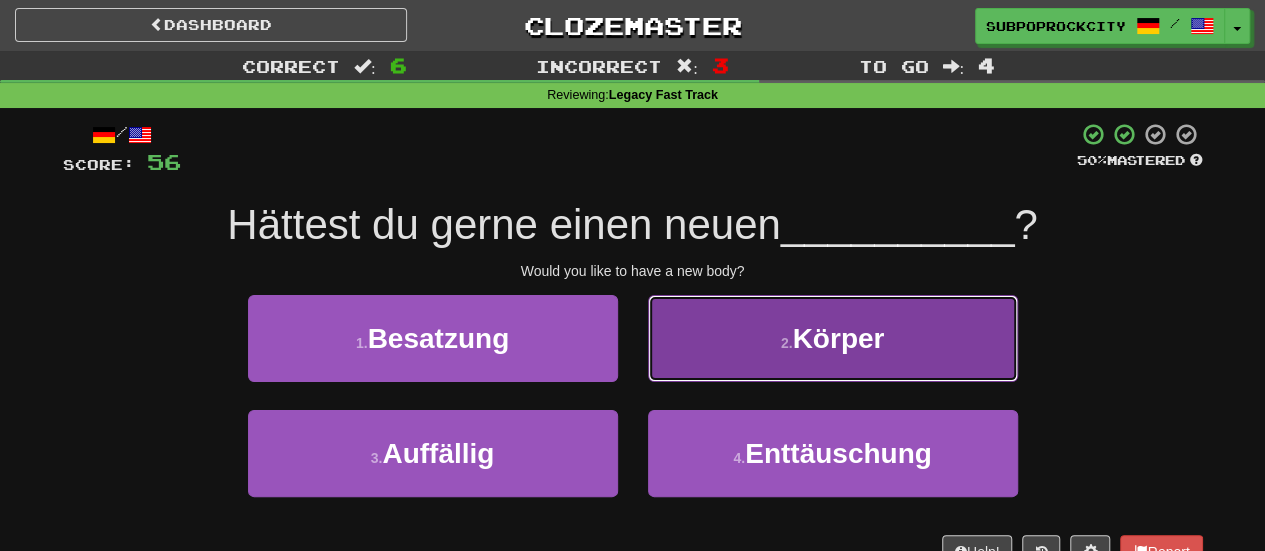 click on "2 .  Körper" at bounding box center (833, 338) 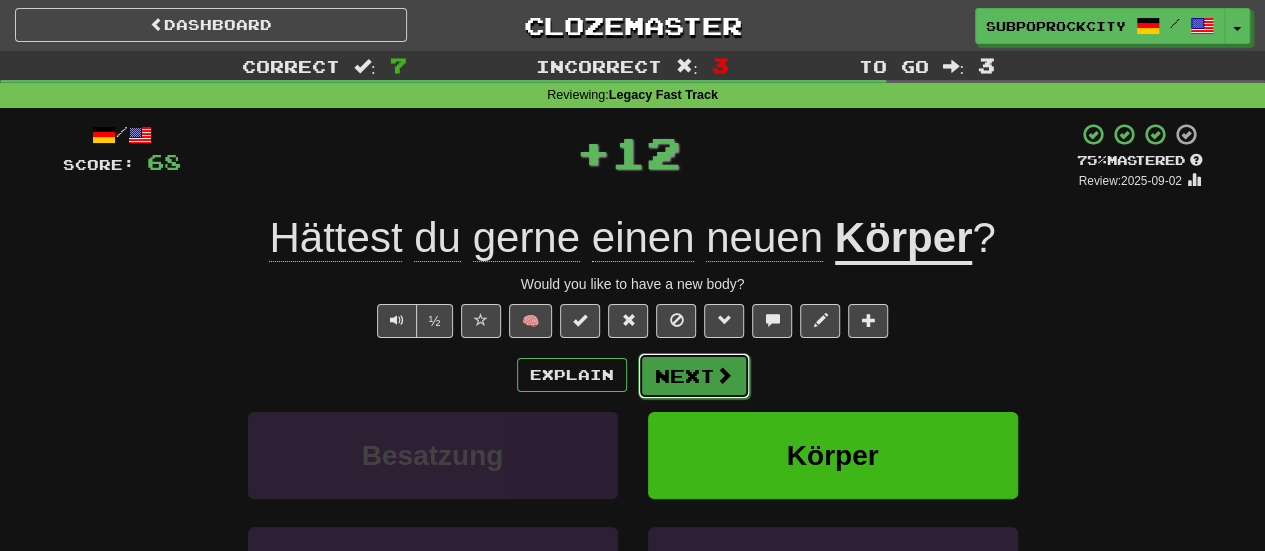 click on "Next" at bounding box center (694, 376) 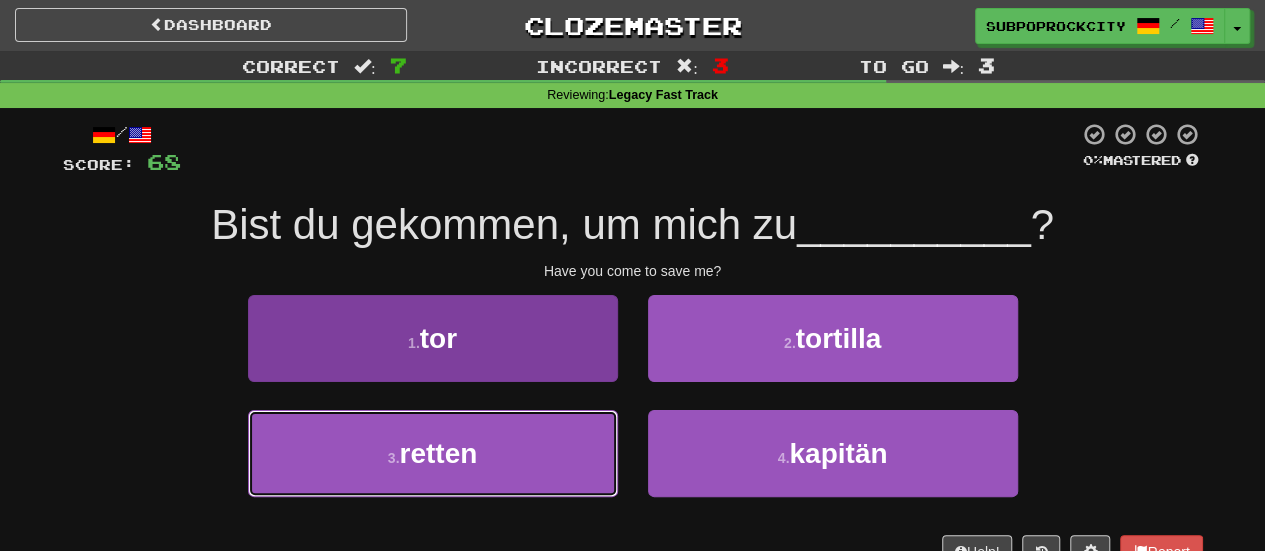 click on "3 .  retten" at bounding box center [433, 453] 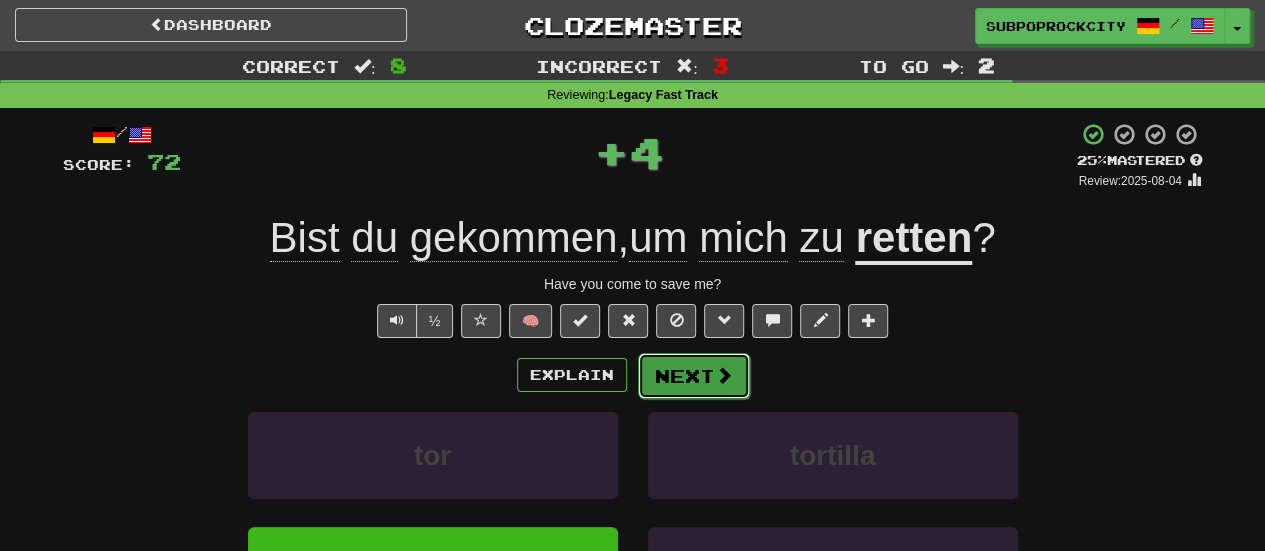 click on "Next" at bounding box center (694, 376) 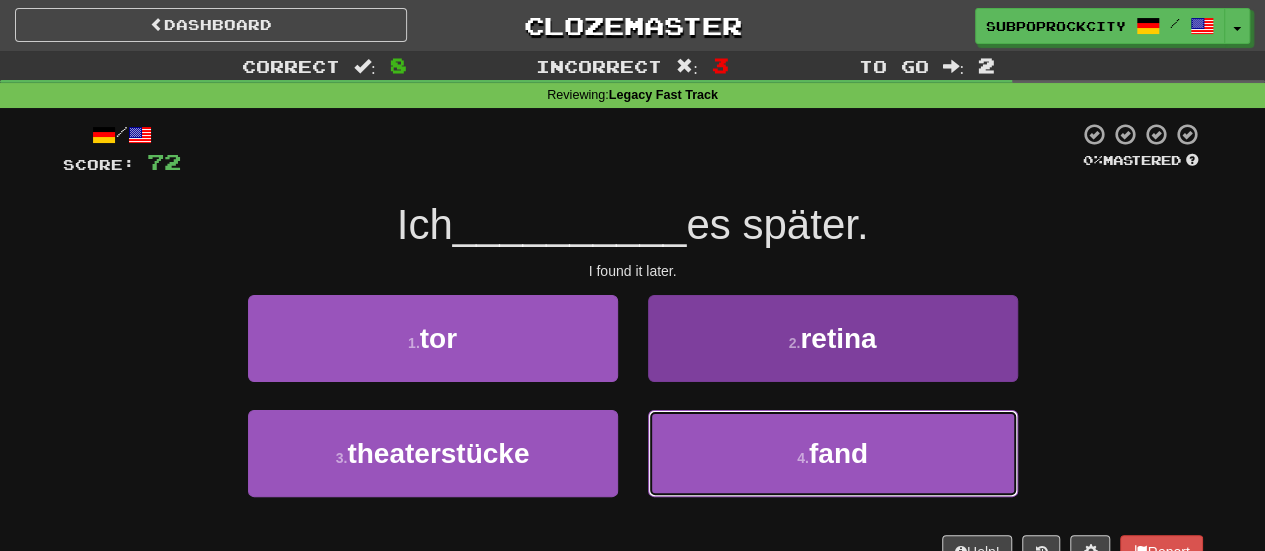 click on "4 .  fand" at bounding box center [833, 453] 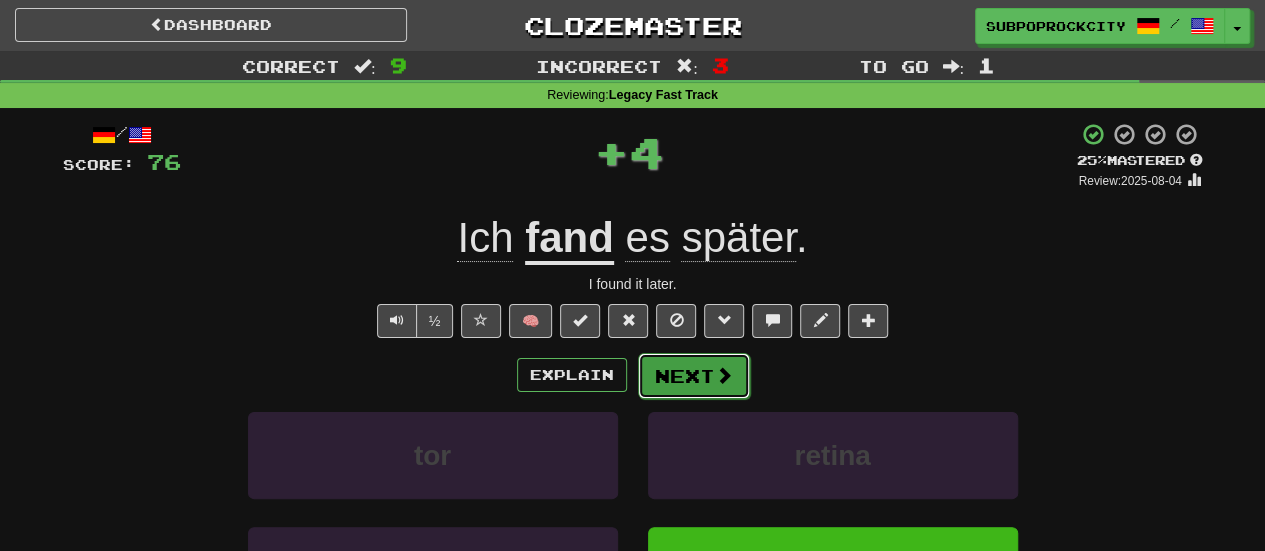 click on "Next" at bounding box center (694, 376) 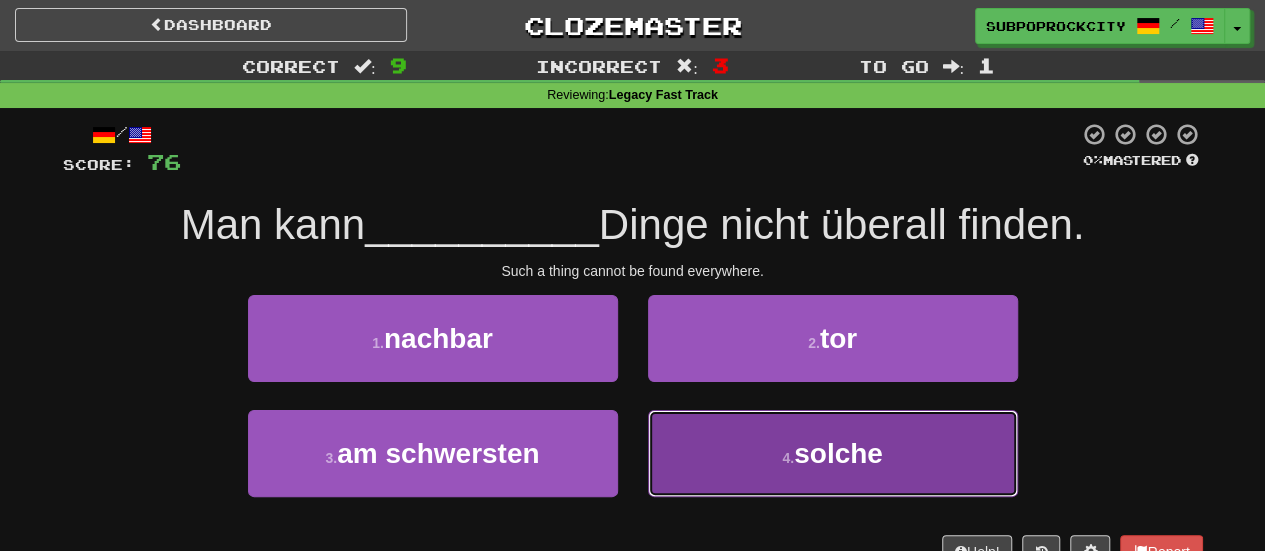 click on "4 .  solche" at bounding box center (833, 453) 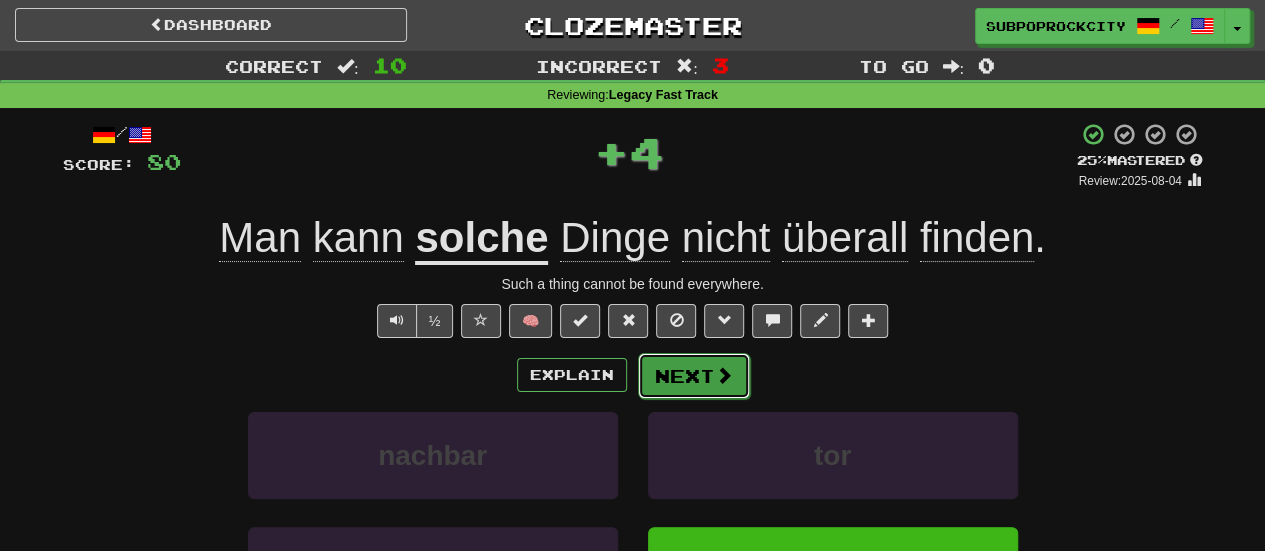 click on "Next" at bounding box center (694, 376) 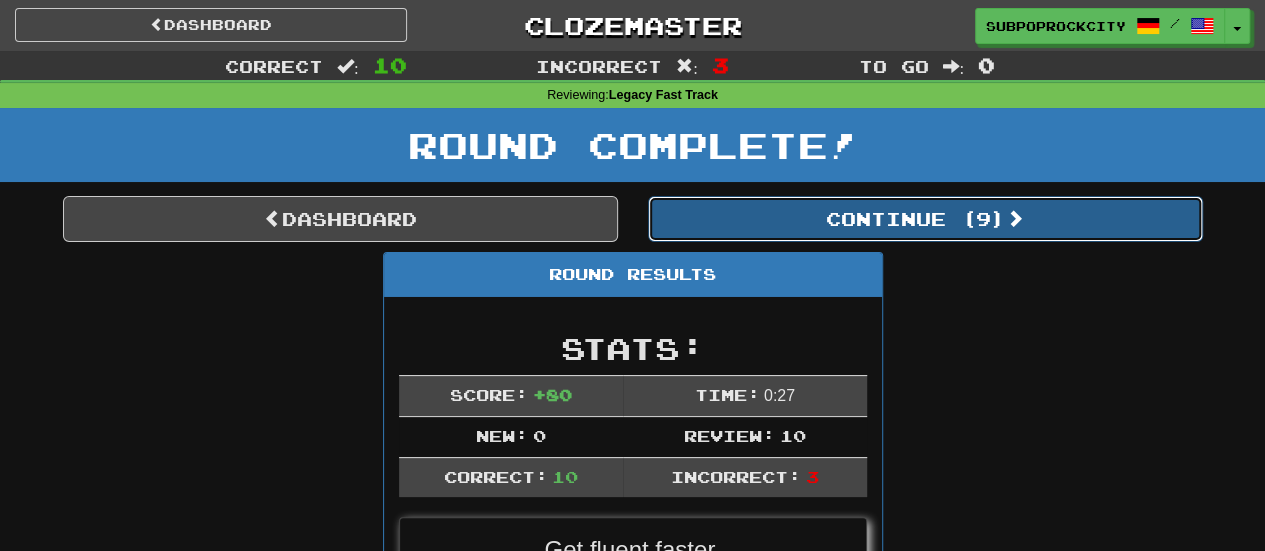 click on "Continue ( 9 )" at bounding box center (925, 219) 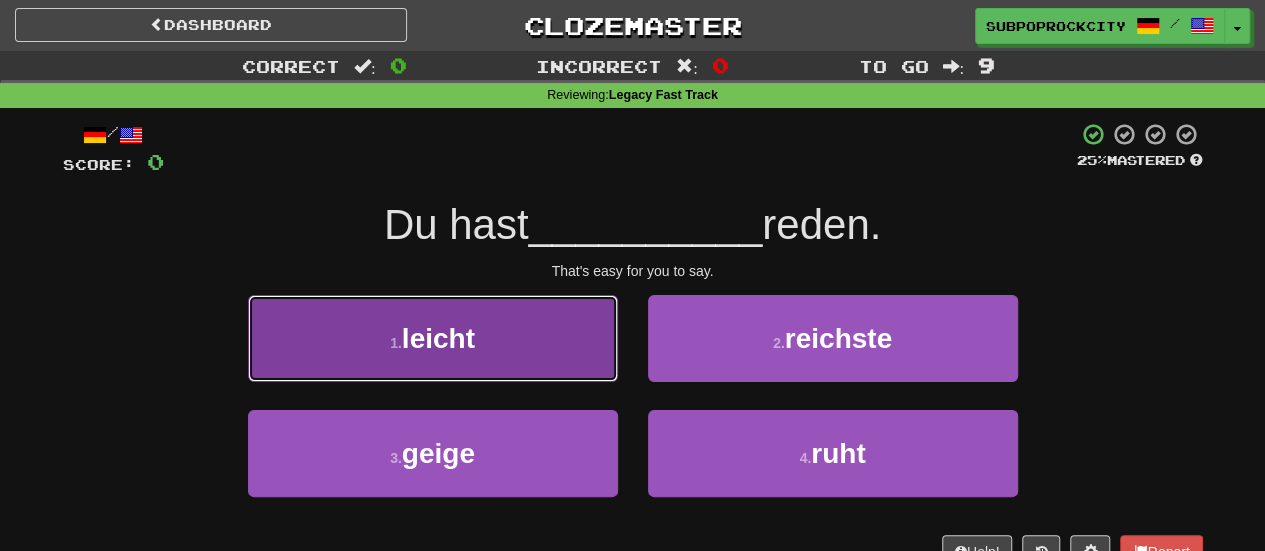click on "1 .  leicht" at bounding box center (433, 338) 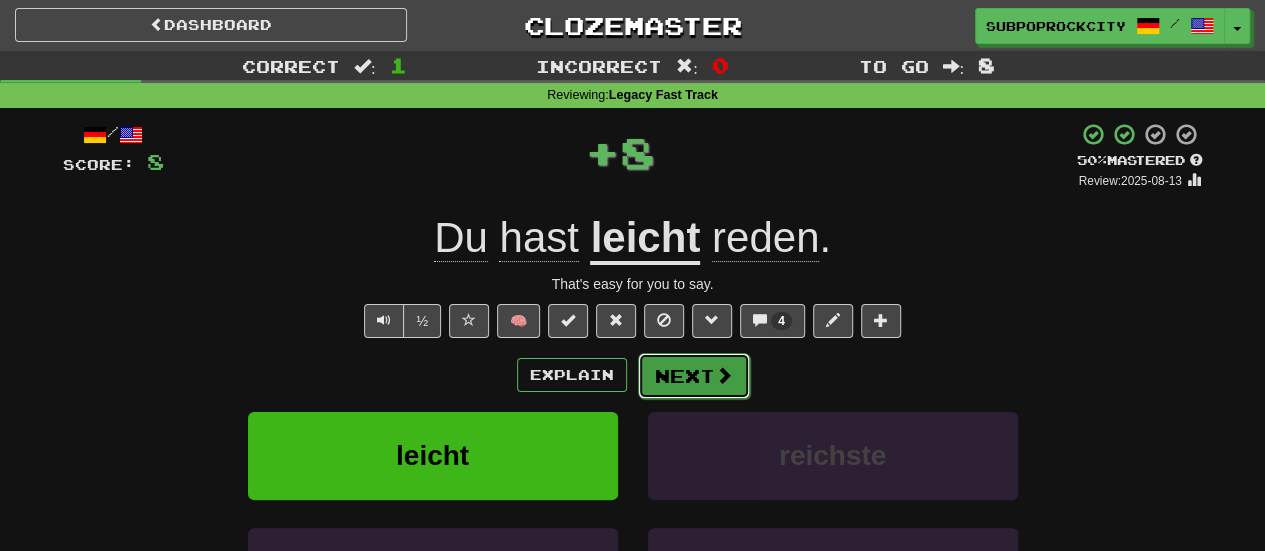 click on "Next" at bounding box center [694, 376] 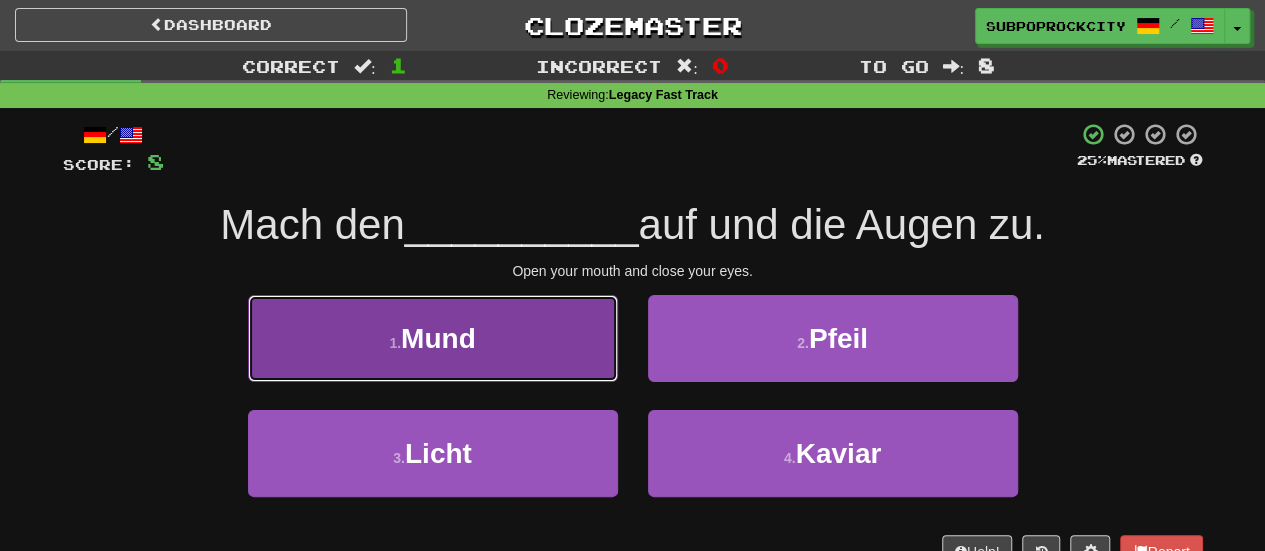 click on "1 .  Mund" at bounding box center [433, 338] 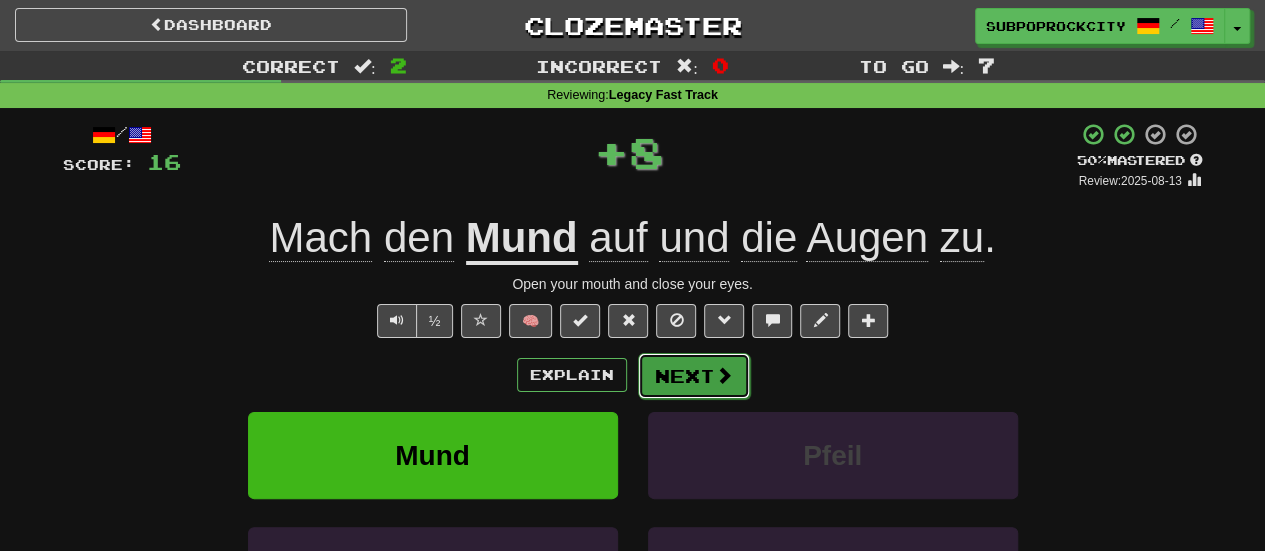 click on "Next" at bounding box center [694, 376] 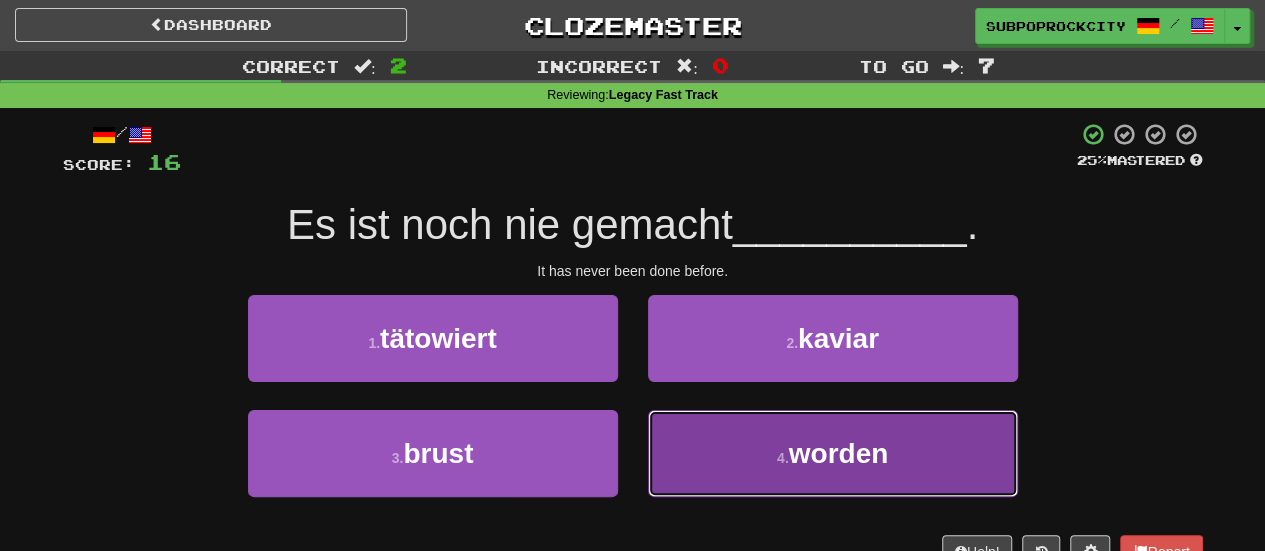 click on "4 .  worden" at bounding box center (833, 453) 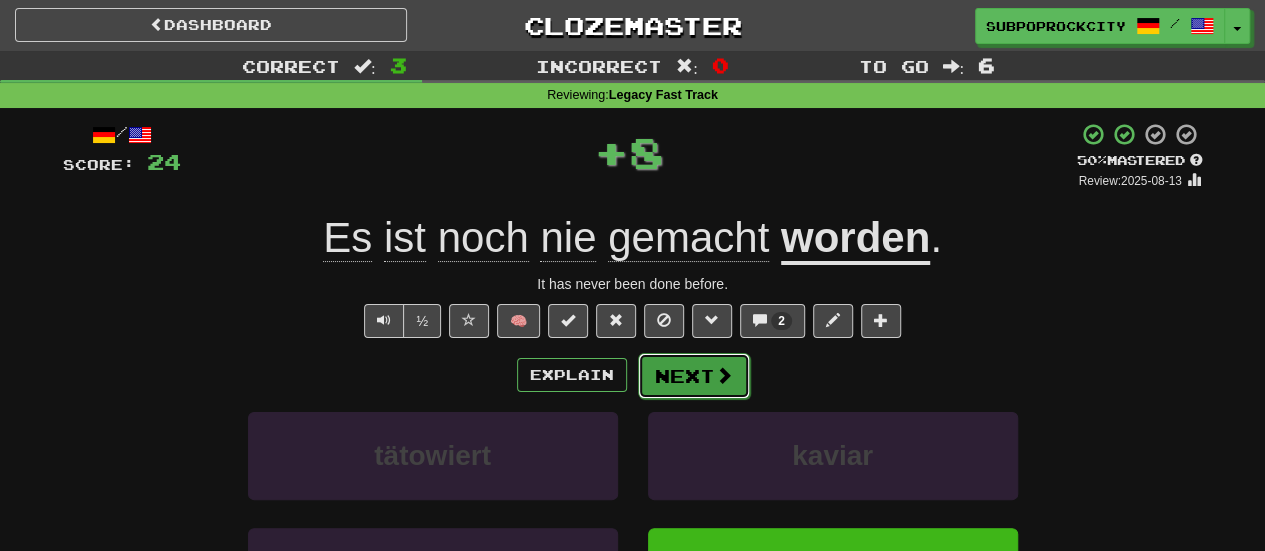 click on "Next" at bounding box center [694, 376] 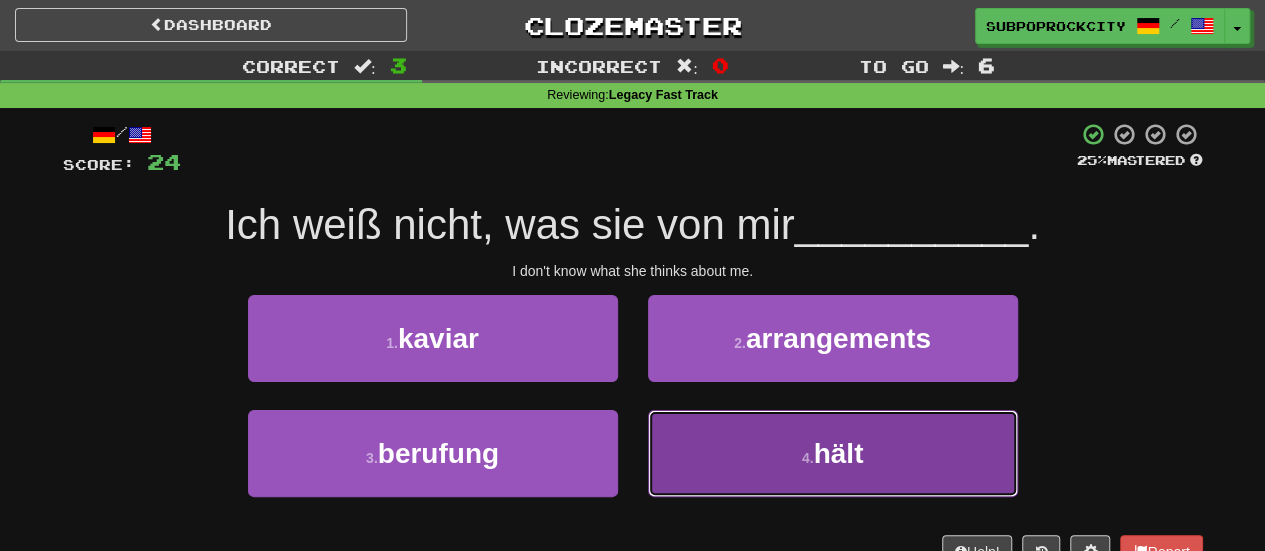 click on "4 .  hält" at bounding box center [833, 453] 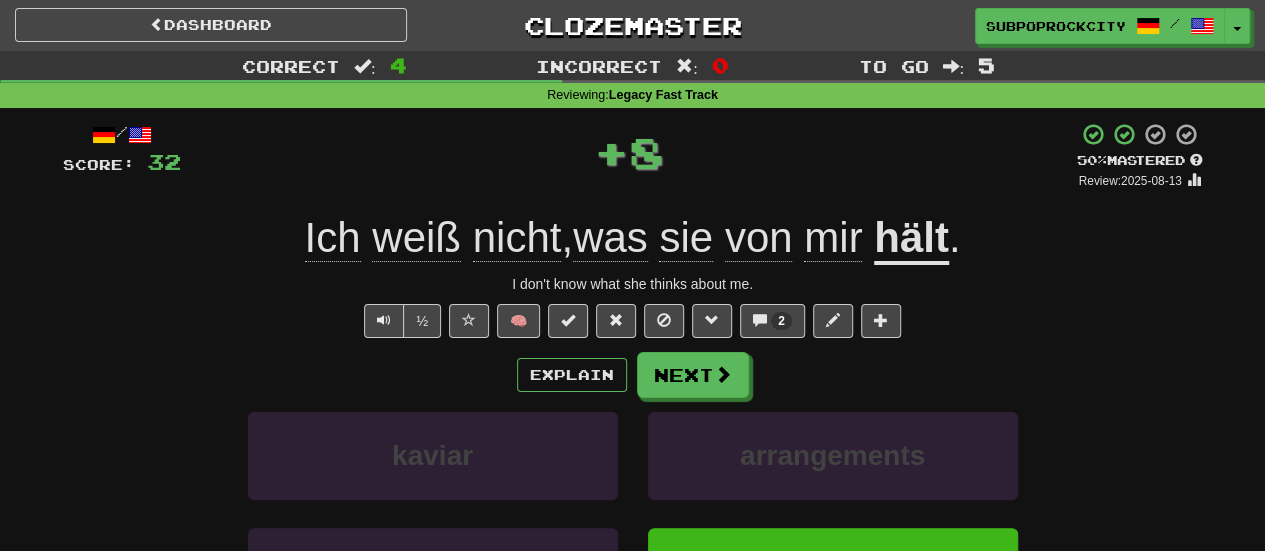 click on "Explain Next kaviar arrangements berufung hält Learn more: kaviar arrangements berufung hält" at bounding box center (633, 512) 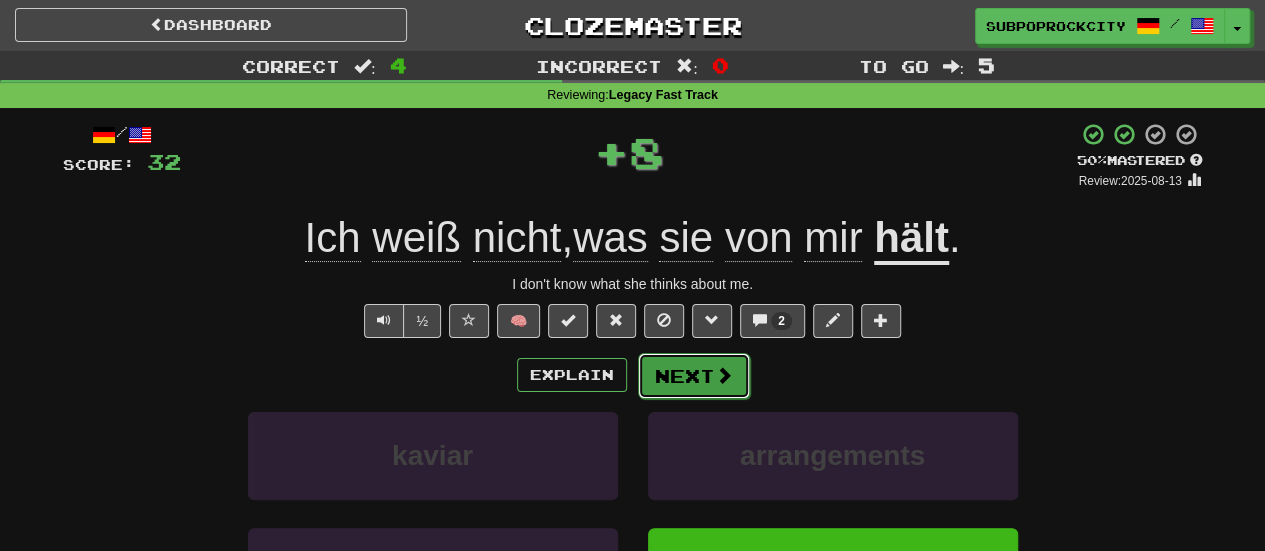 click on "Next" at bounding box center (694, 376) 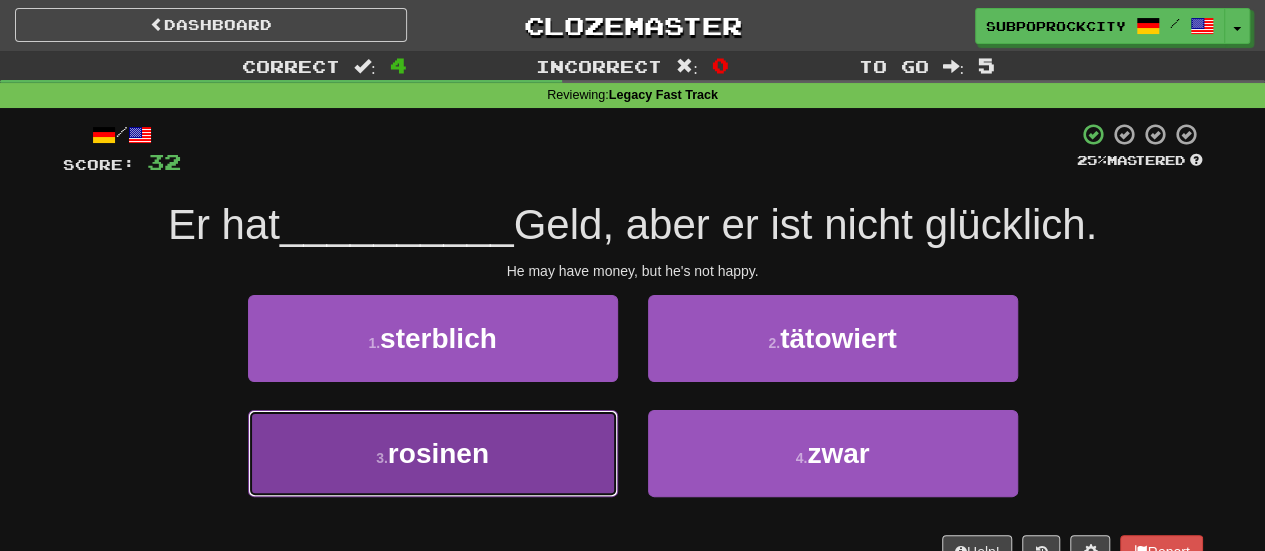 click on "3 .  rosinen" at bounding box center (433, 453) 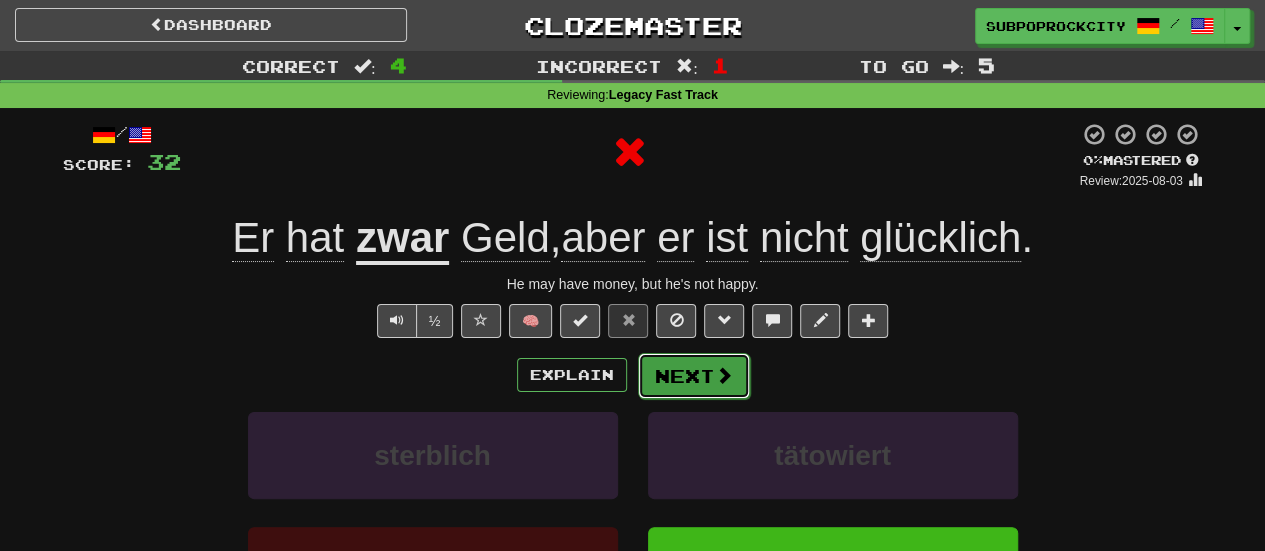 click on "Next" at bounding box center (694, 376) 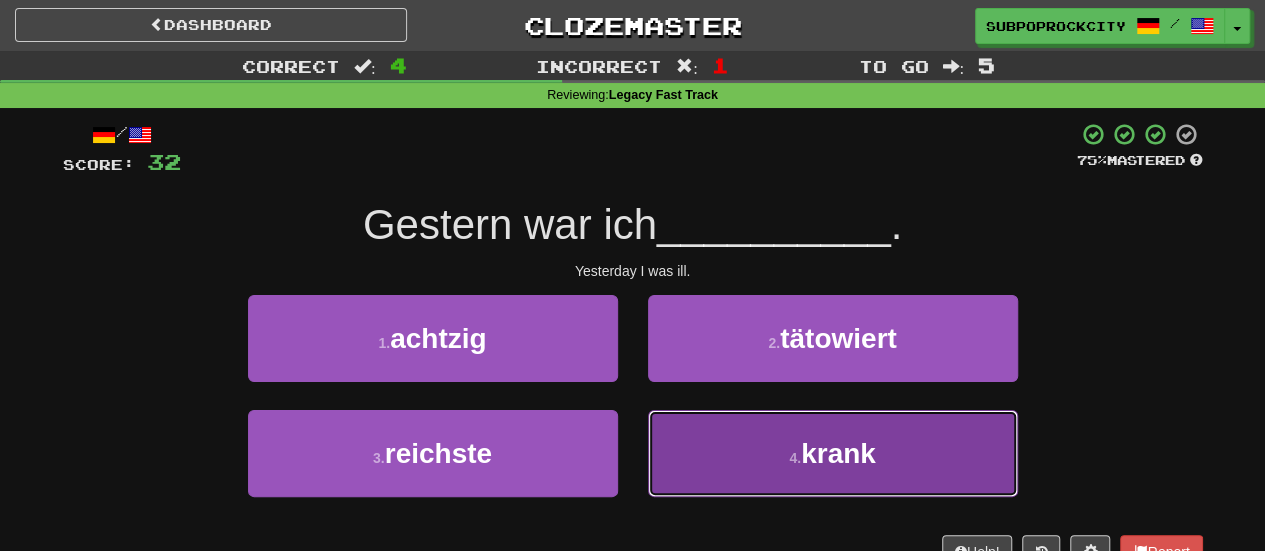 click on "4 .  krank" at bounding box center [833, 453] 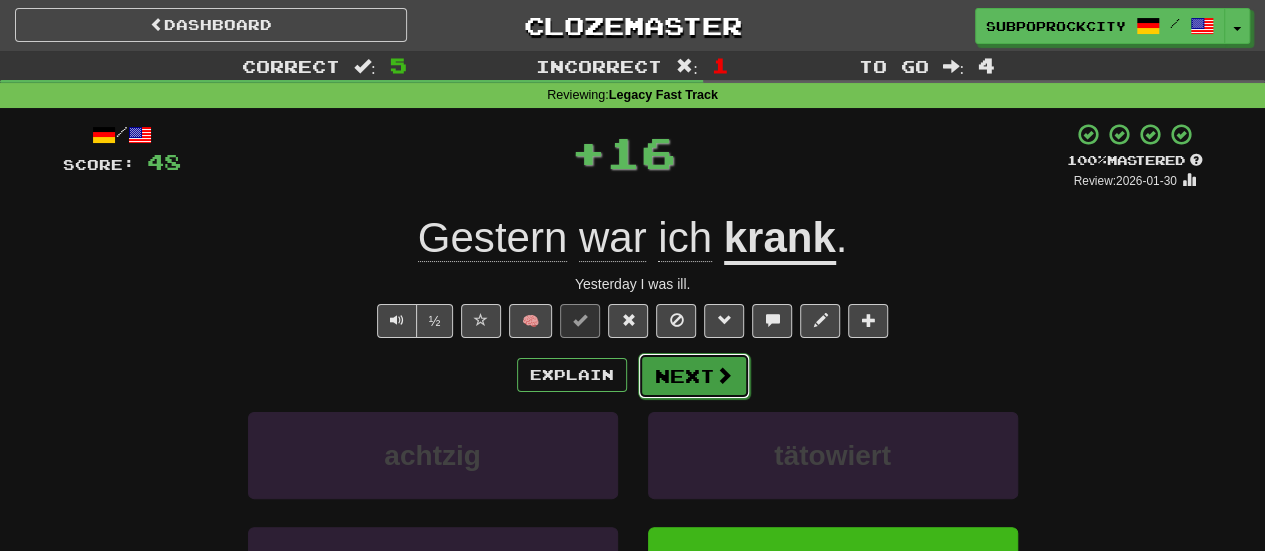 click on "Next" at bounding box center (694, 376) 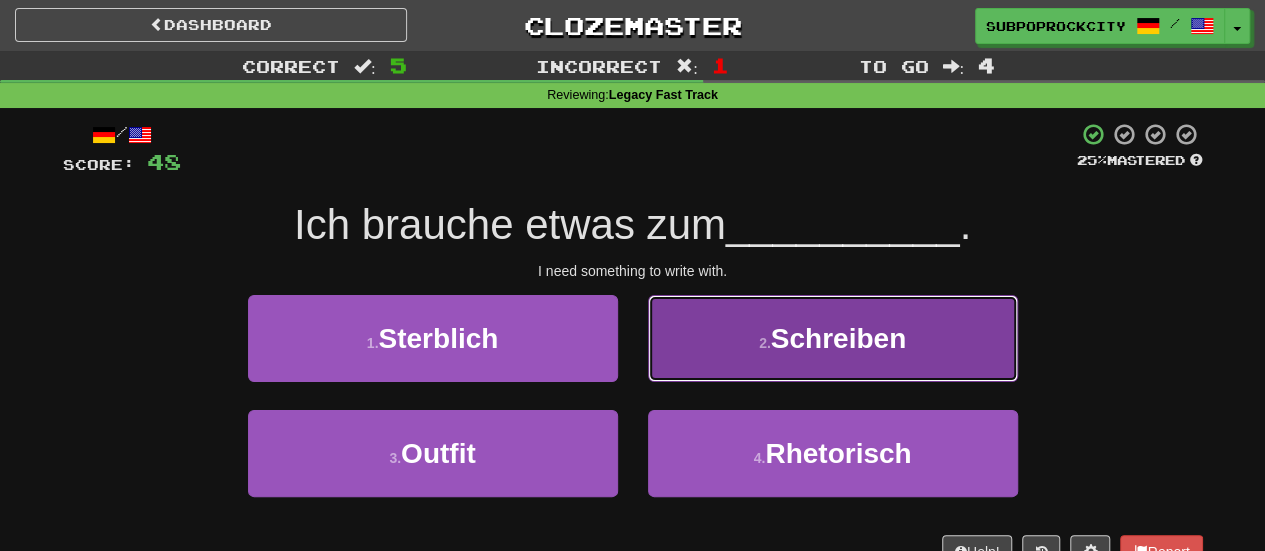 click on "2 .  Schreiben" at bounding box center (833, 338) 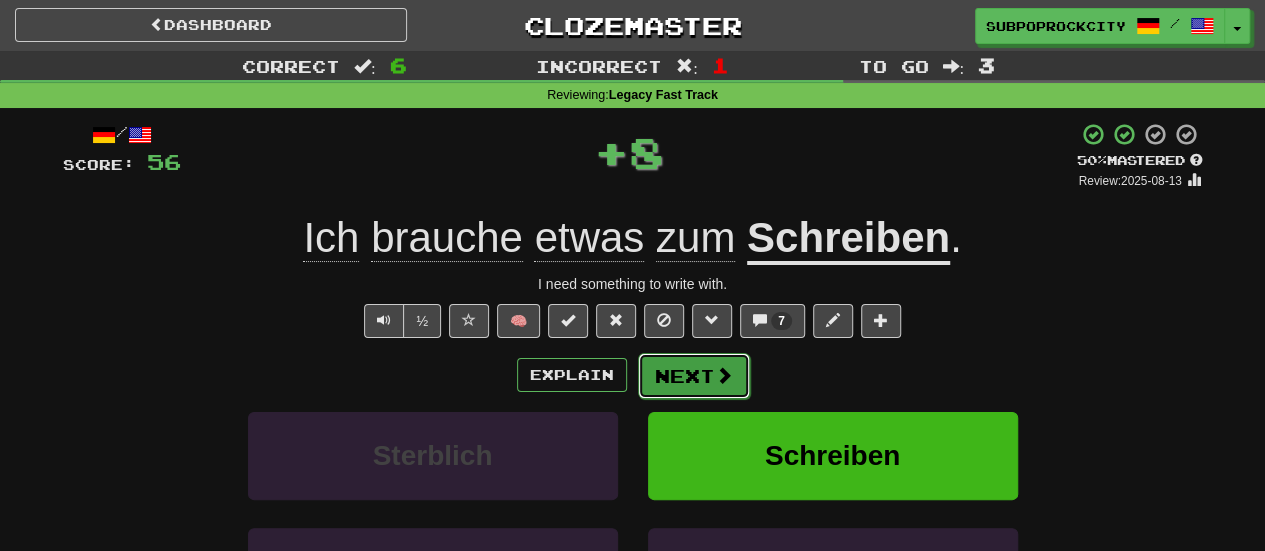click on "Next" at bounding box center (694, 376) 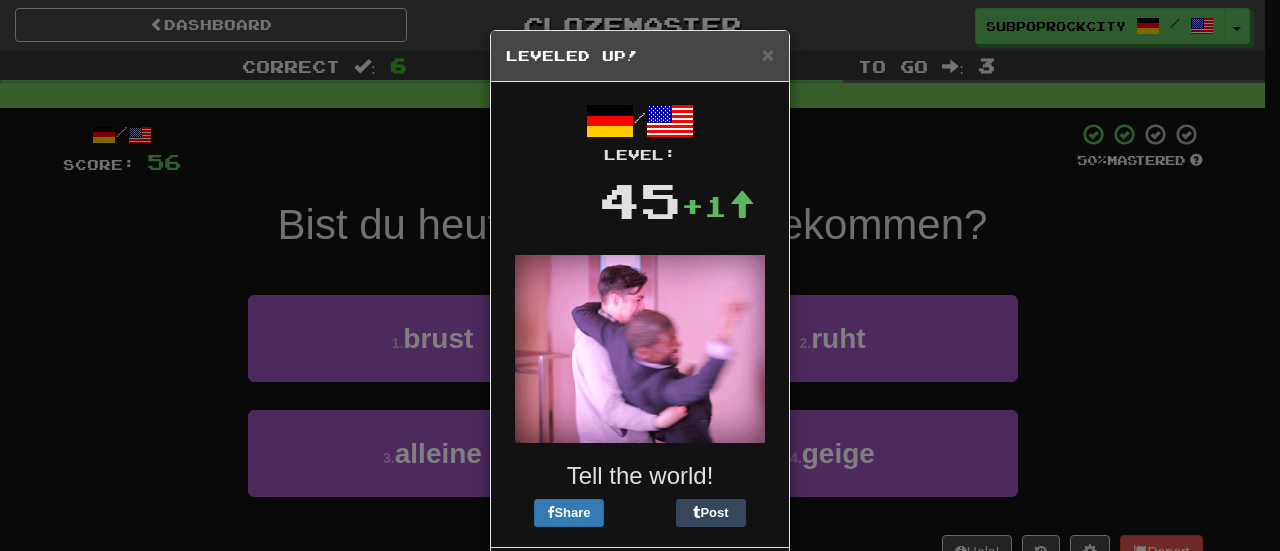 click on "Leveled Up!" at bounding box center [640, 56] 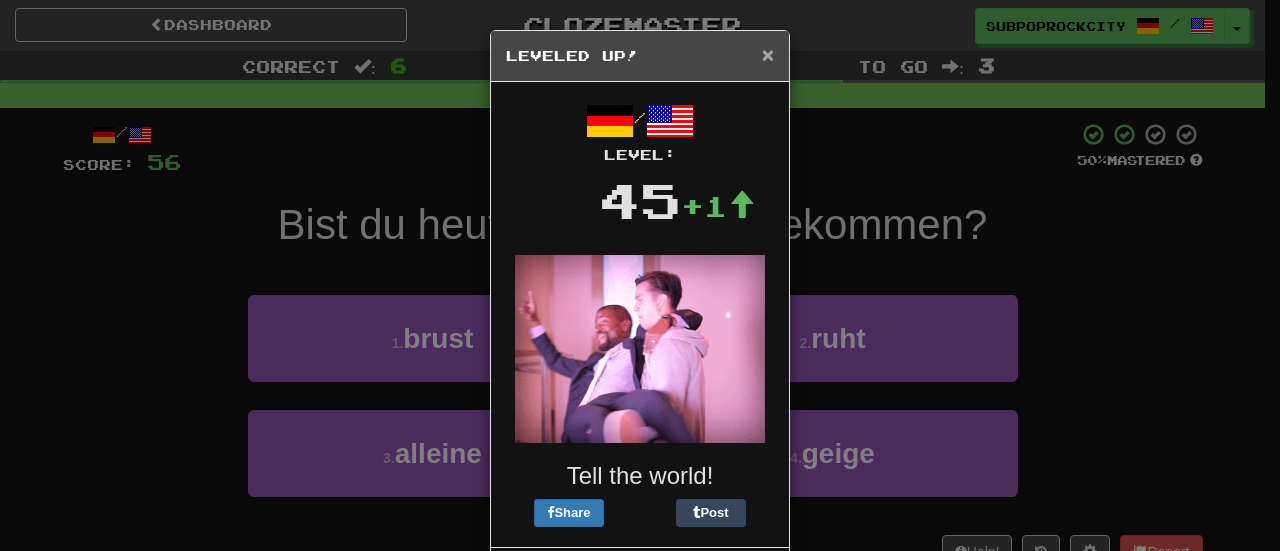 click on "×" at bounding box center (768, 54) 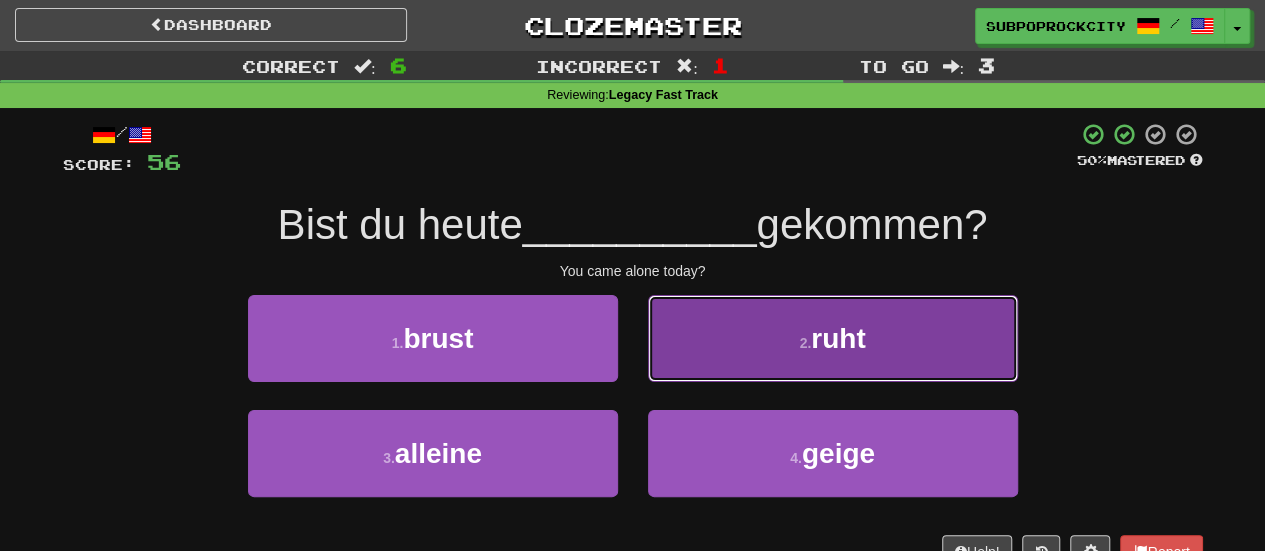 click on "2 .  ruht" at bounding box center [833, 338] 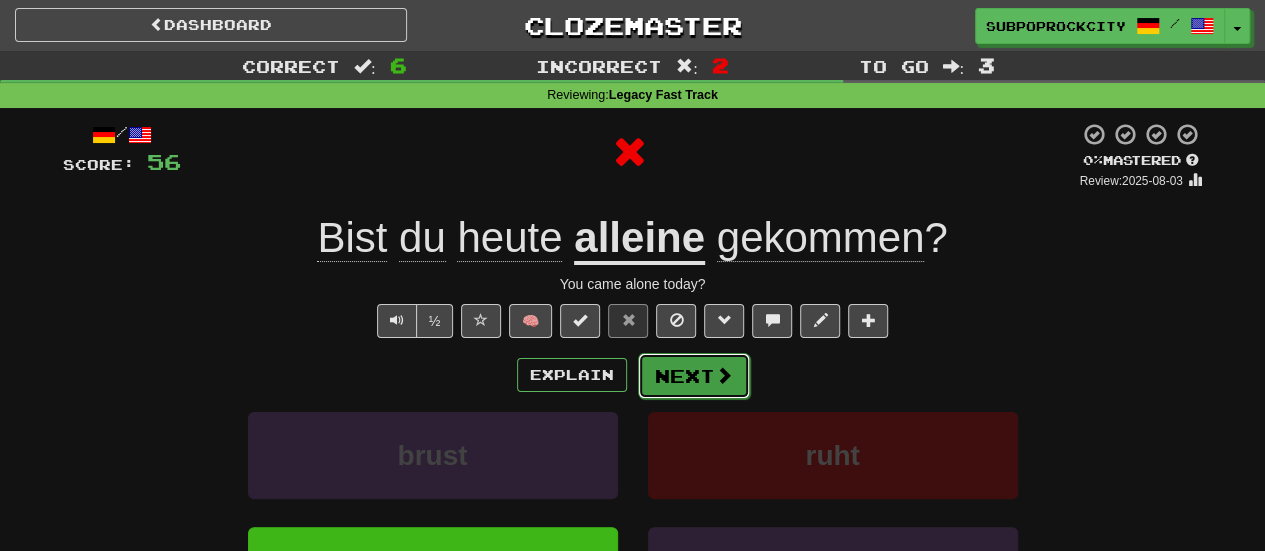 click on "Next" at bounding box center [694, 376] 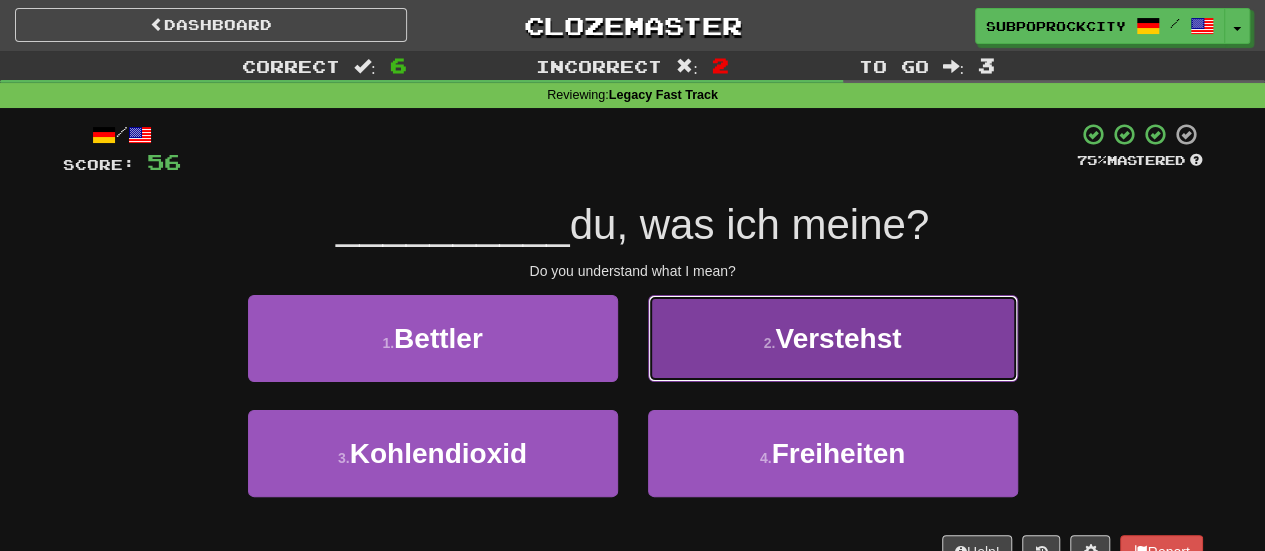 click on "2 .  Verstehst" at bounding box center [833, 338] 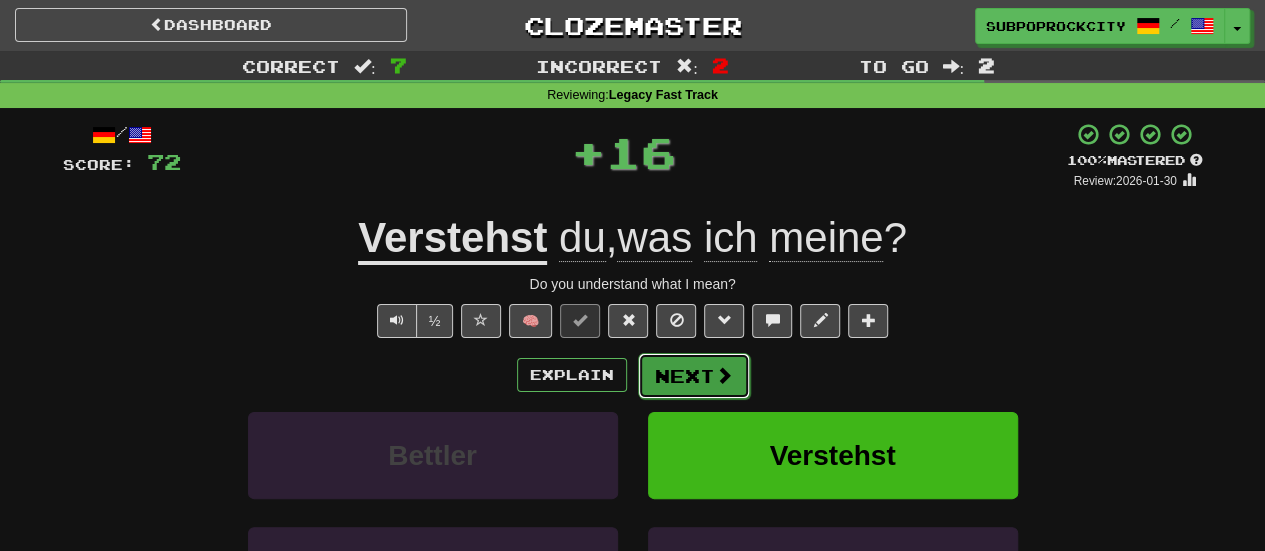 click on "Next" at bounding box center (694, 376) 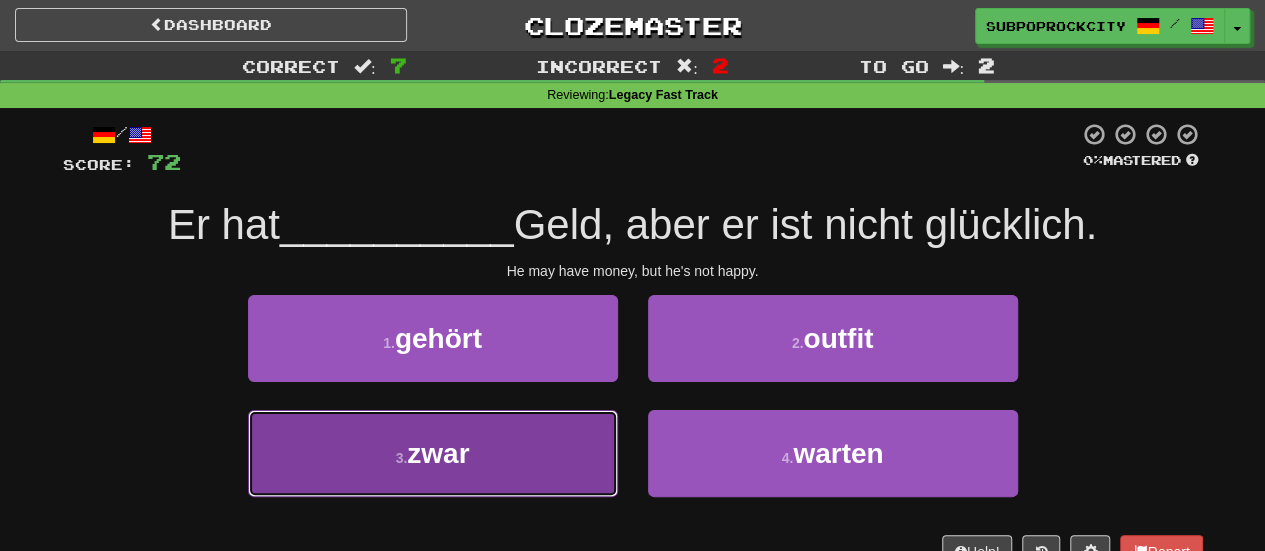click on "3 .  zwar" at bounding box center (433, 453) 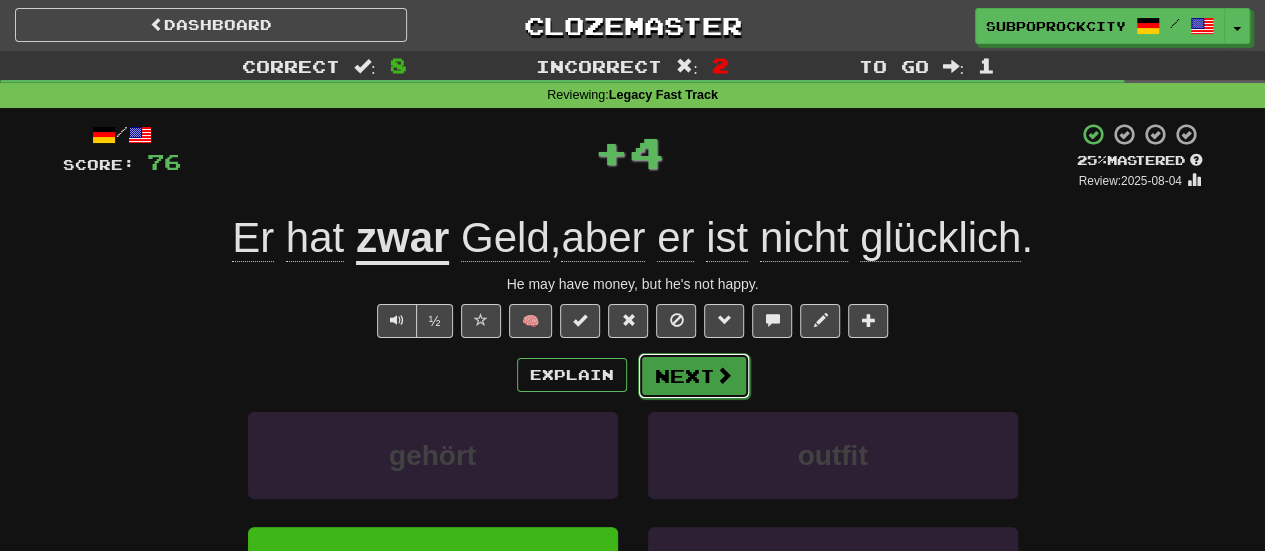 click on "Next" at bounding box center [694, 376] 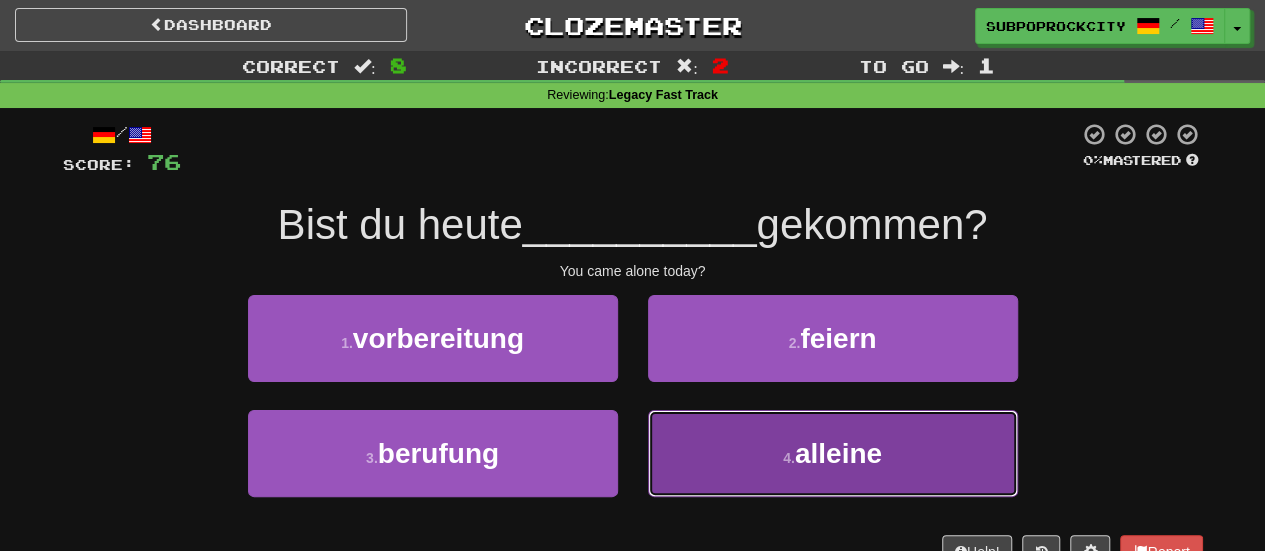 click on "4 .  alleine" at bounding box center (833, 453) 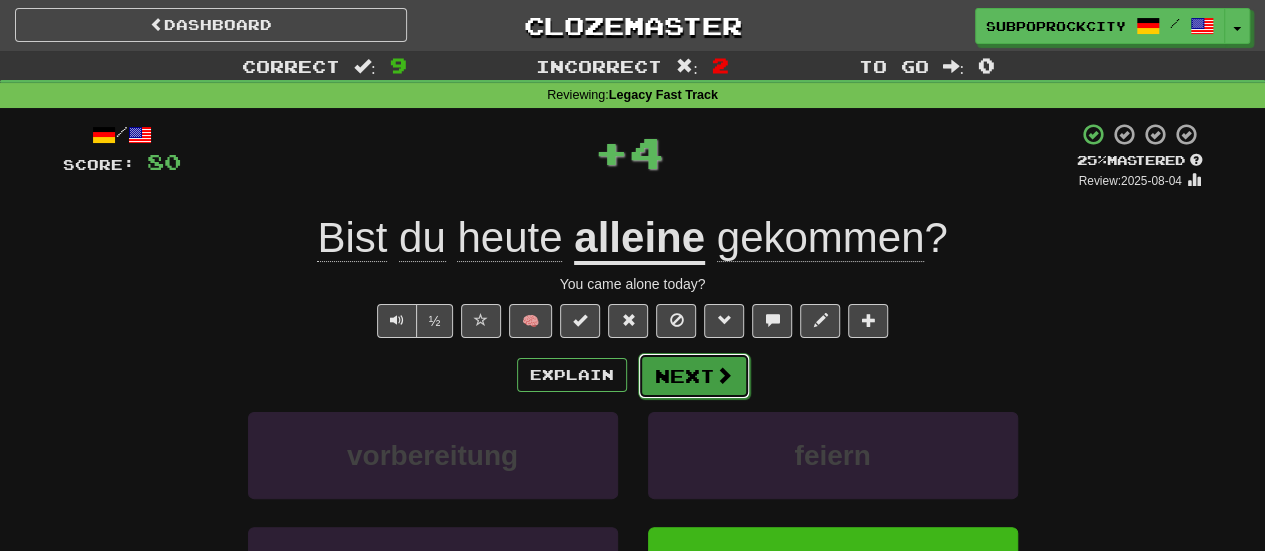 click on "Next" at bounding box center (694, 376) 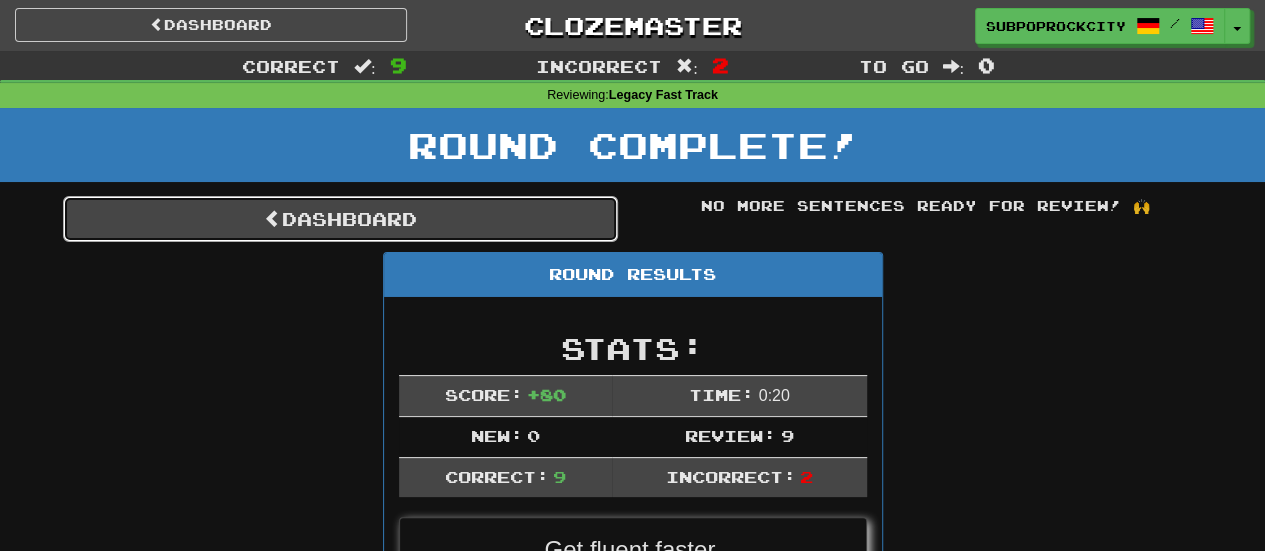 click on "Dashboard" at bounding box center (340, 219) 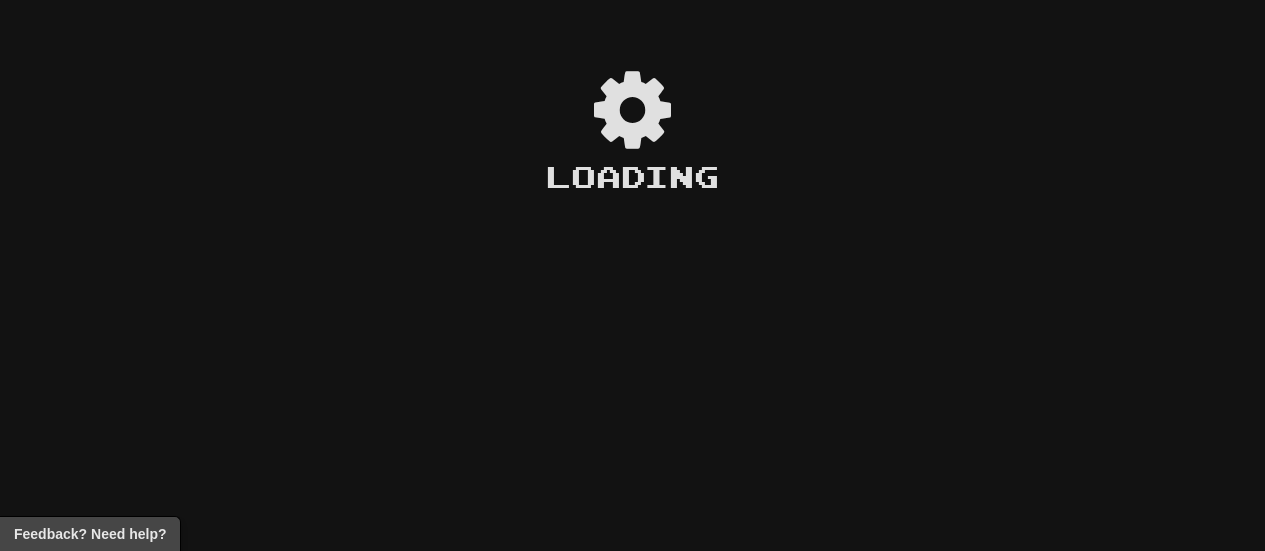 scroll, scrollTop: 0, scrollLeft: 0, axis: both 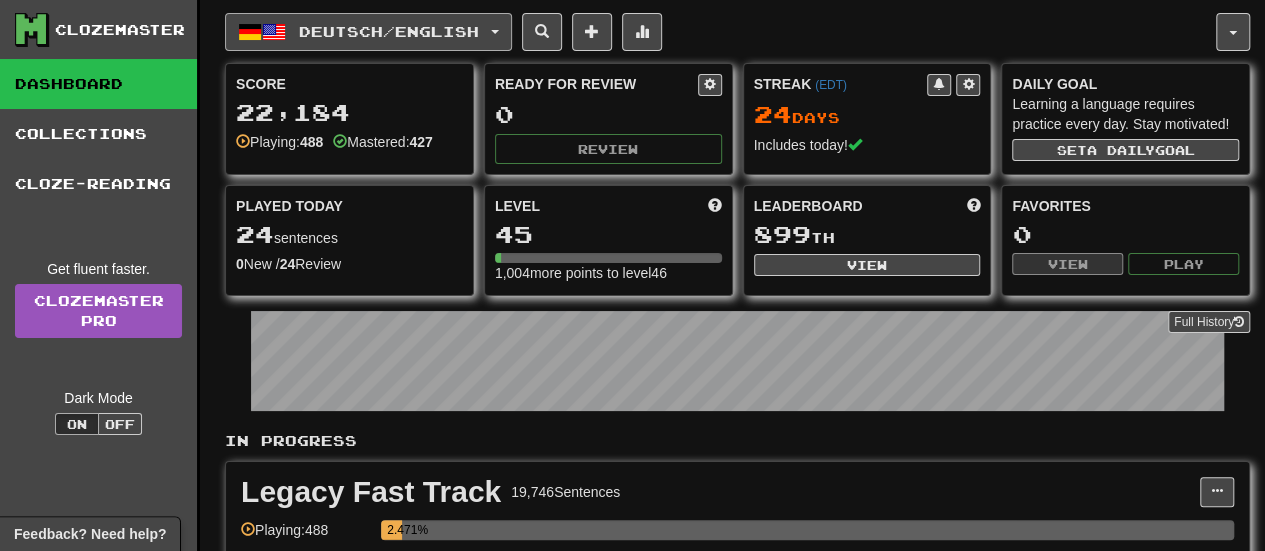 click on "Deutsch  /  English" at bounding box center (389, 31) 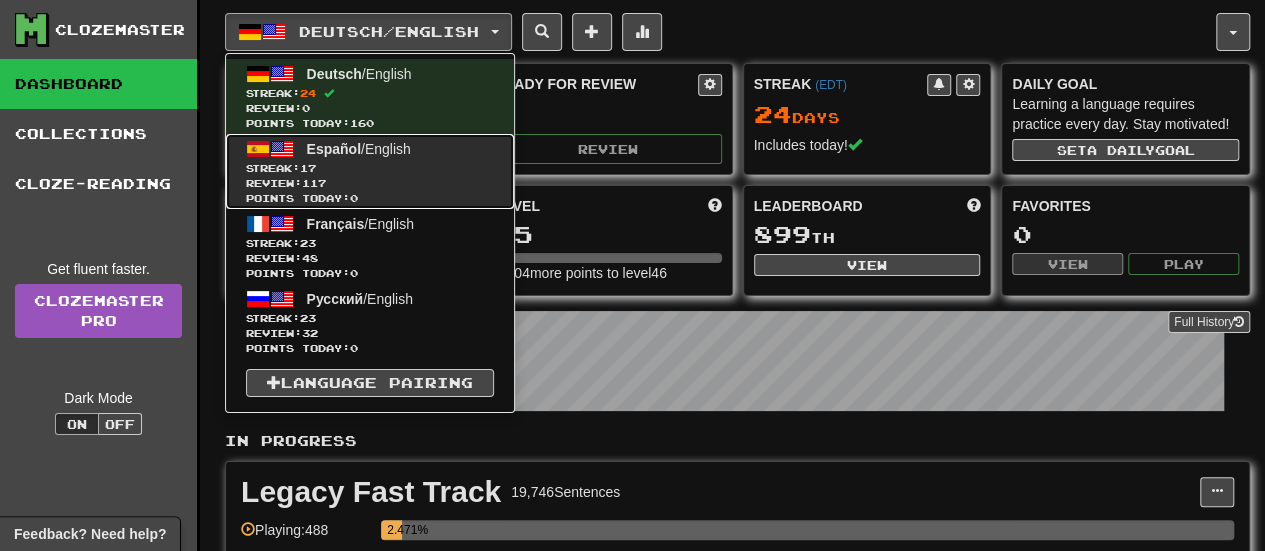 click on "Español  /  English Streak:  17   Review:  117 Points today:  0" at bounding box center [370, 171] 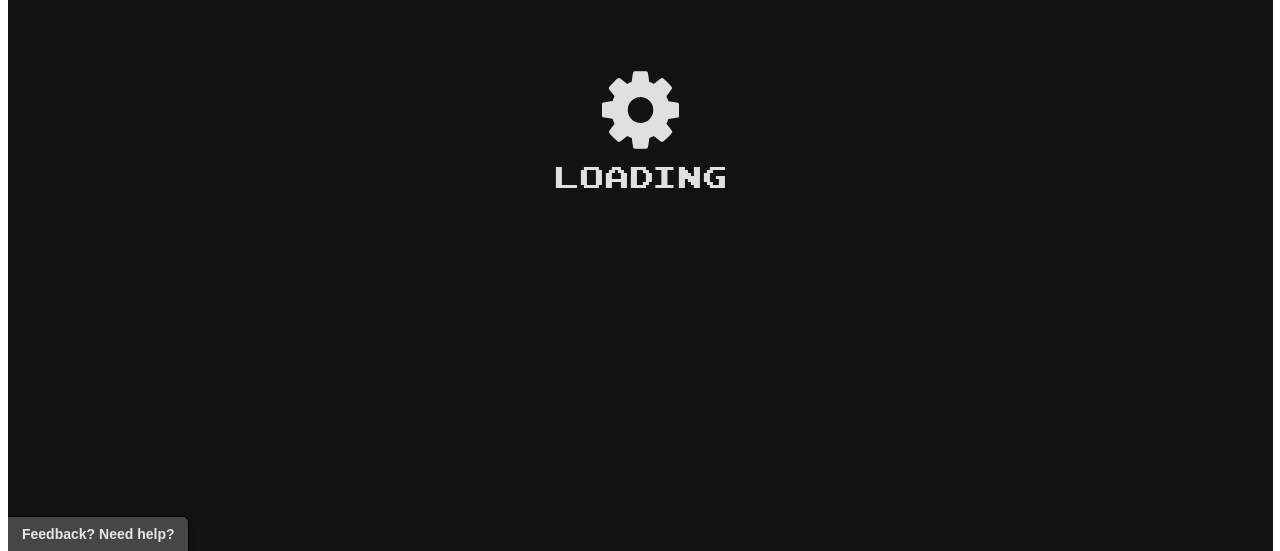 scroll, scrollTop: 0, scrollLeft: 0, axis: both 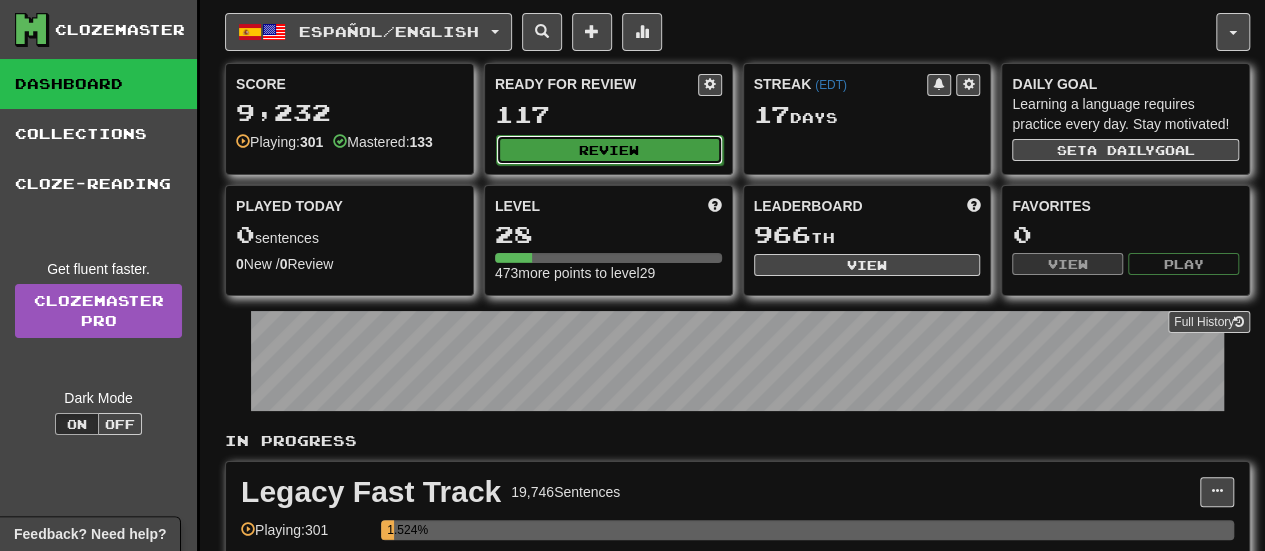 click on "Review" at bounding box center (609, 150) 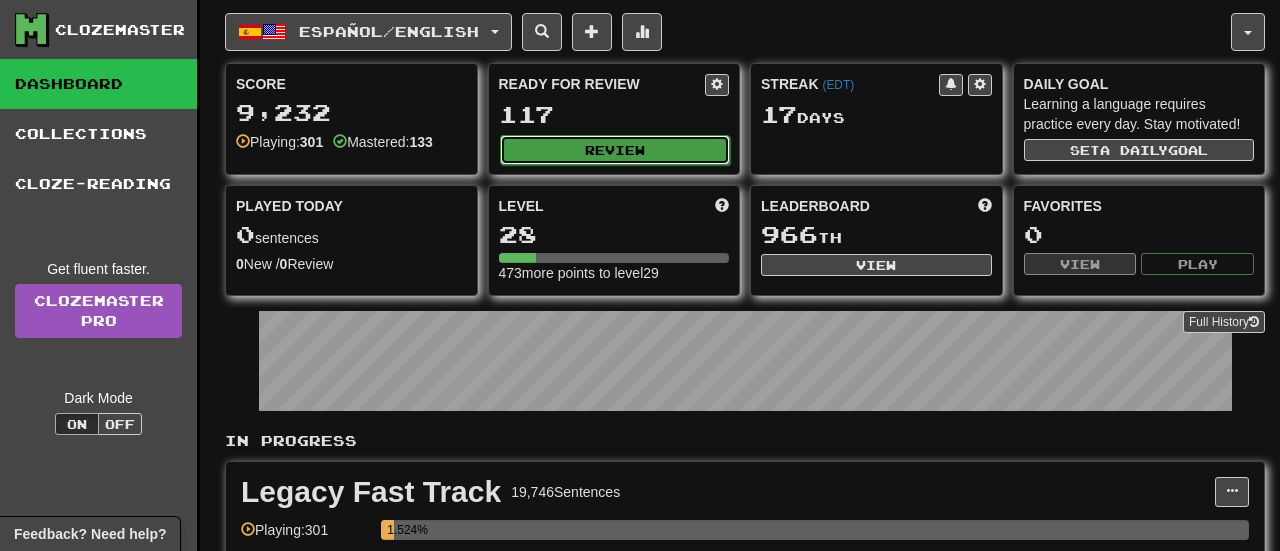 select on "**" 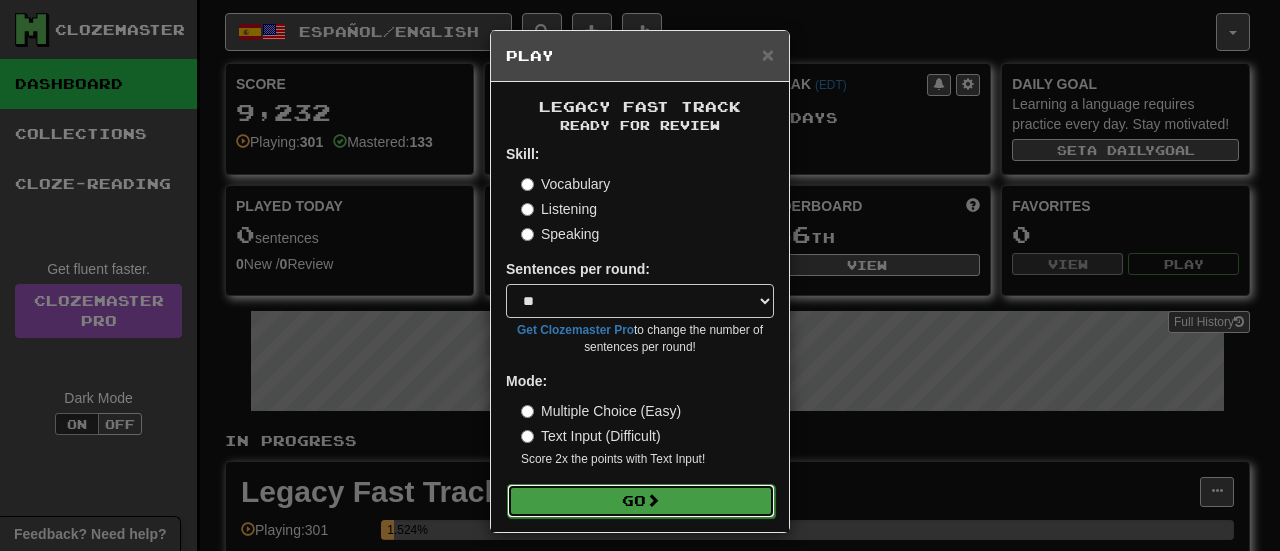 click on "Go" at bounding box center [641, 501] 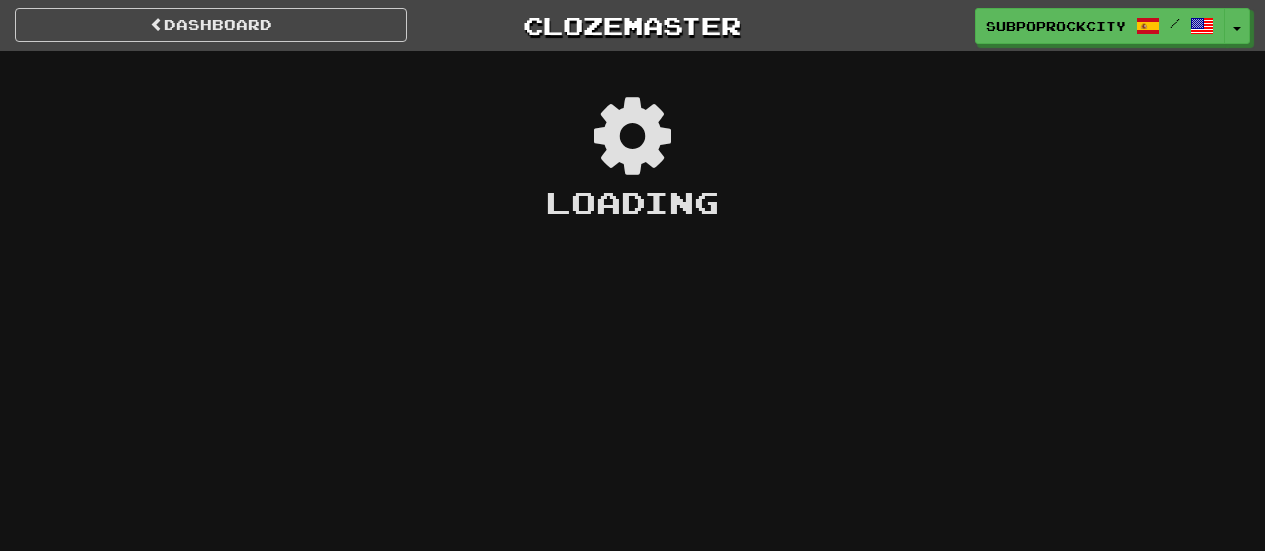 scroll, scrollTop: 0, scrollLeft: 0, axis: both 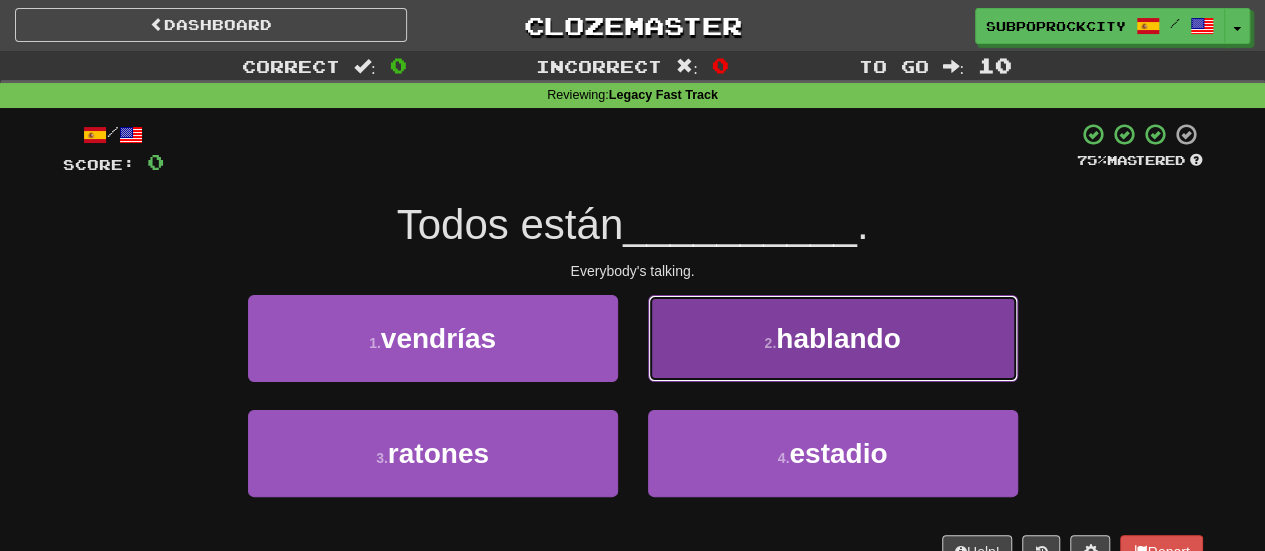 click on "2 .  hablando" at bounding box center (833, 338) 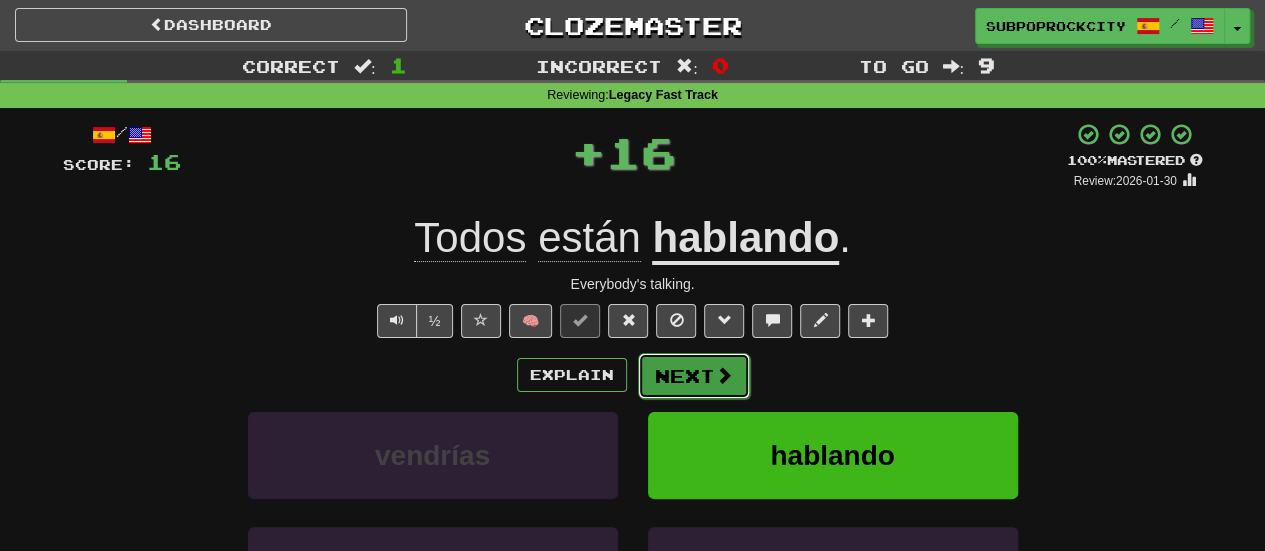 click on "Next" at bounding box center [694, 376] 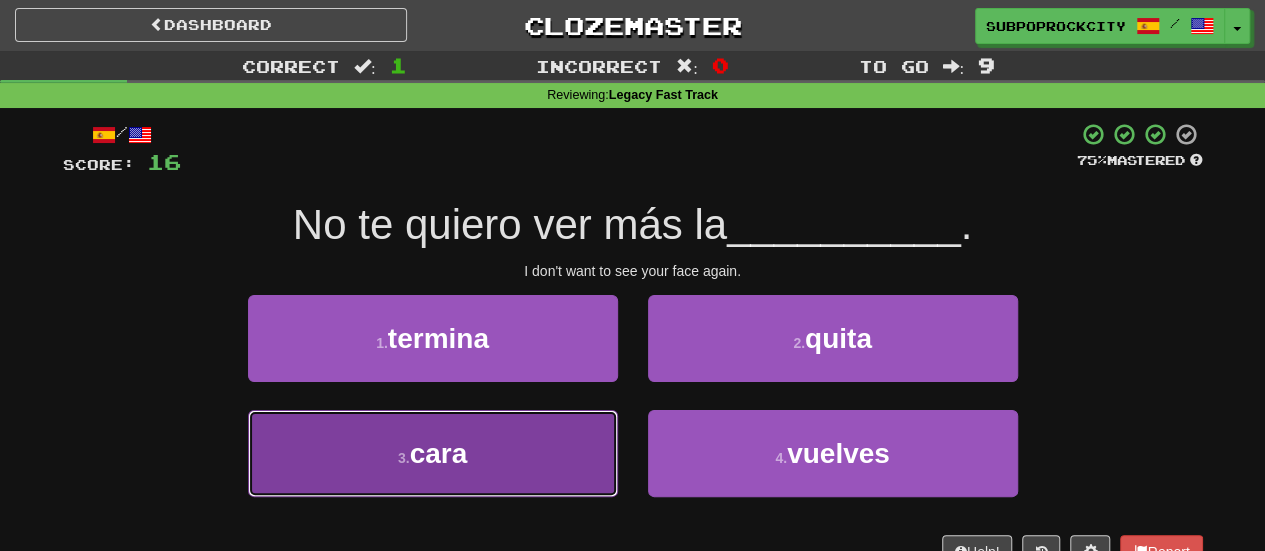 click on "3 .  cara" at bounding box center (433, 453) 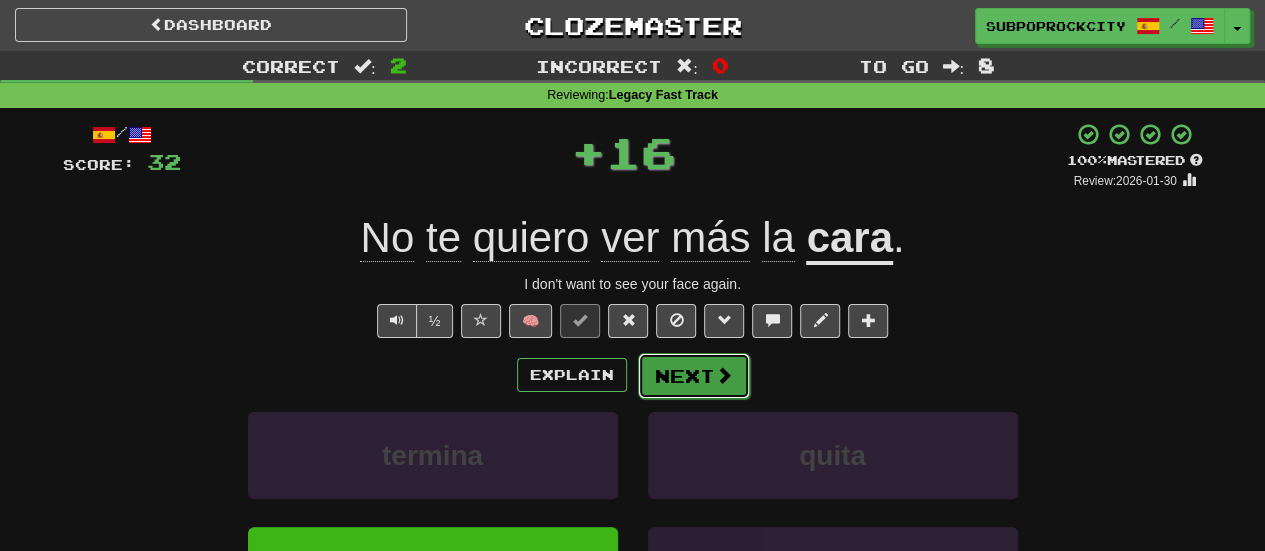 click on "Next" at bounding box center (694, 376) 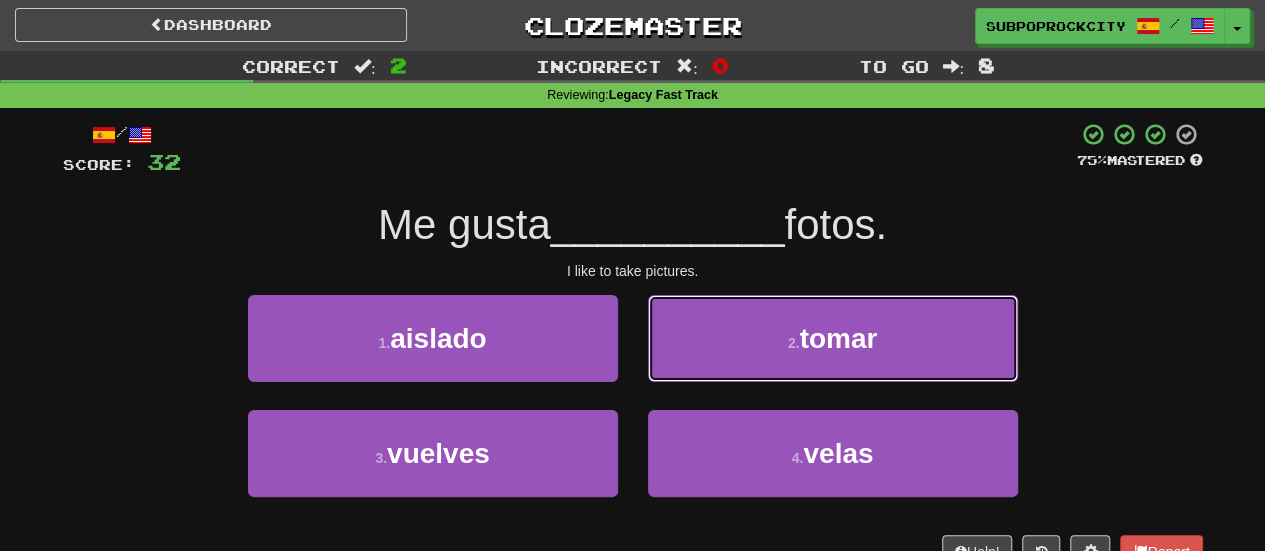 click on "2 .  tomar" at bounding box center [833, 338] 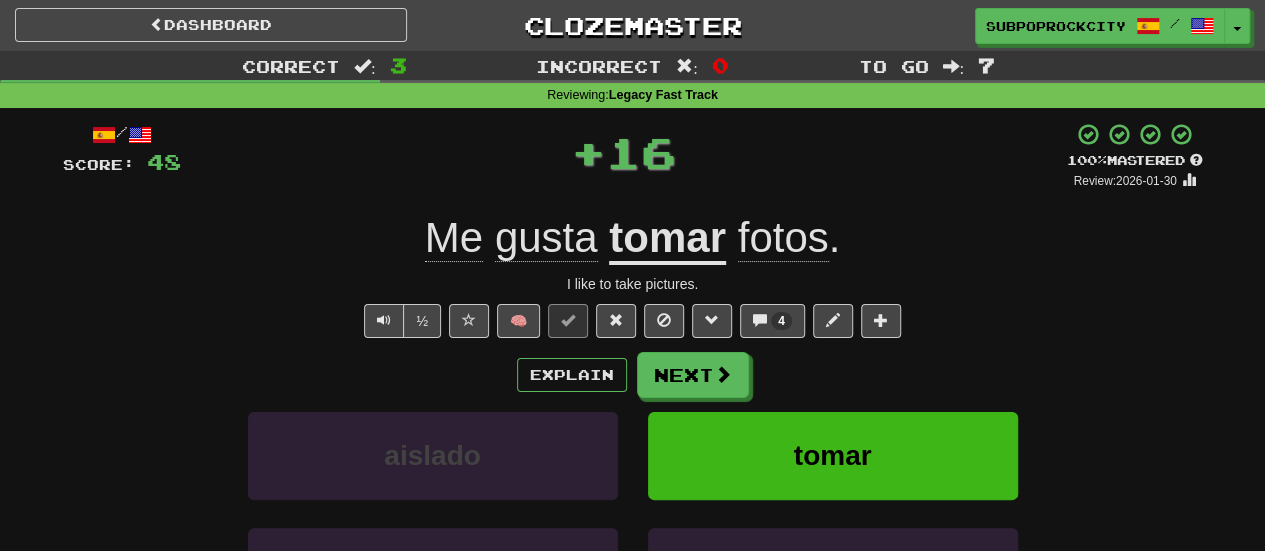 click on "Next" at bounding box center [693, 375] 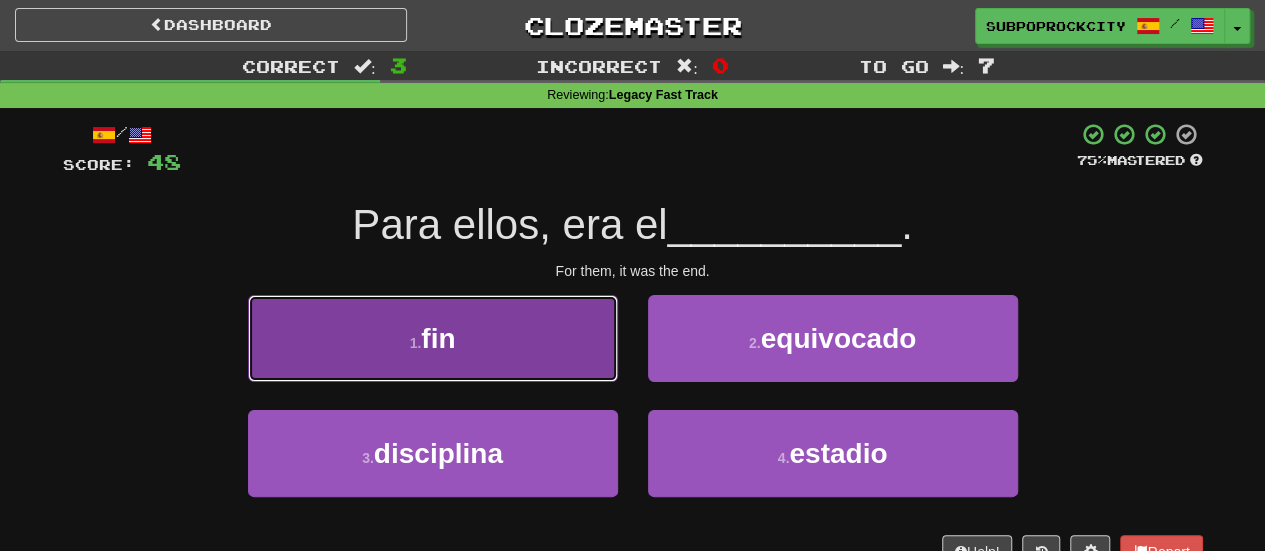 click on "1 .  fin" at bounding box center [433, 338] 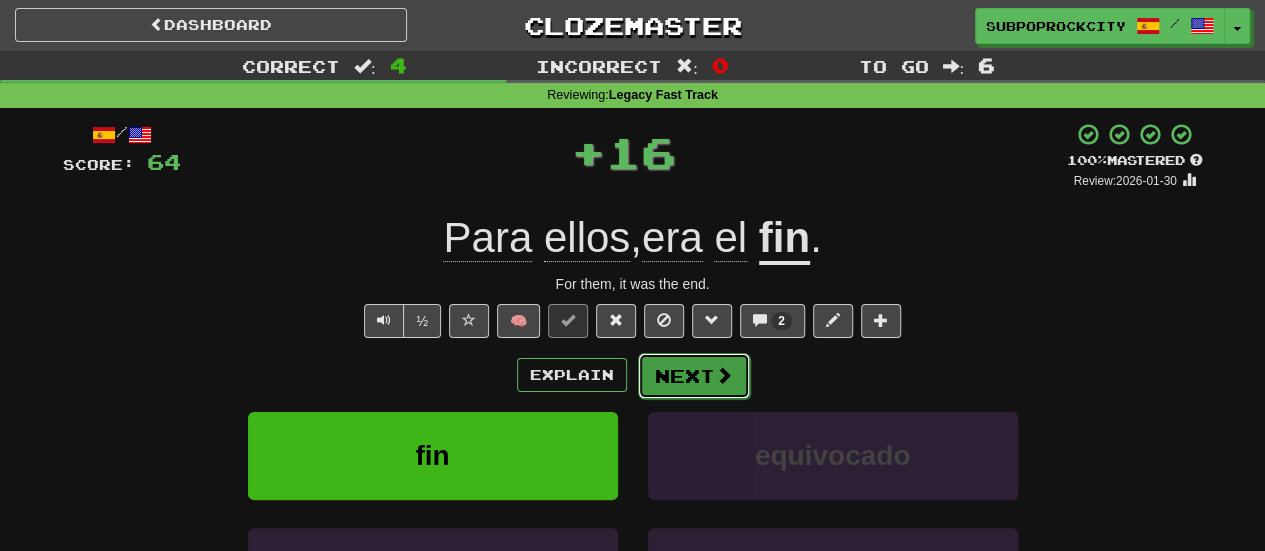 click on "Next" at bounding box center (694, 376) 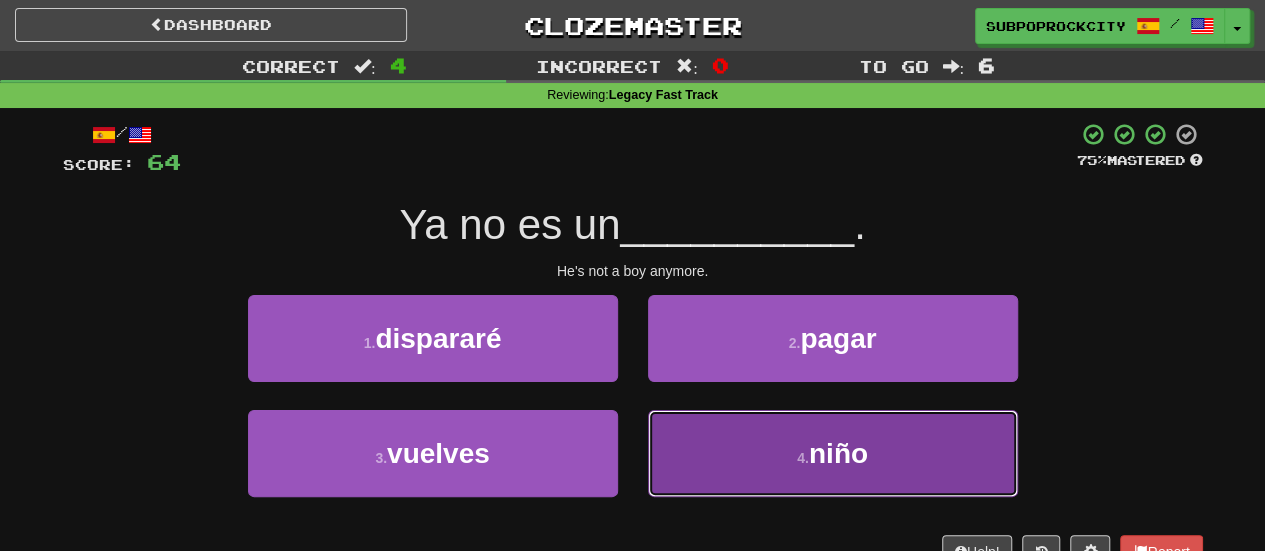 click on "4 .  niño" at bounding box center (833, 453) 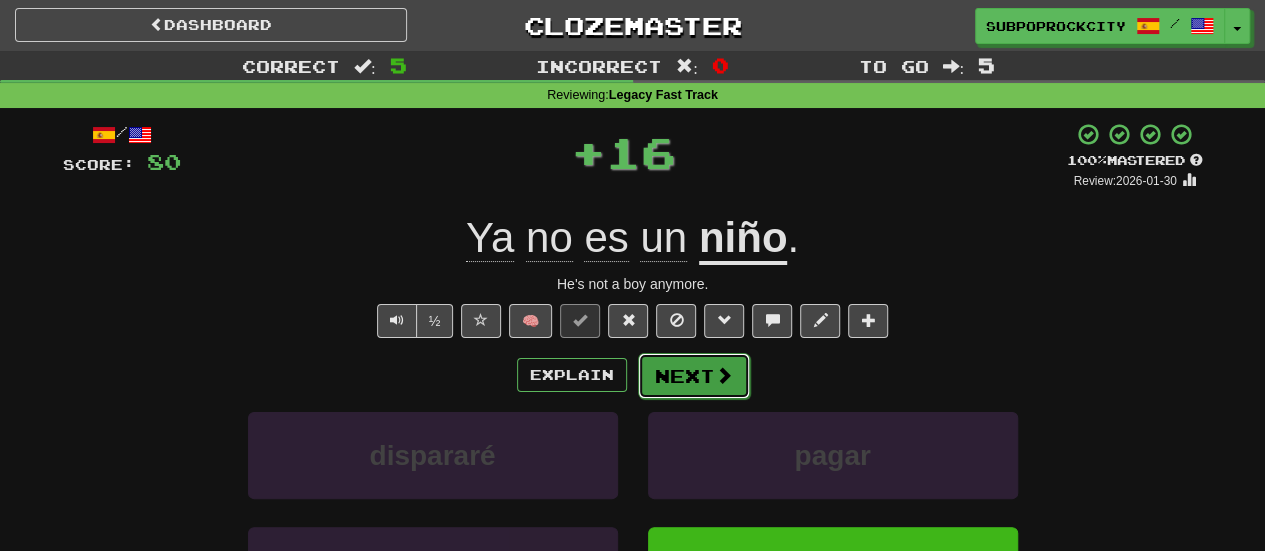 click on "Next" at bounding box center [694, 376] 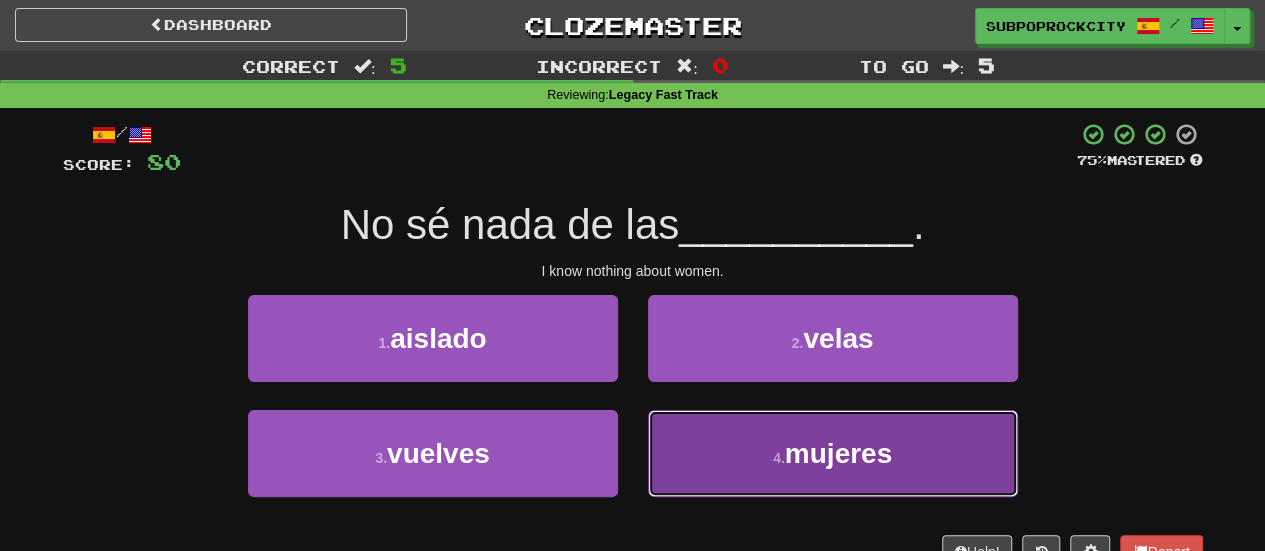 click on "4 .  mujeres" at bounding box center (833, 453) 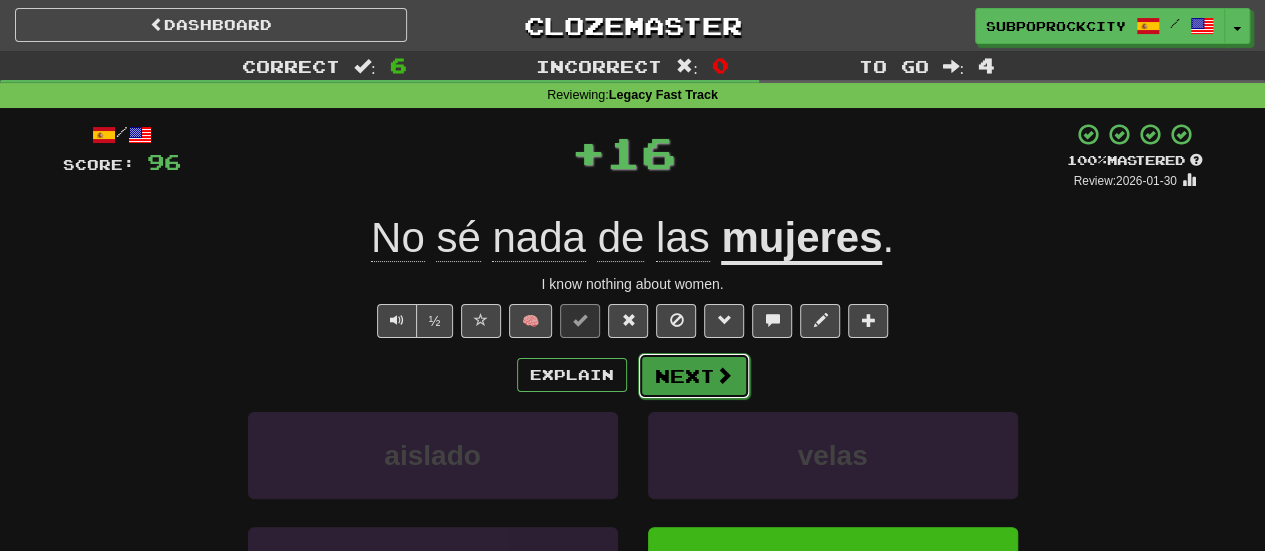 click on "Next" at bounding box center (694, 376) 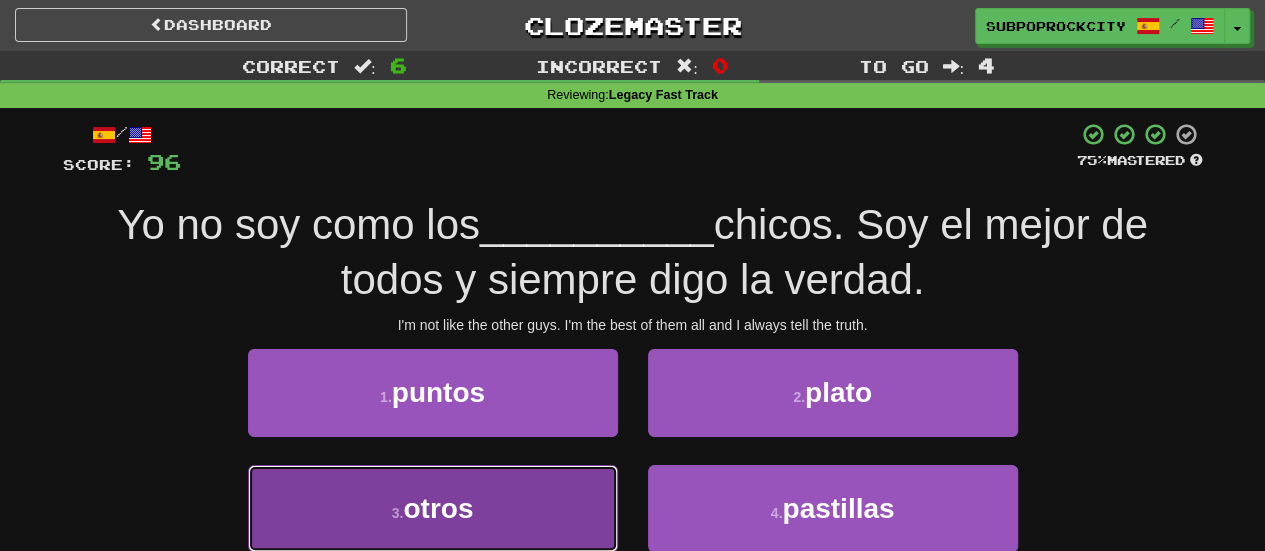 click on "3 .  otros" at bounding box center (433, 508) 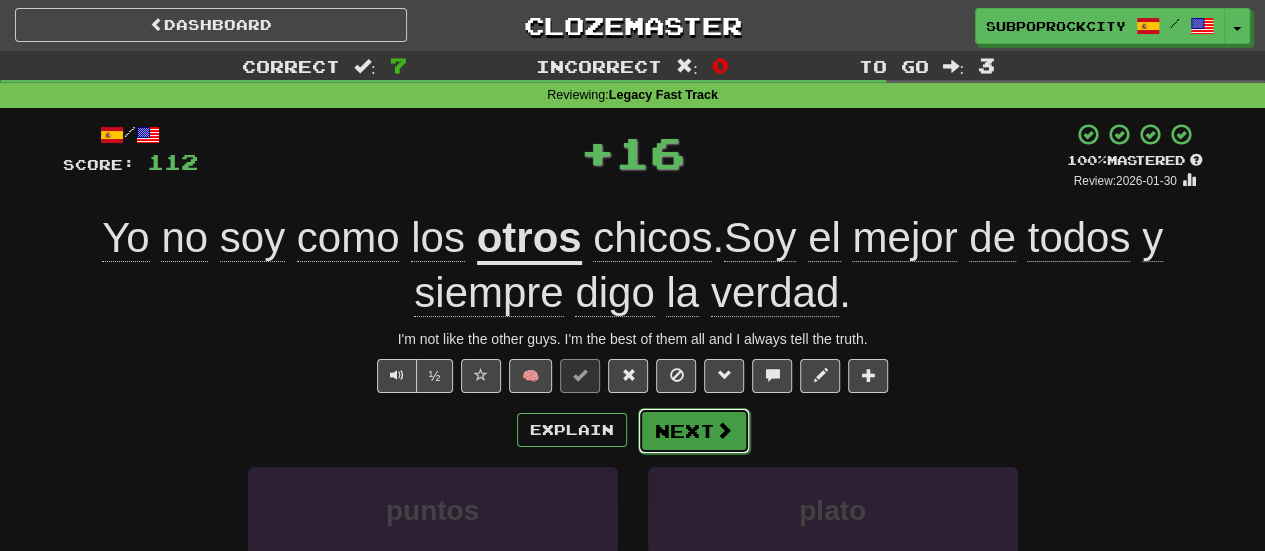 click on "Next" at bounding box center [694, 431] 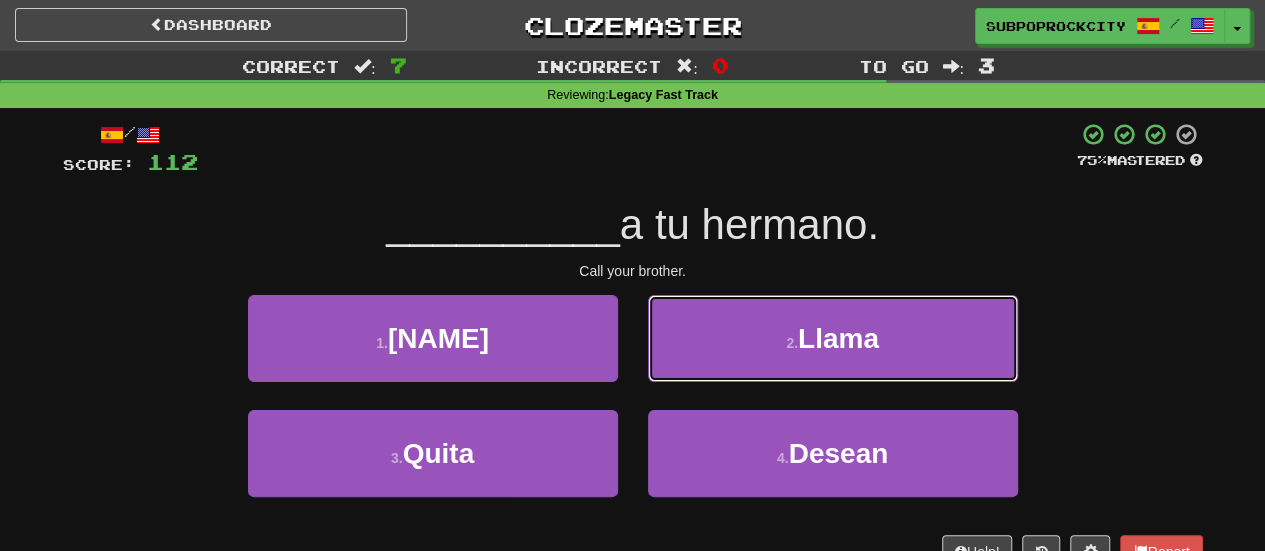 click on "2 .  Llama" at bounding box center [833, 338] 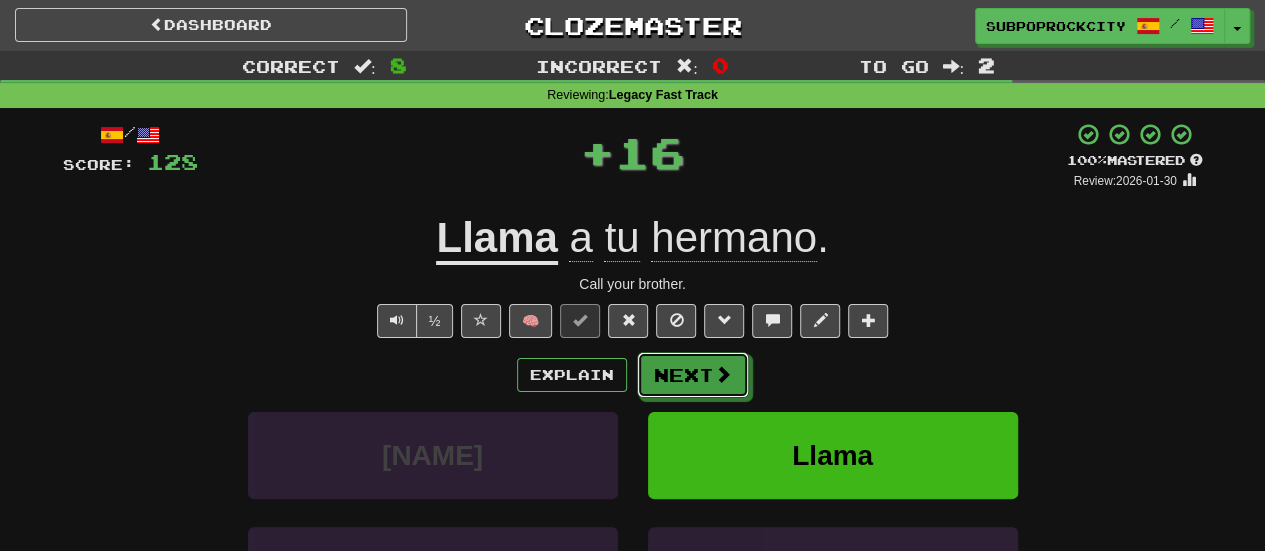 click on "Explain Next Jurado Llama Quita Desean Learn more: Jurado Llama Quita Desean" at bounding box center [633, 512] 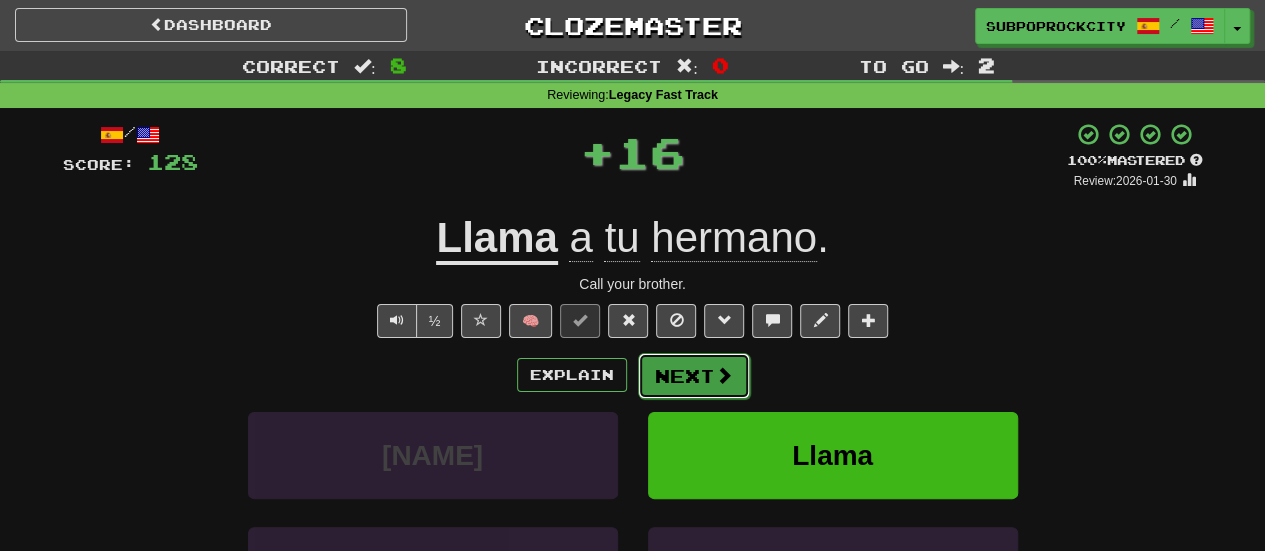 click on "Next" at bounding box center [694, 376] 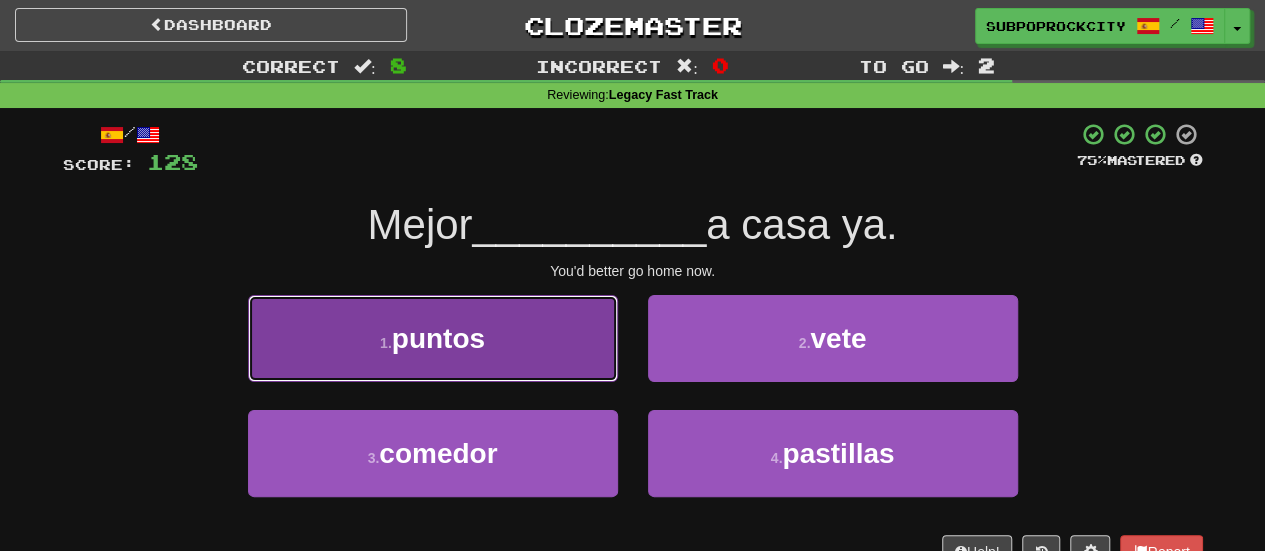 click on "1 .  puntos" at bounding box center (433, 338) 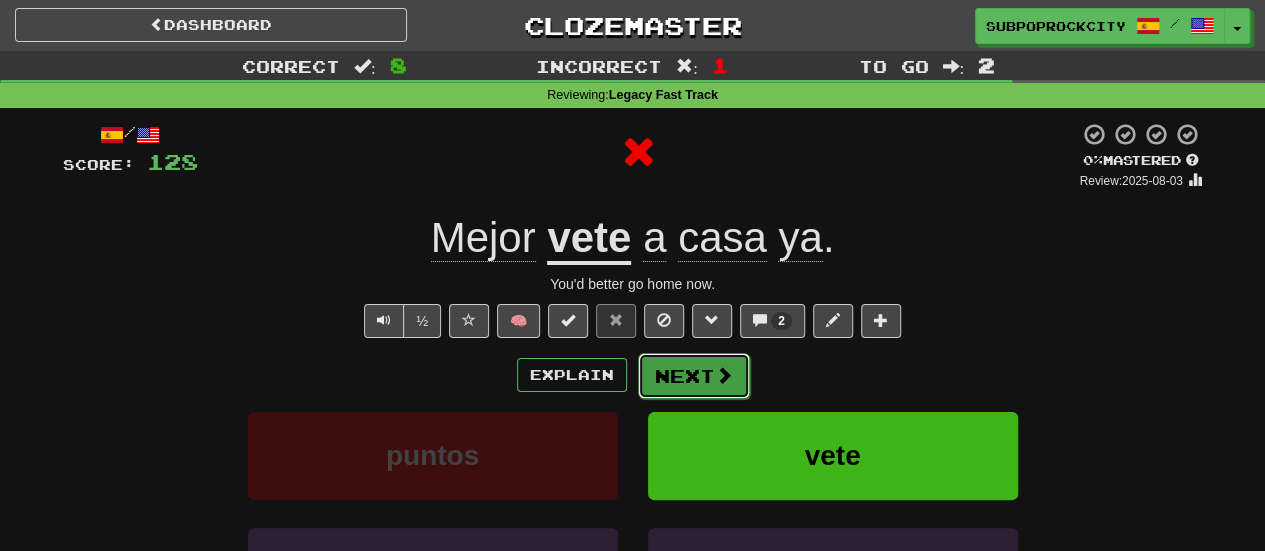 click on "Next" at bounding box center [694, 376] 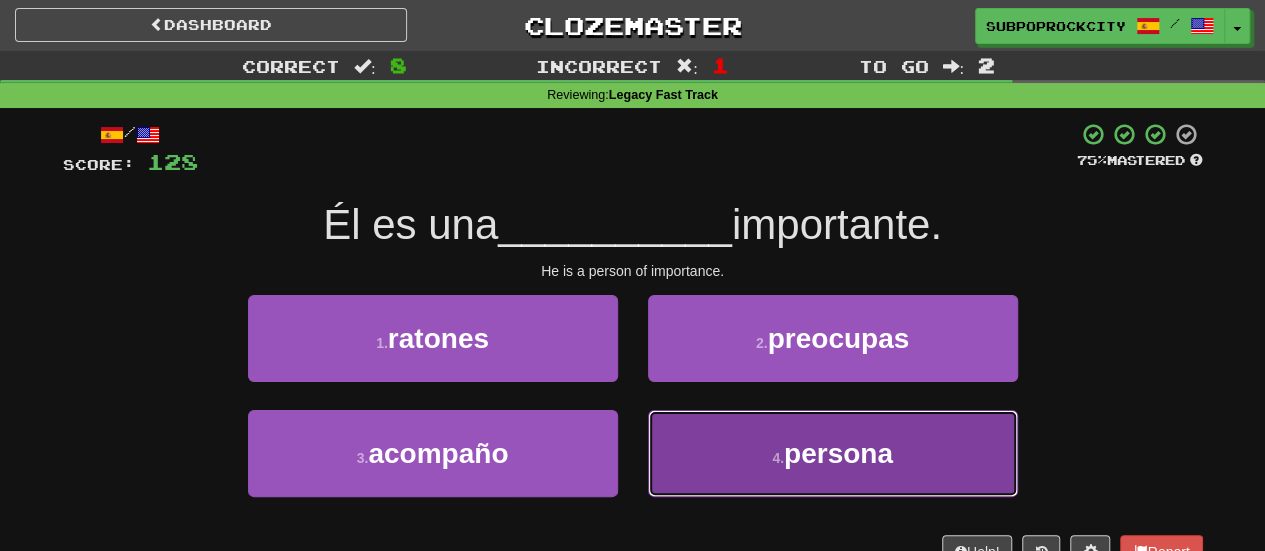 click on "4 .  persona" at bounding box center (833, 453) 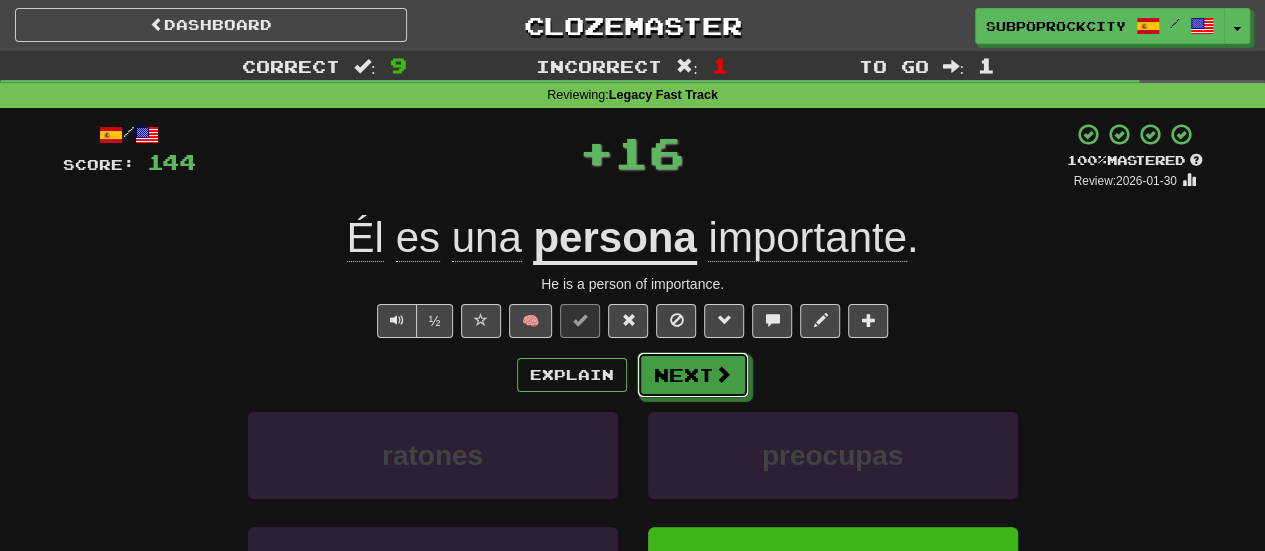 click on "Next" at bounding box center (693, 375) 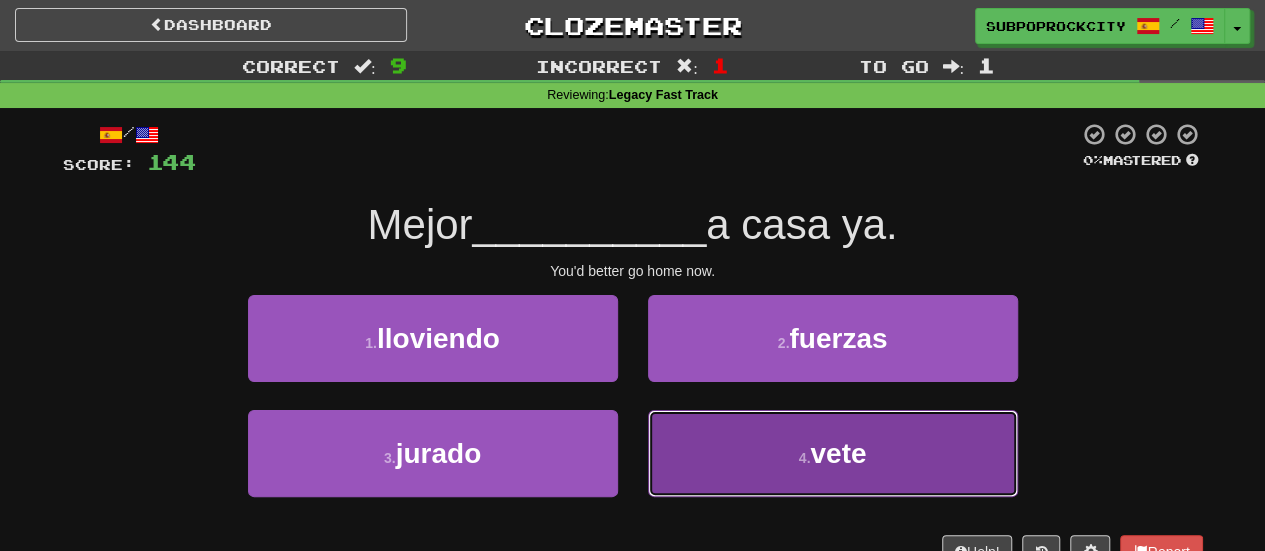 click on "4 .  vete" at bounding box center (833, 453) 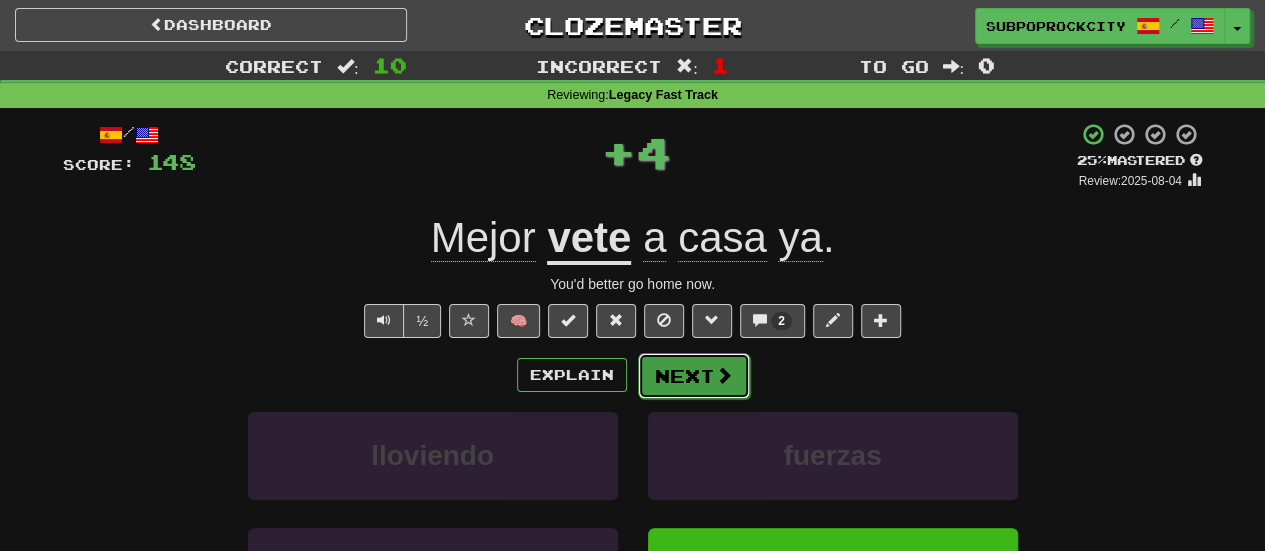 click on "Next" at bounding box center [694, 376] 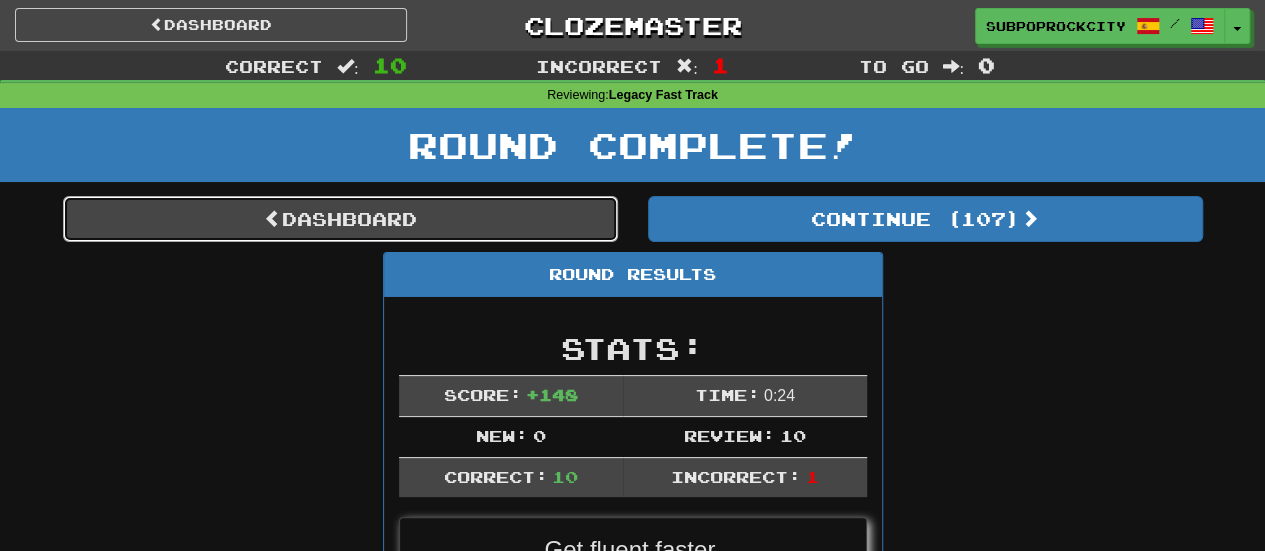 click on "Dashboard" at bounding box center (340, 219) 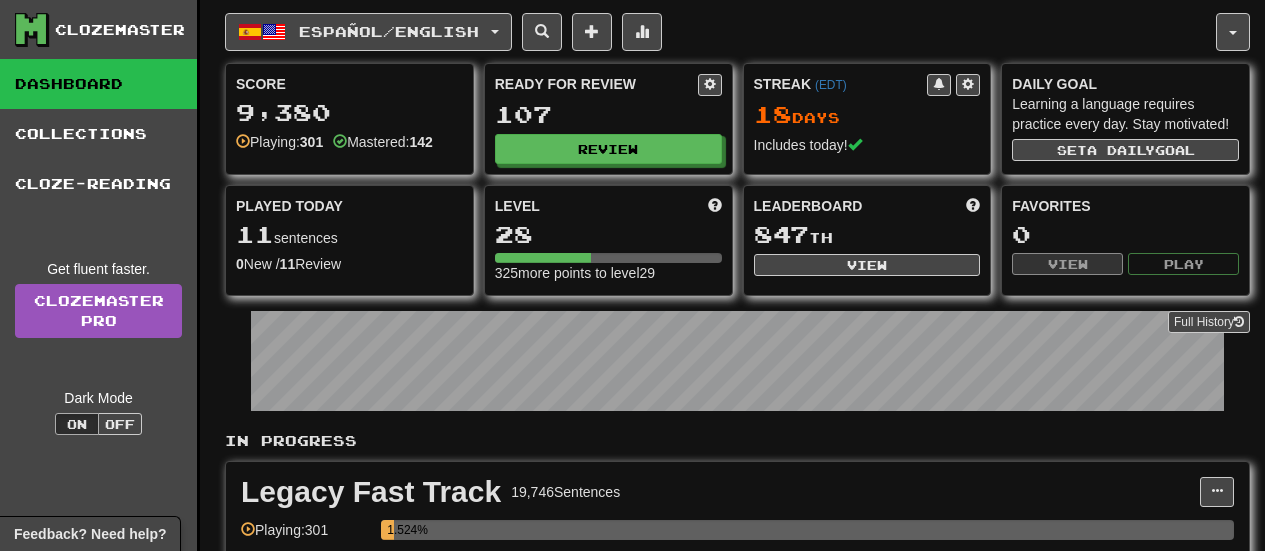 scroll, scrollTop: 0, scrollLeft: 0, axis: both 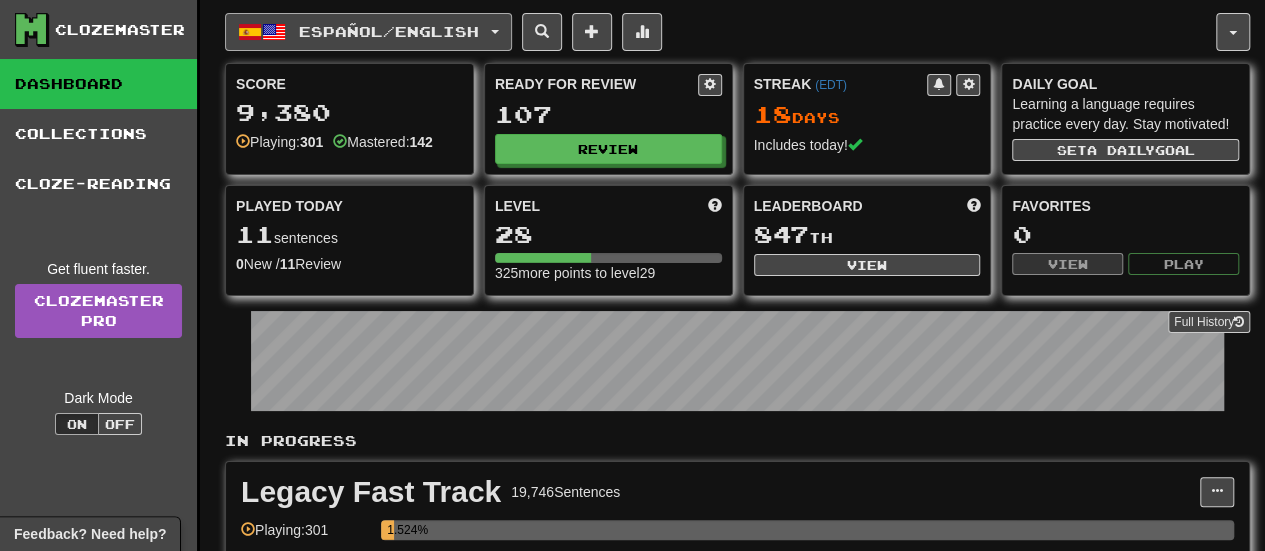 click on "Español  /  English" at bounding box center [389, 31] 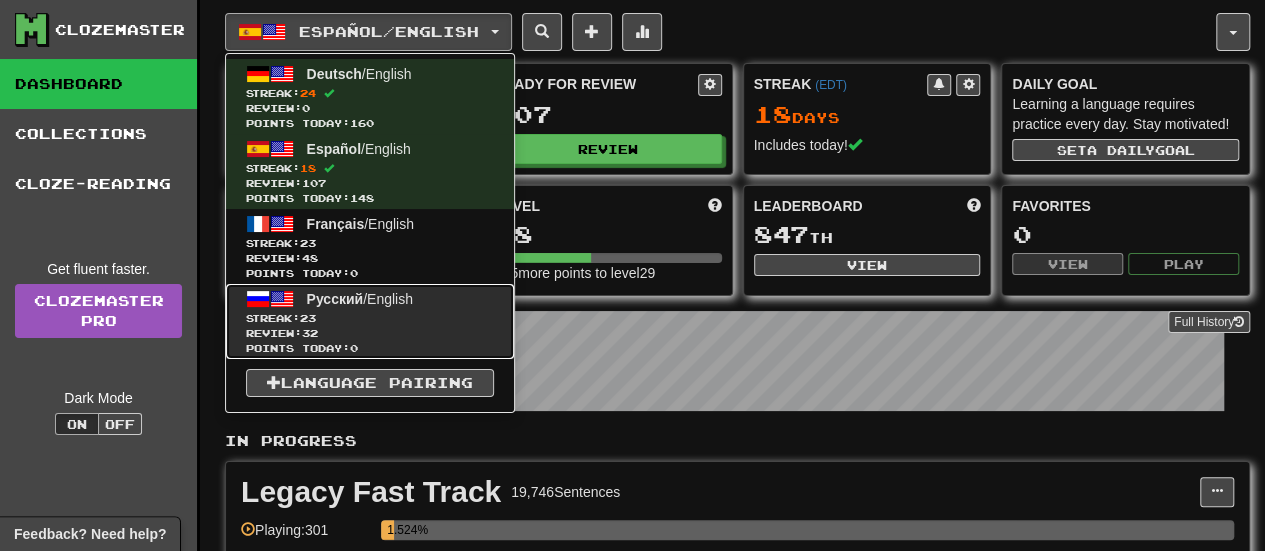 click on "Русский  /  English Streak:  23   Review:  32 Points today:  0" at bounding box center [370, 321] 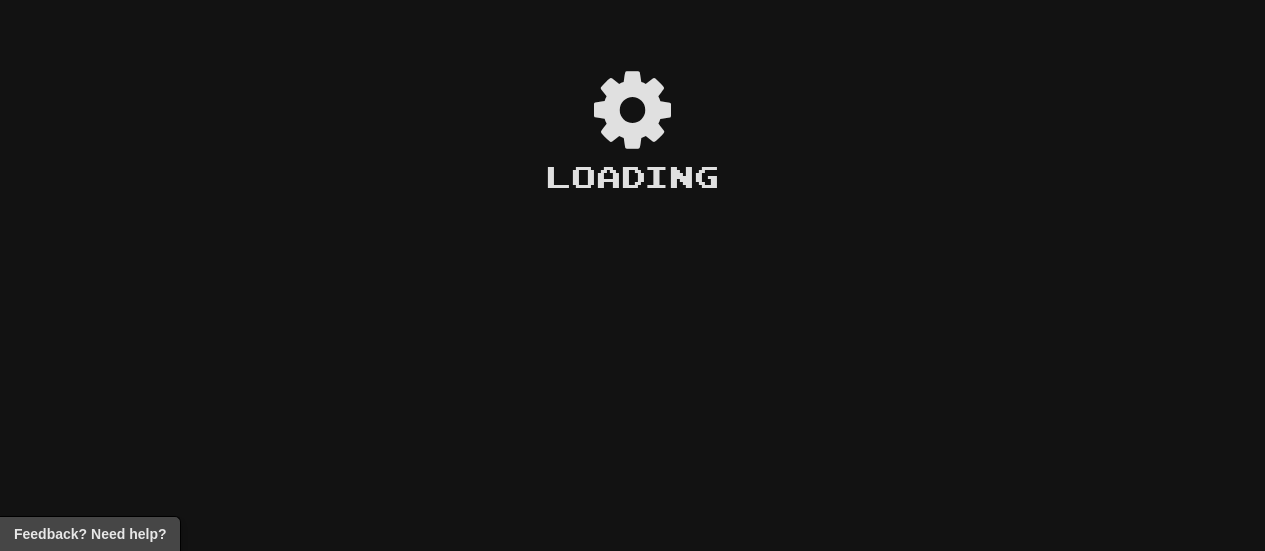 scroll, scrollTop: 0, scrollLeft: 0, axis: both 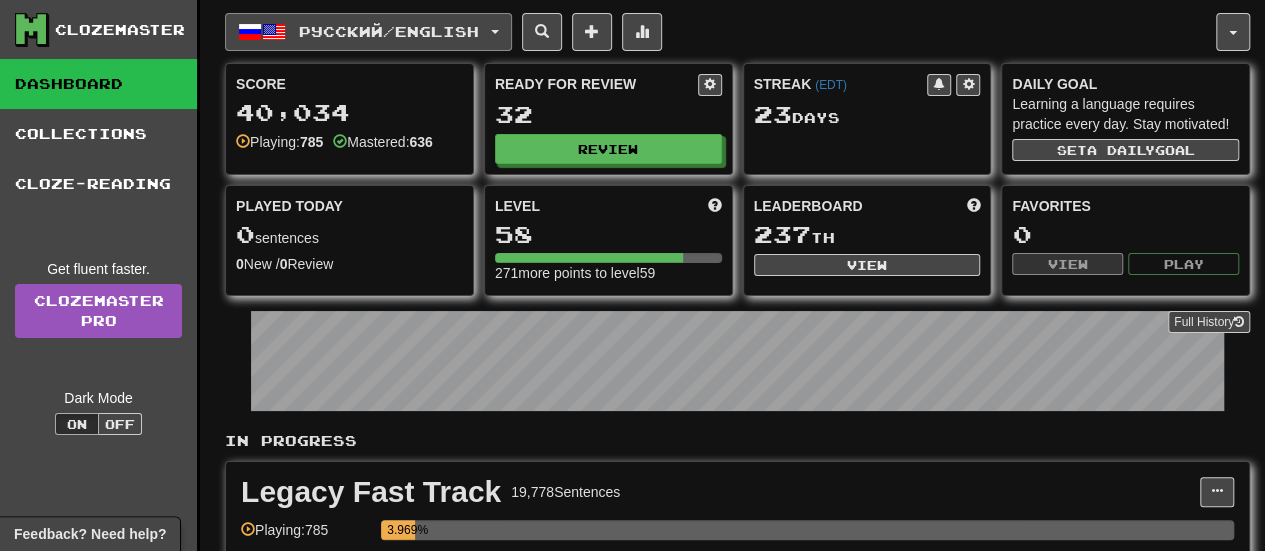 click on "Русский  /  English" at bounding box center [368, 32] 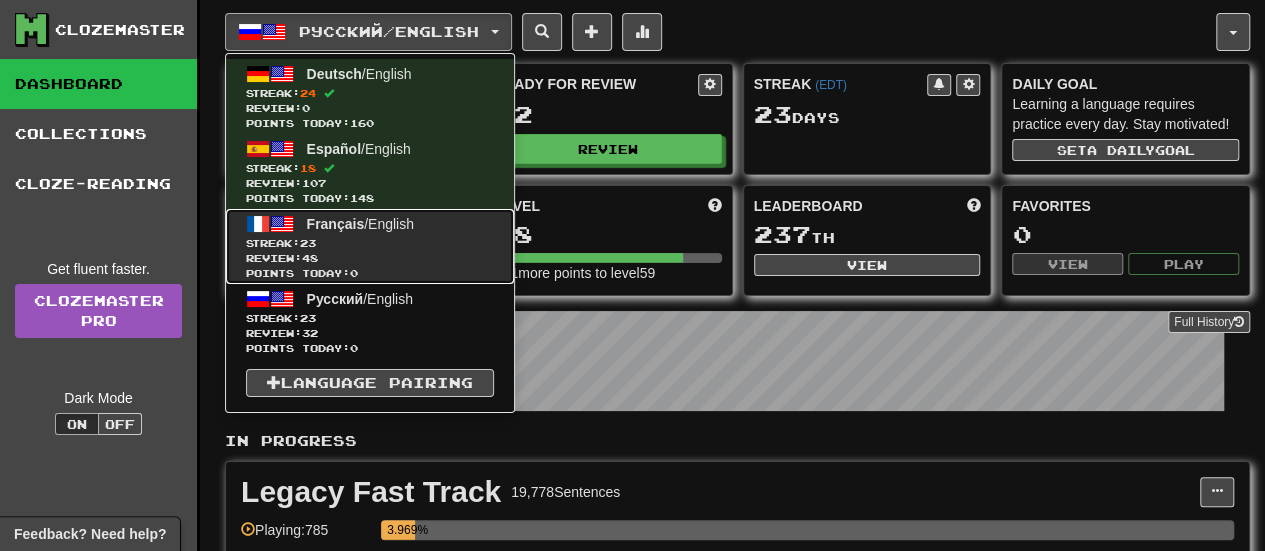 click on "Review:  48" at bounding box center [370, 258] 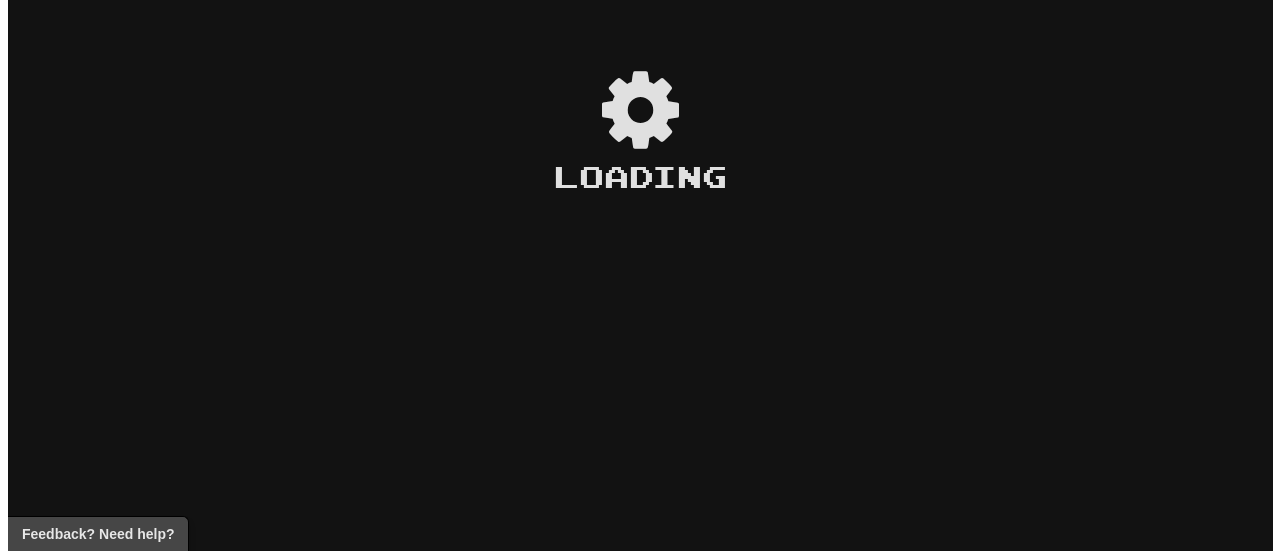 scroll, scrollTop: 0, scrollLeft: 0, axis: both 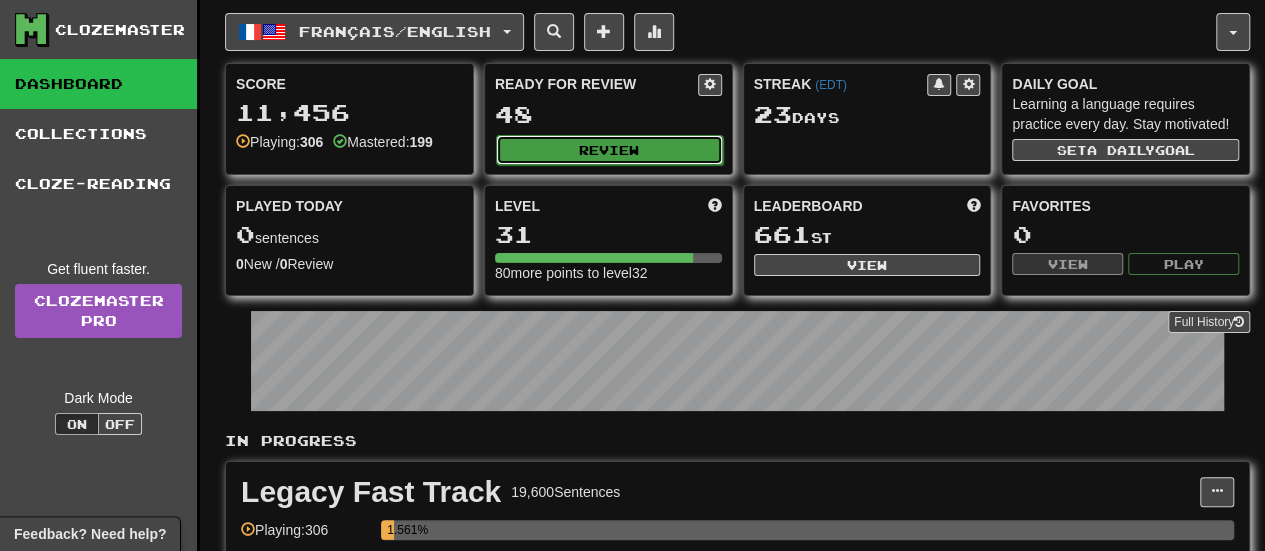 click on "Review" at bounding box center [609, 150] 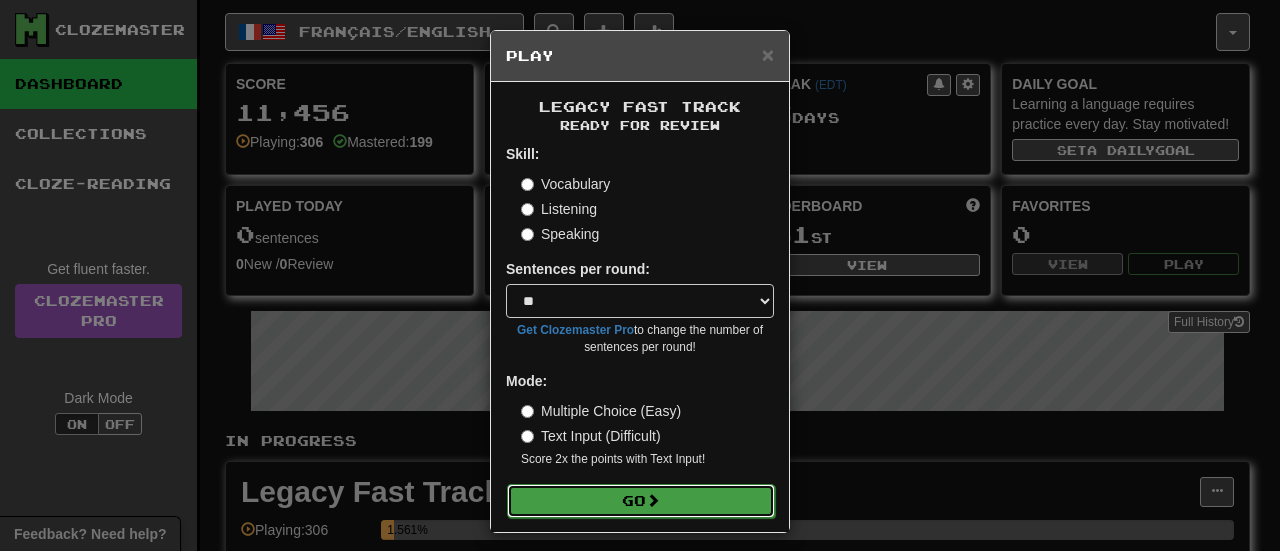 click on "Go" at bounding box center (641, 501) 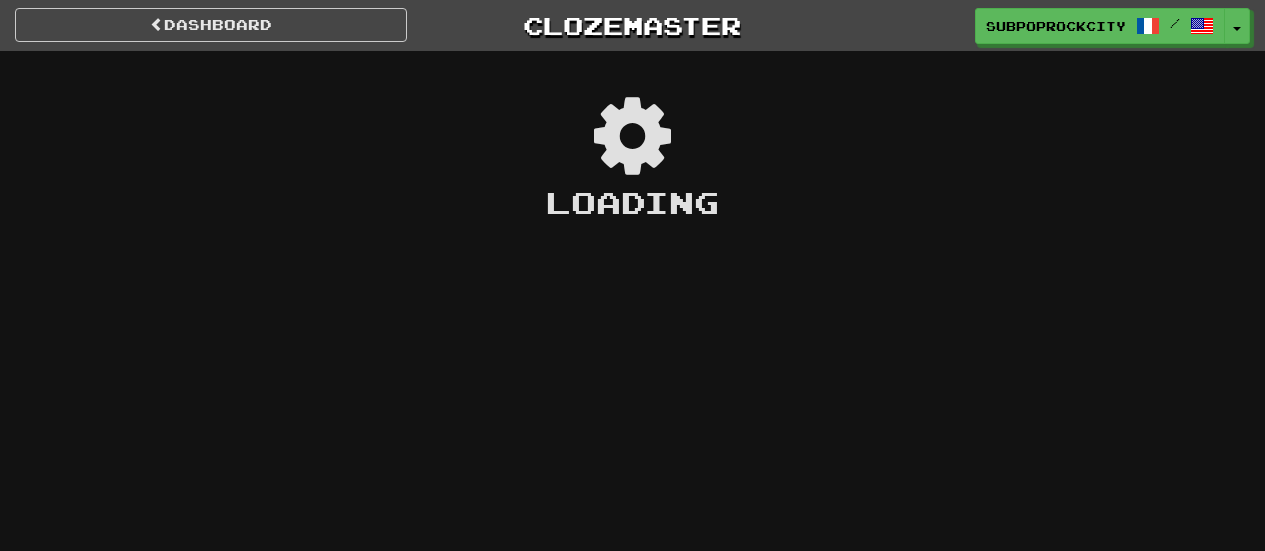 scroll, scrollTop: 0, scrollLeft: 0, axis: both 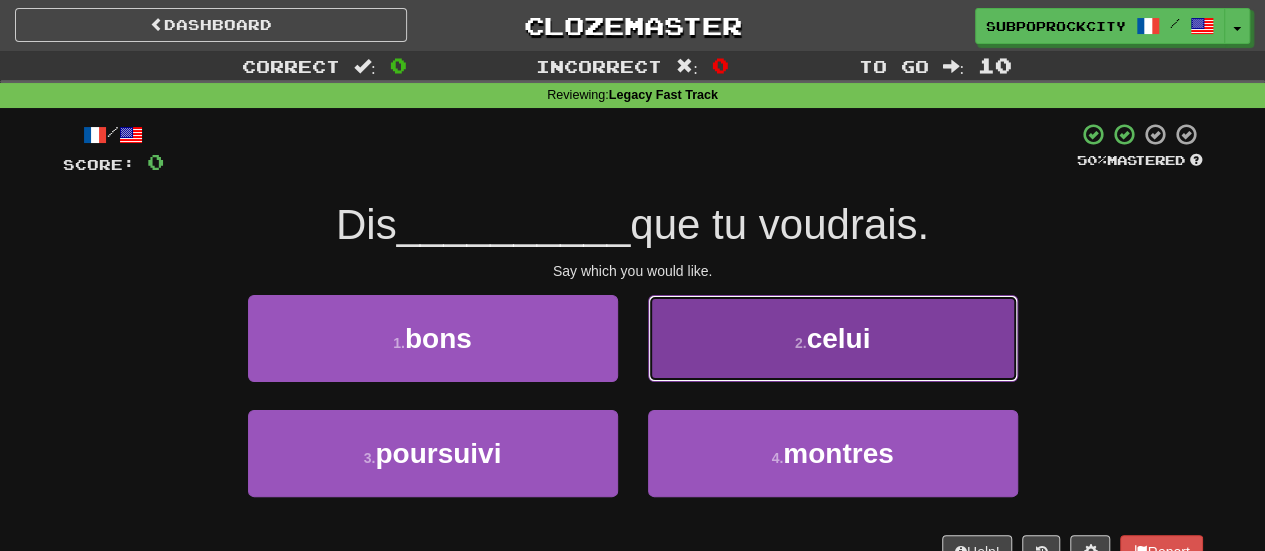 click on "2 .  celui" at bounding box center [833, 338] 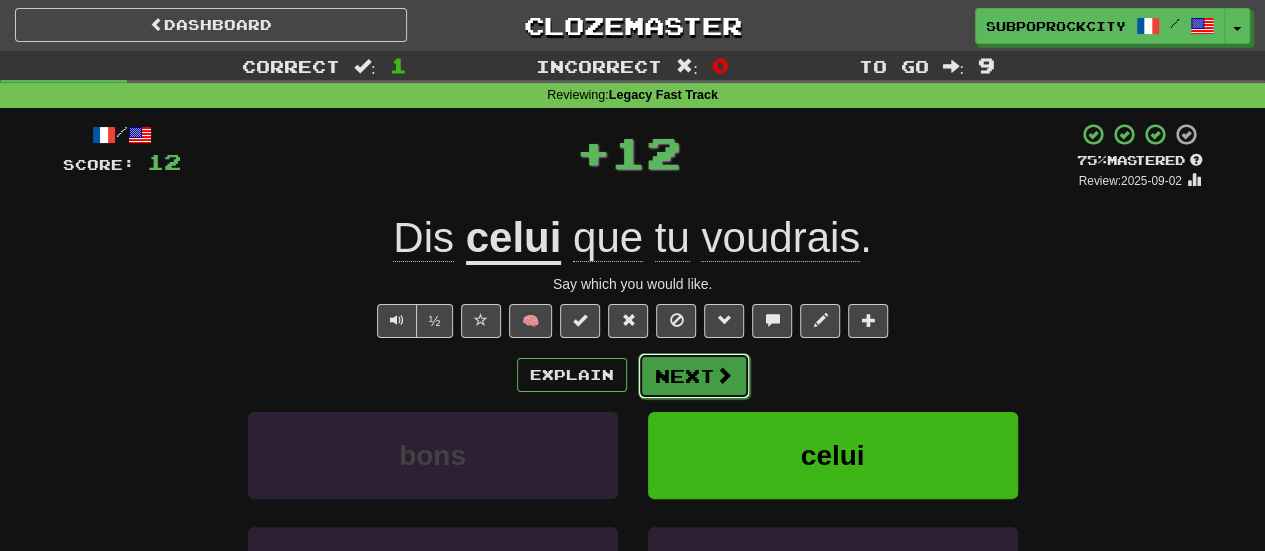 click on "Next" at bounding box center (694, 376) 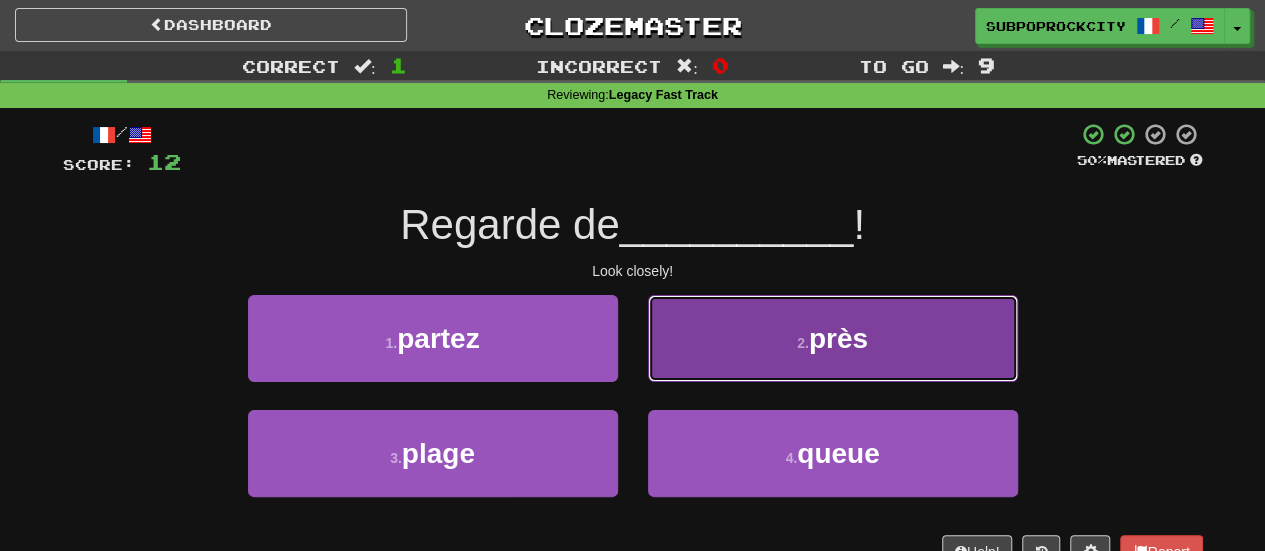 click on "2 .  près" at bounding box center [833, 338] 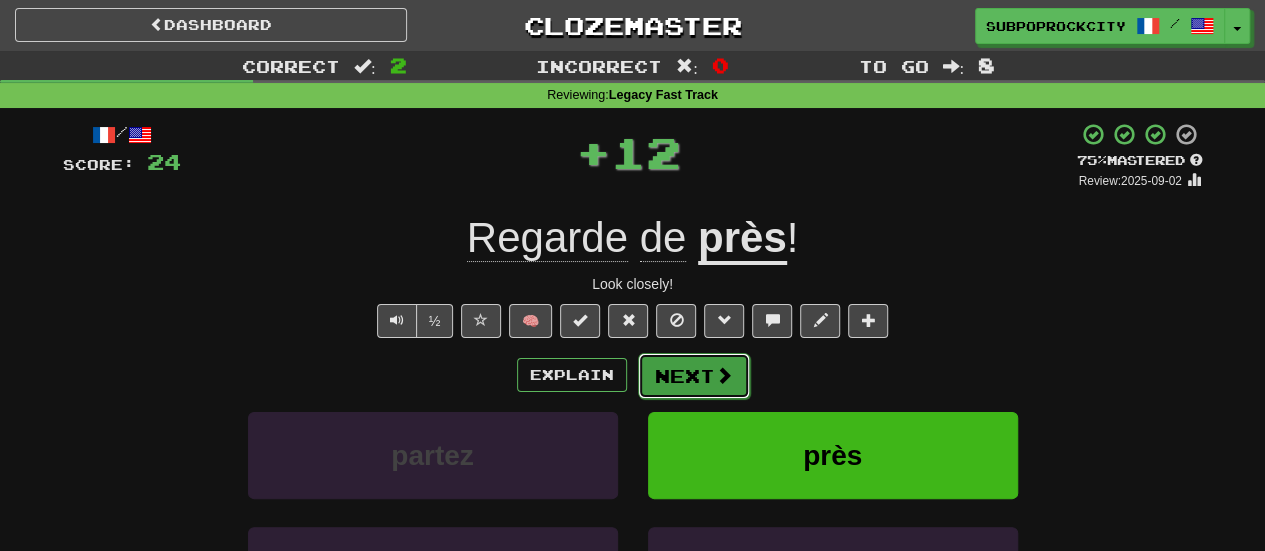 click on "Next" at bounding box center [694, 376] 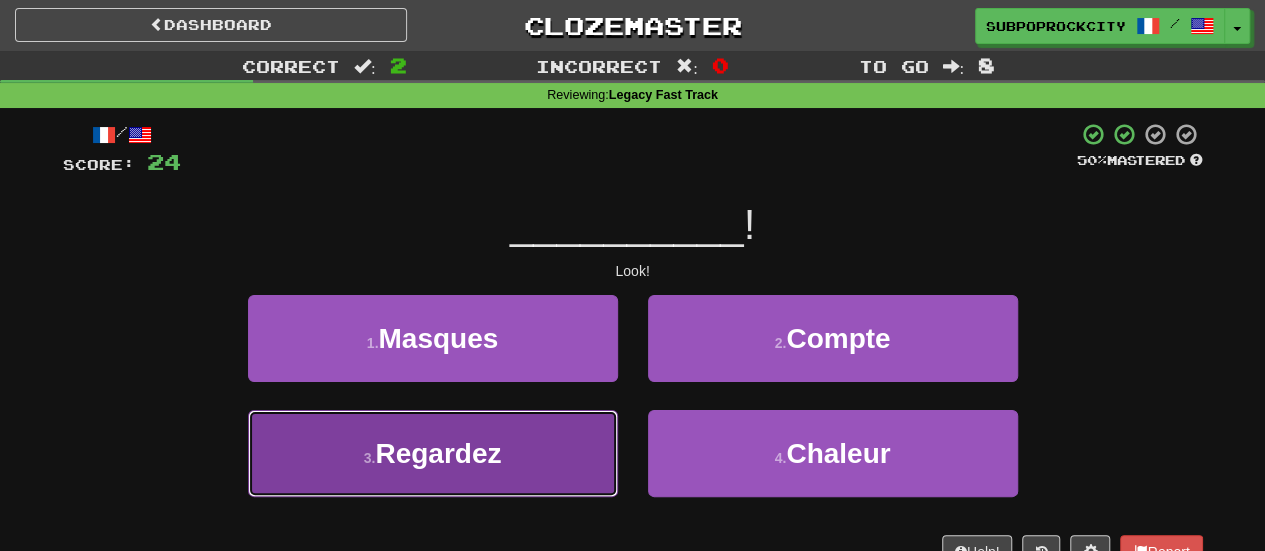 click on "3 .  Regardez" at bounding box center [433, 453] 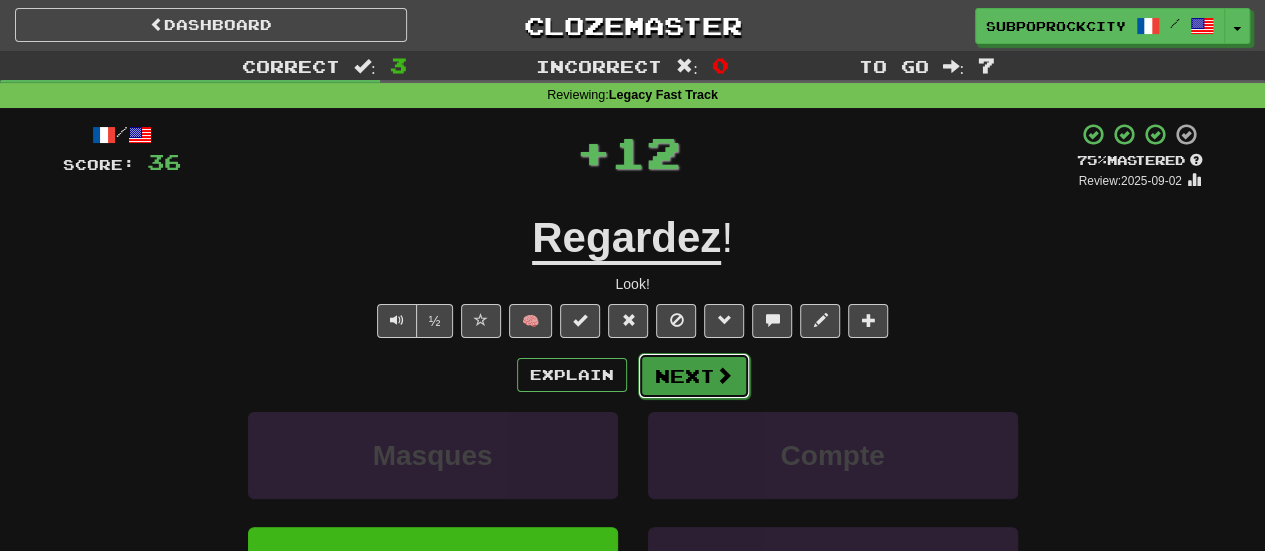 click on "Next" at bounding box center [694, 376] 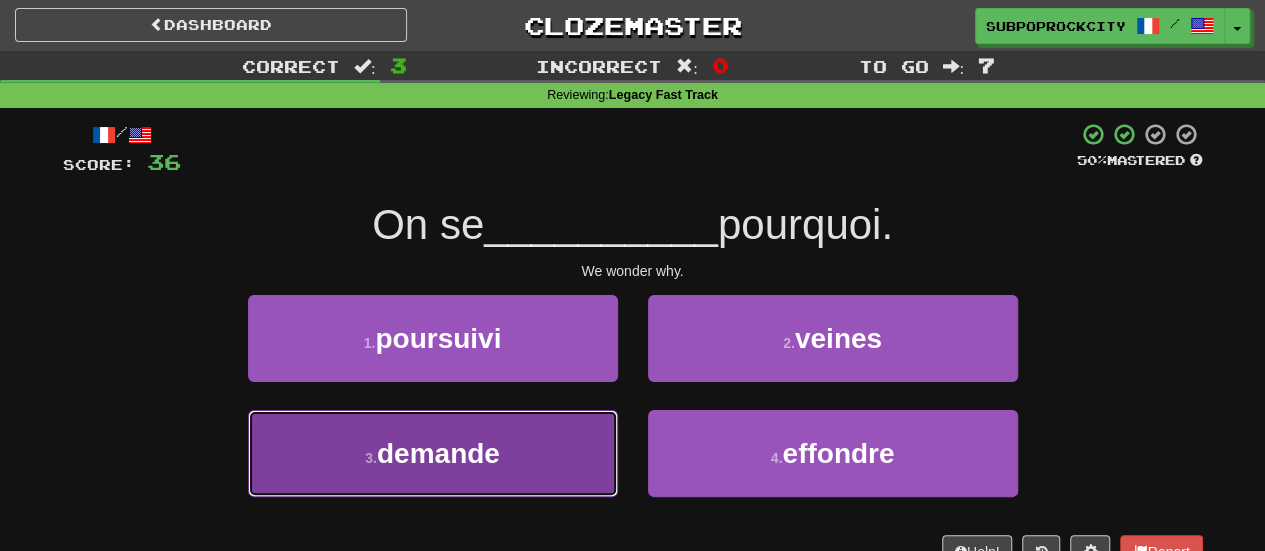 click on "3 .  demande" at bounding box center [433, 453] 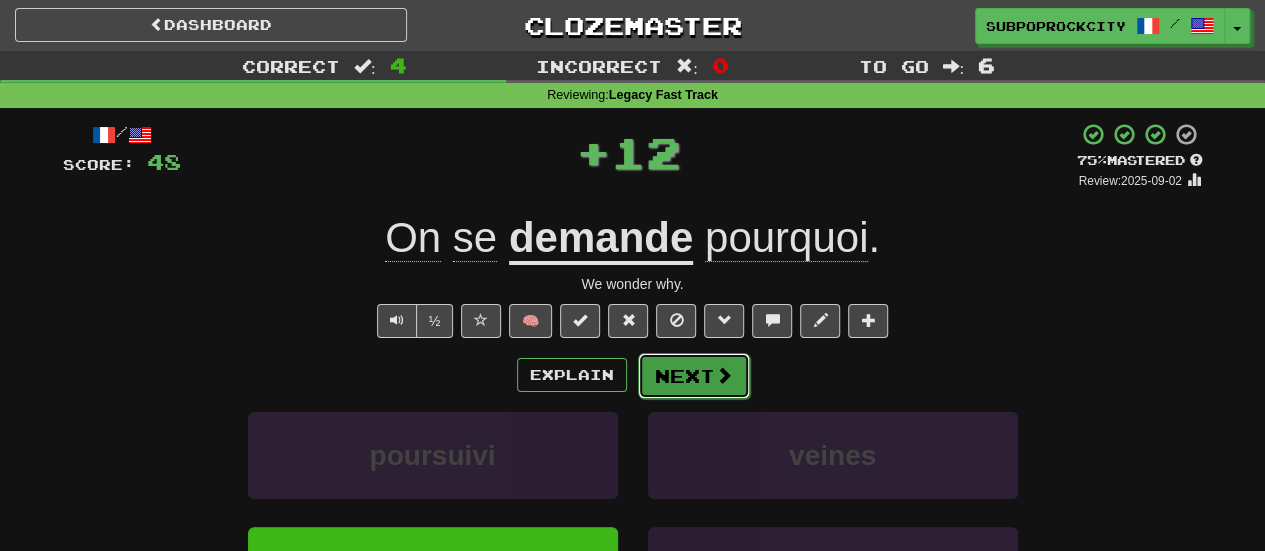 click on "Next" at bounding box center (694, 376) 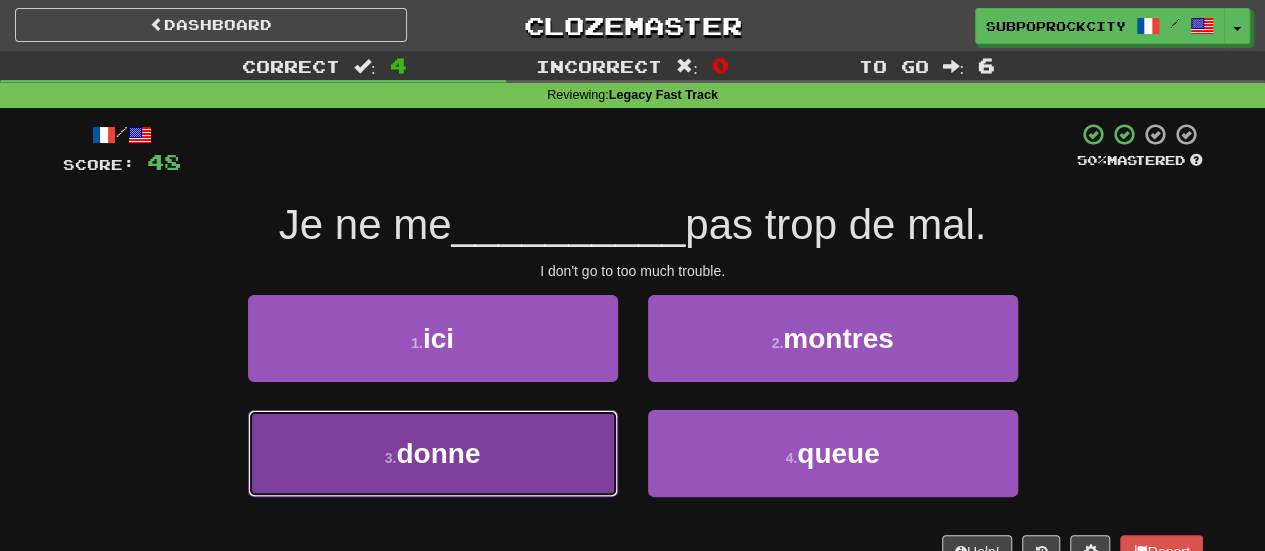 click on "3 .  donne" at bounding box center (433, 453) 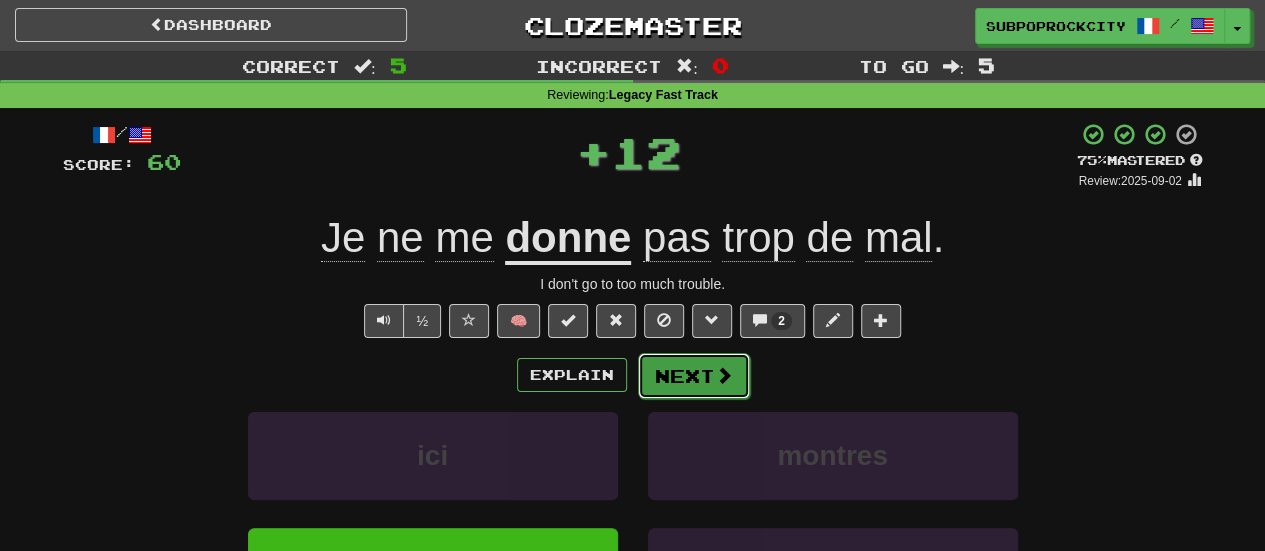 click on "Next" at bounding box center [694, 376] 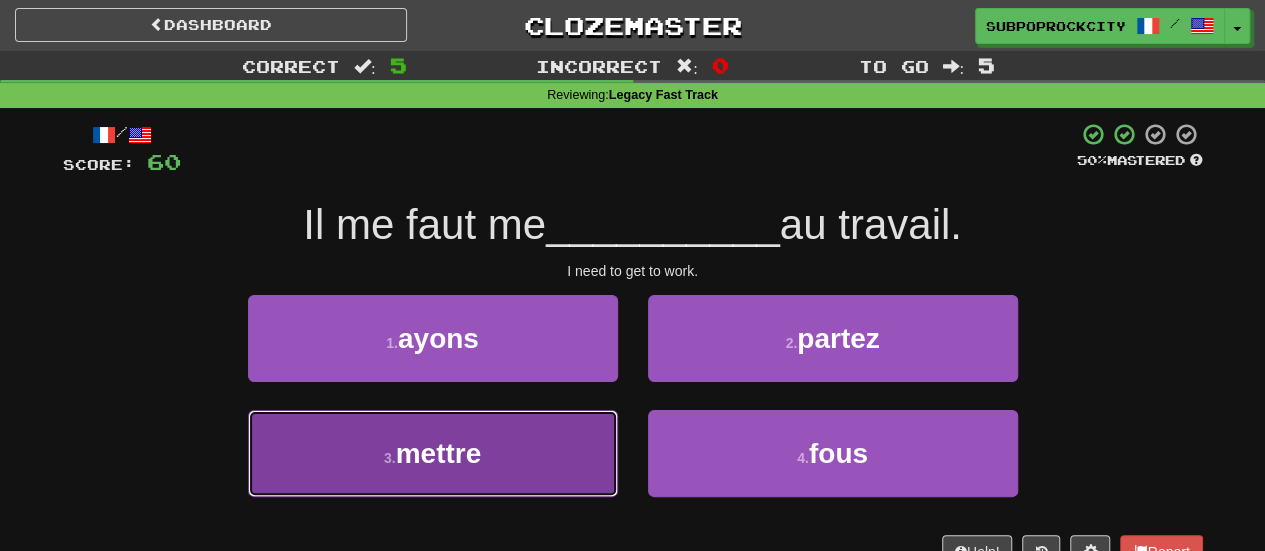 click on "3 .  mettre" at bounding box center (433, 453) 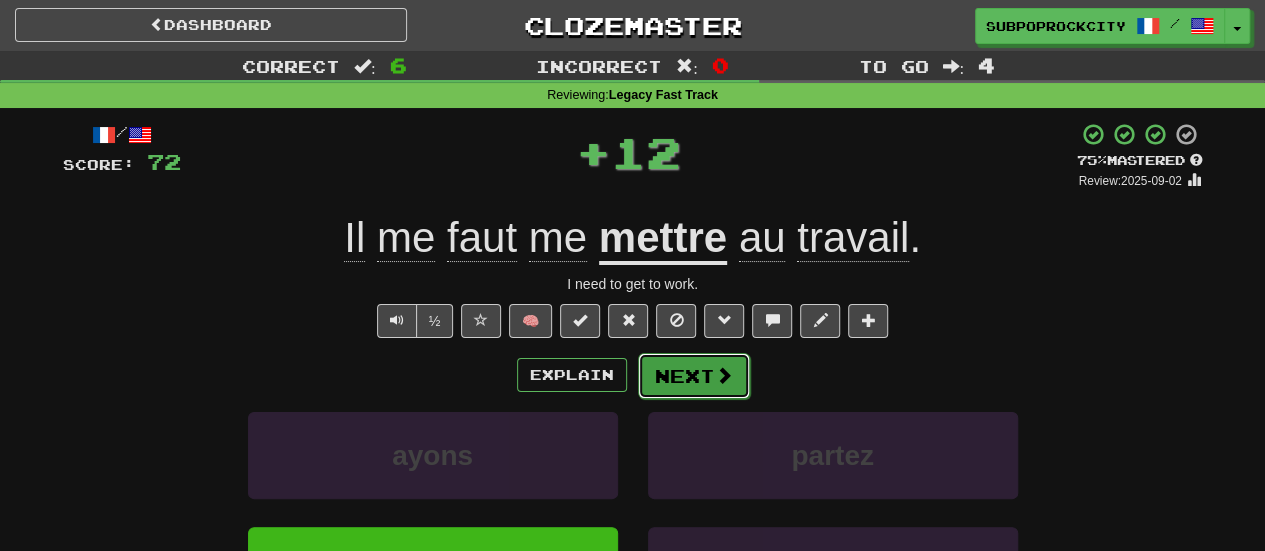 click on "Next" at bounding box center [694, 376] 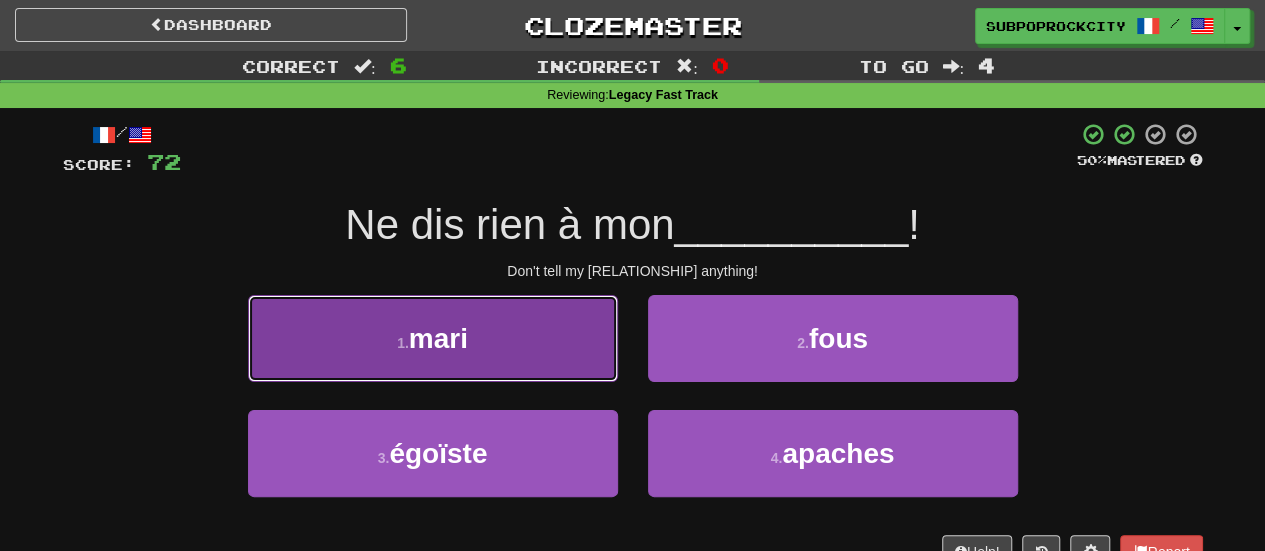 click on "1 .  mari" at bounding box center [433, 338] 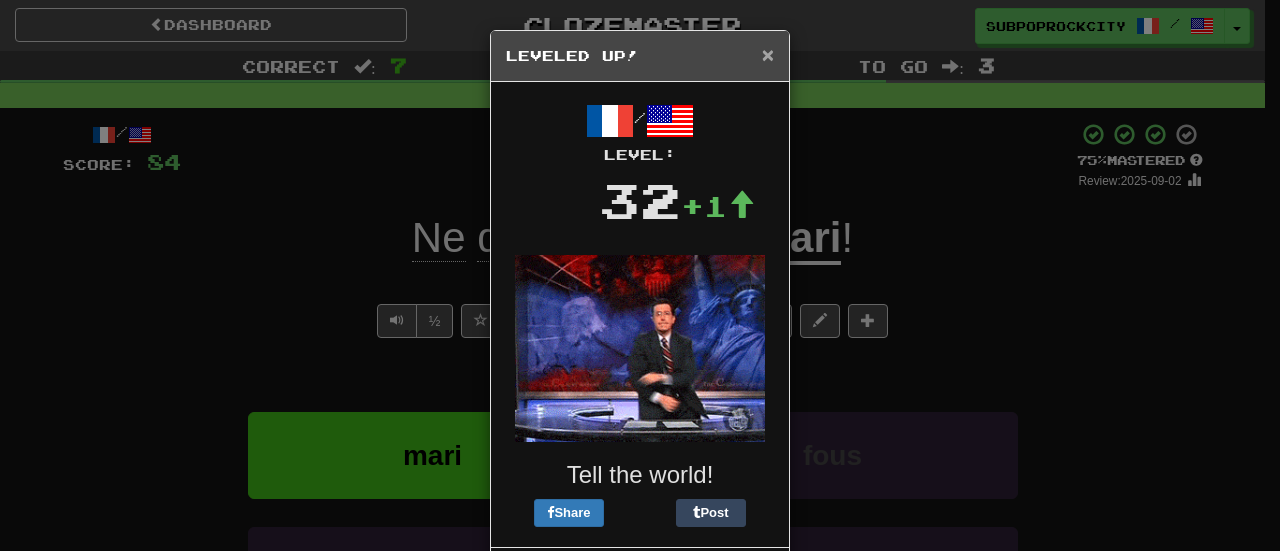 click on "×" at bounding box center [768, 54] 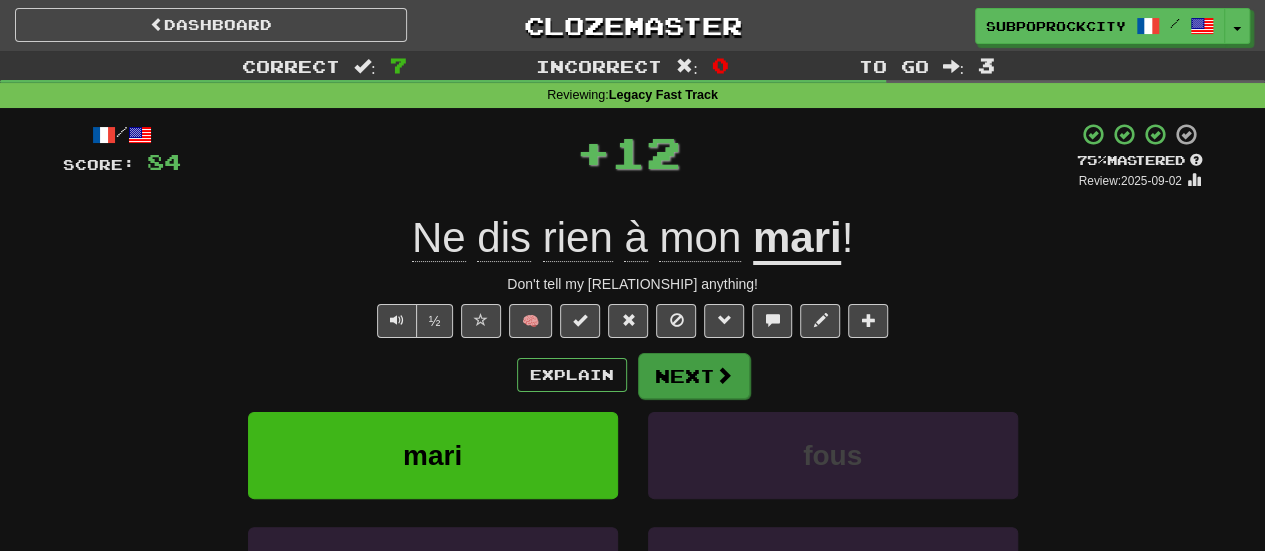 click on "Explain Next" at bounding box center (633, 375) 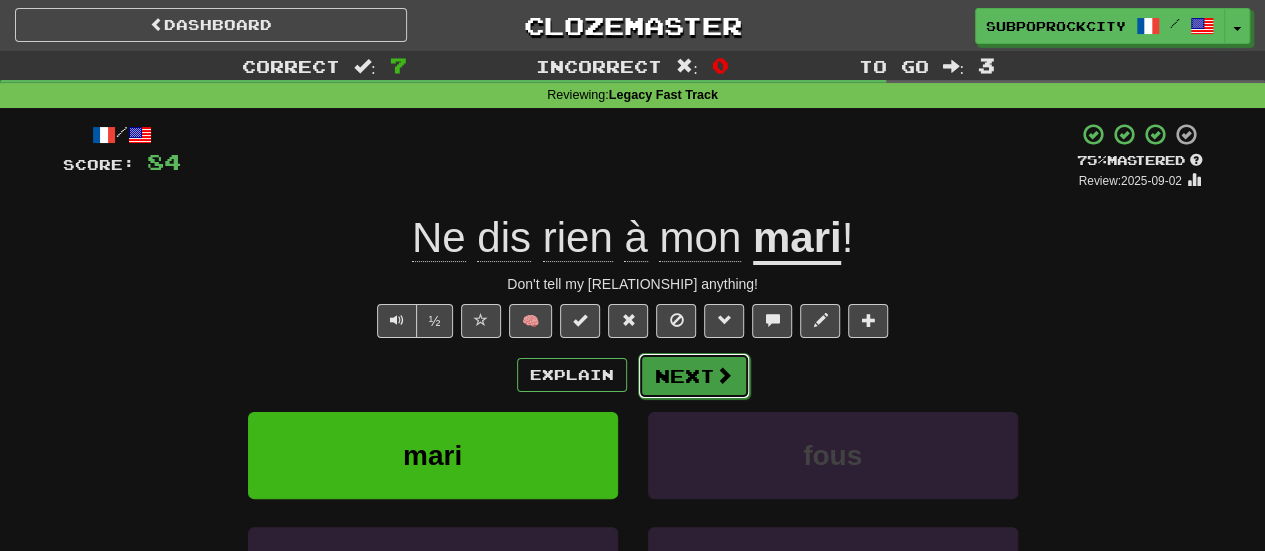 click on "Next" at bounding box center (694, 376) 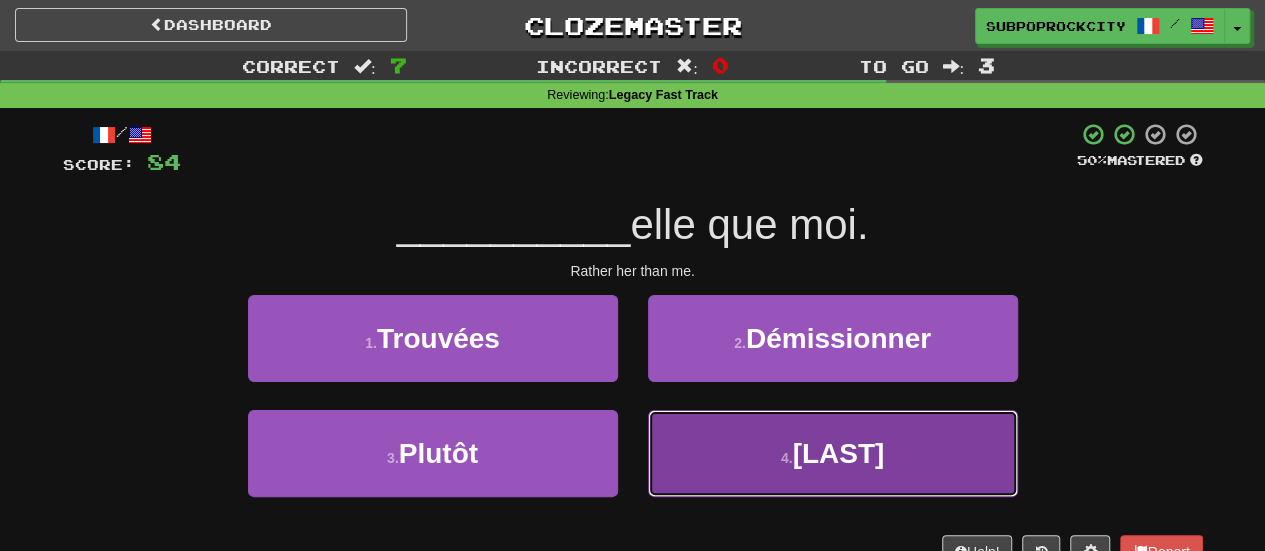 click on "4 .  Duc" at bounding box center (833, 453) 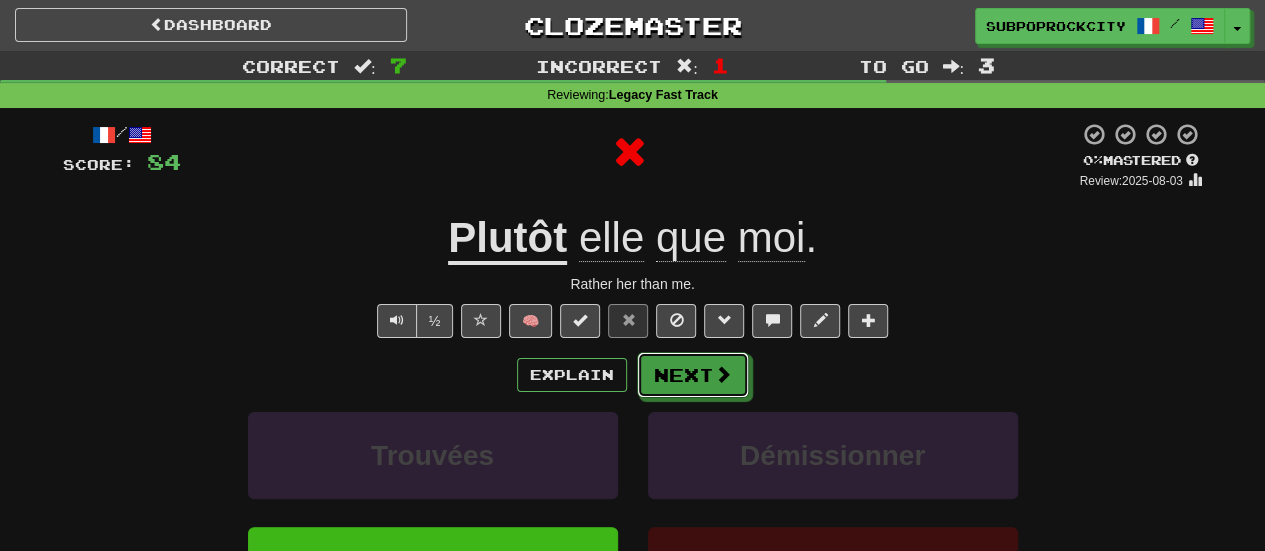 click on "Next" at bounding box center [693, 375] 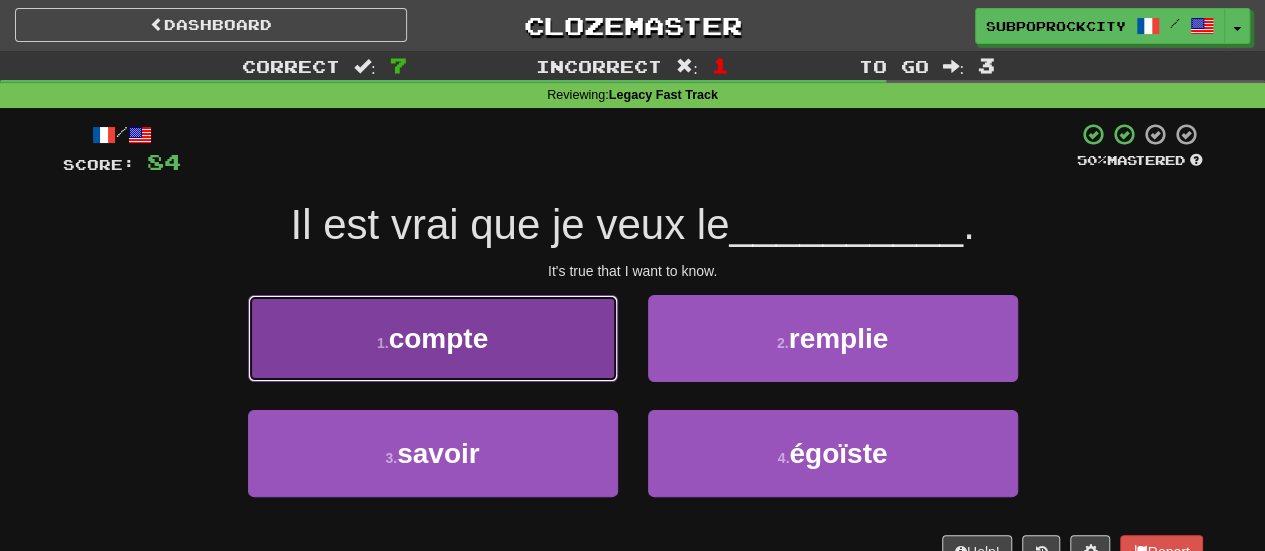 click on "1 .  compte" at bounding box center [433, 338] 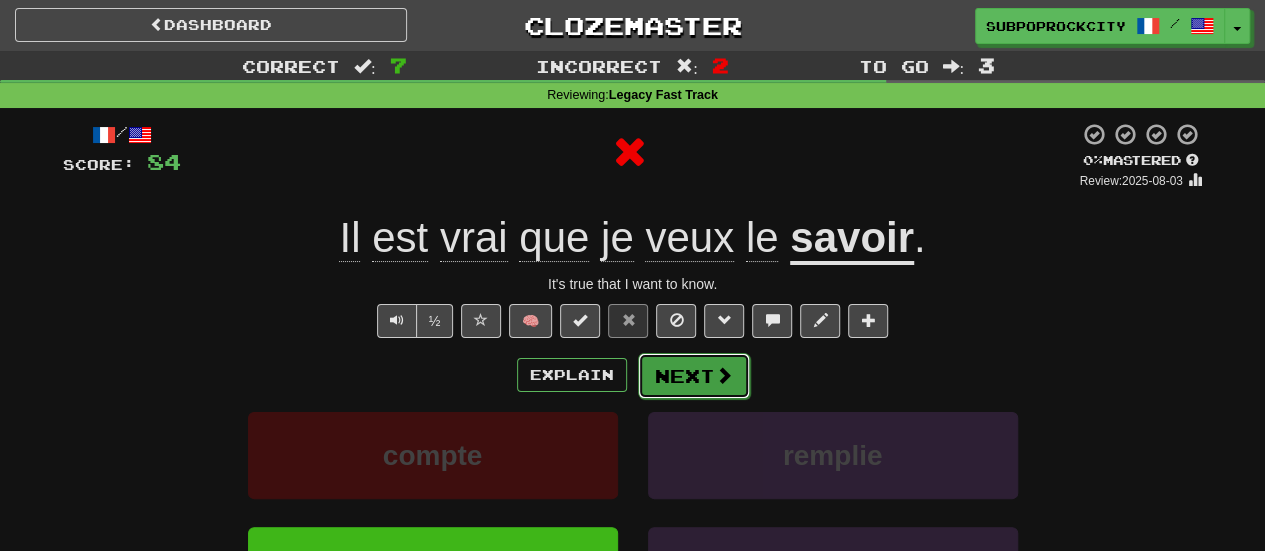 click on "Next" at bounding box center [694, 376] 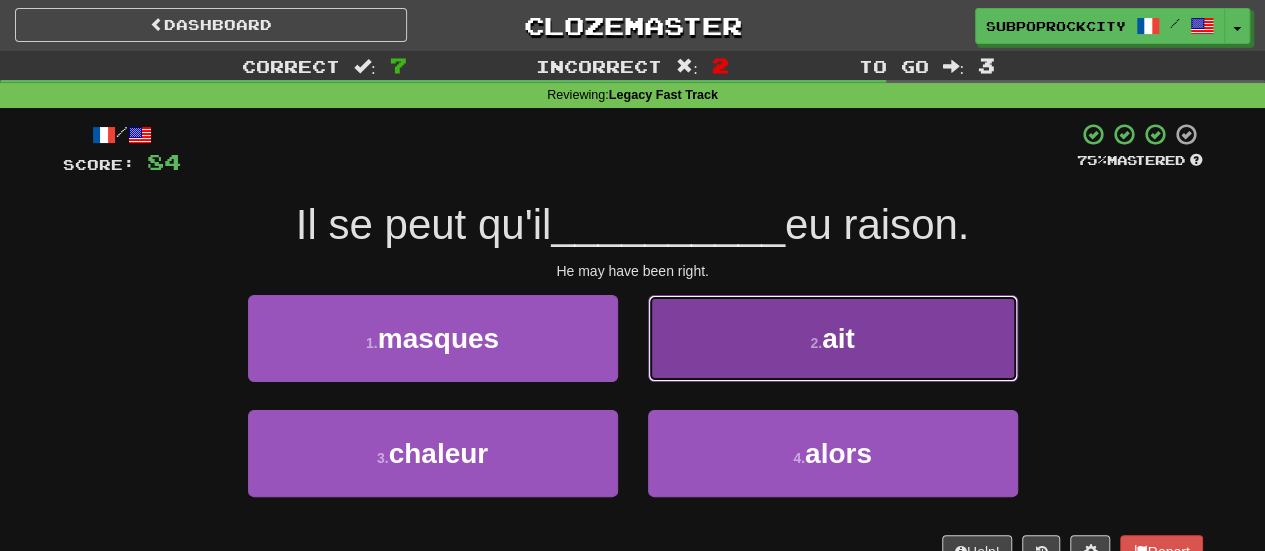 click on "2 .  ait" at bounding box center [833, 338] 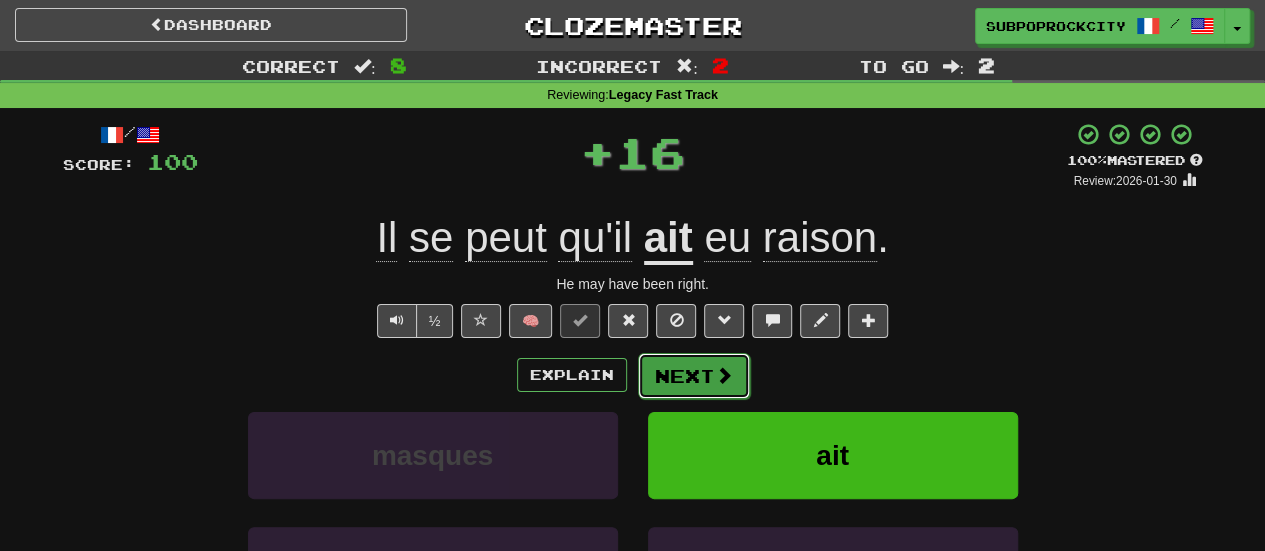 click on "Next" at bounding box center [694, 376] 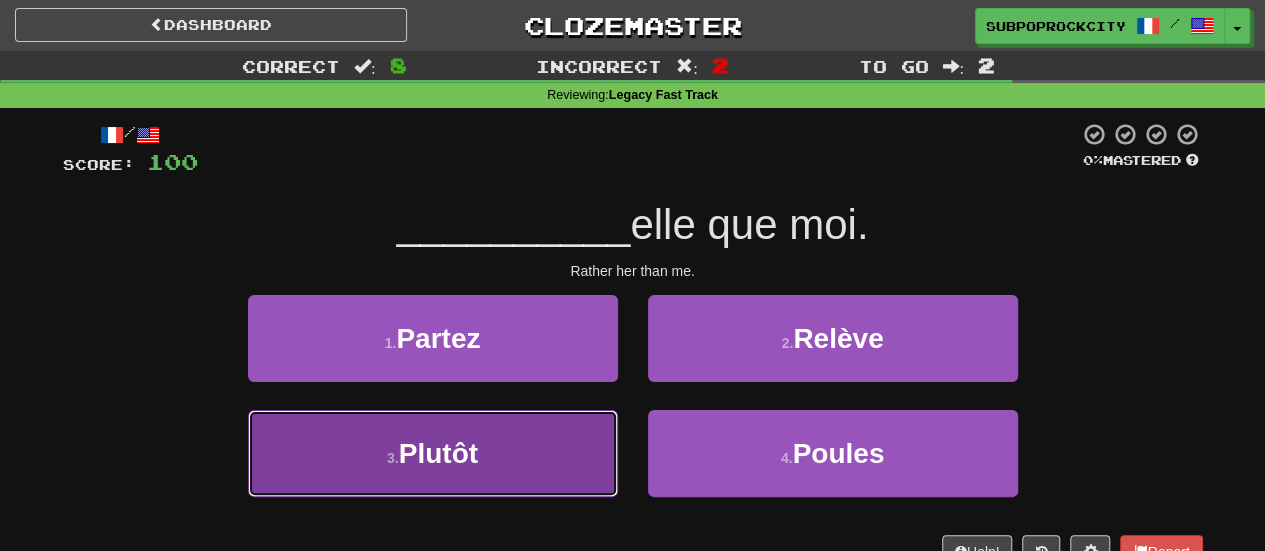 click on "3 .  Plutôt" at bounding box center (433, 453) 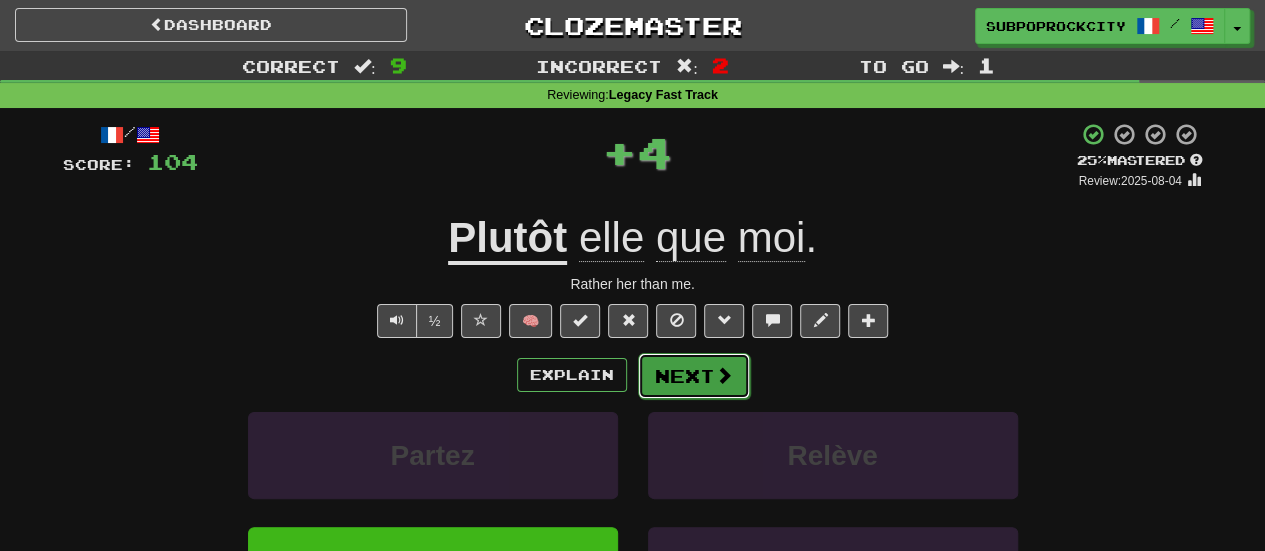click on "Next" at bounding box center [694, 376] 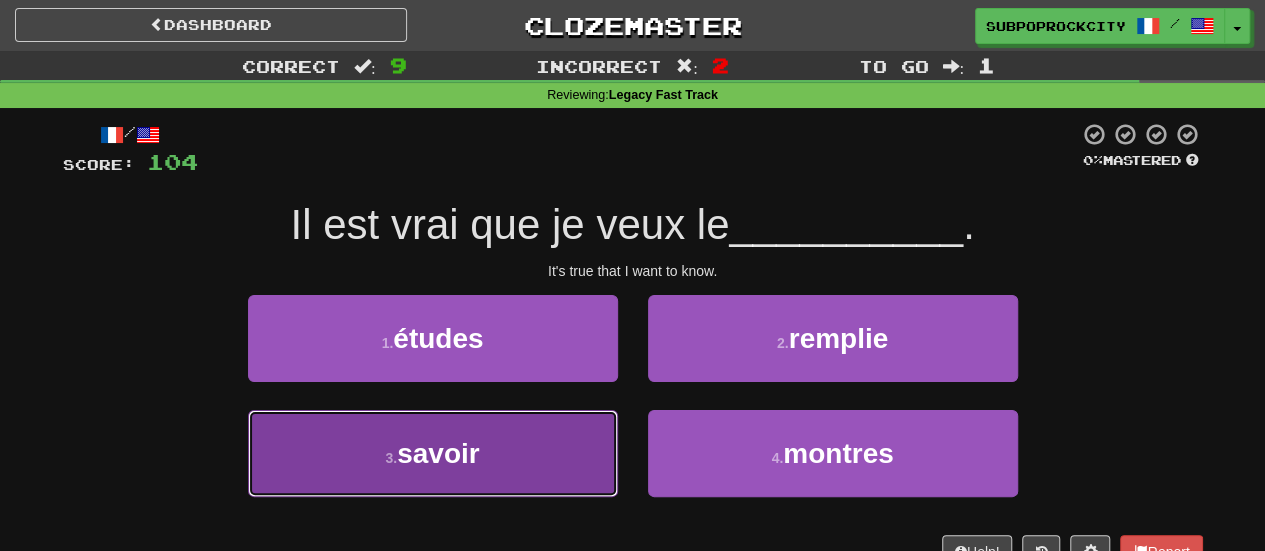 click on "3 .  savoir" at bounding box center [433, 453] 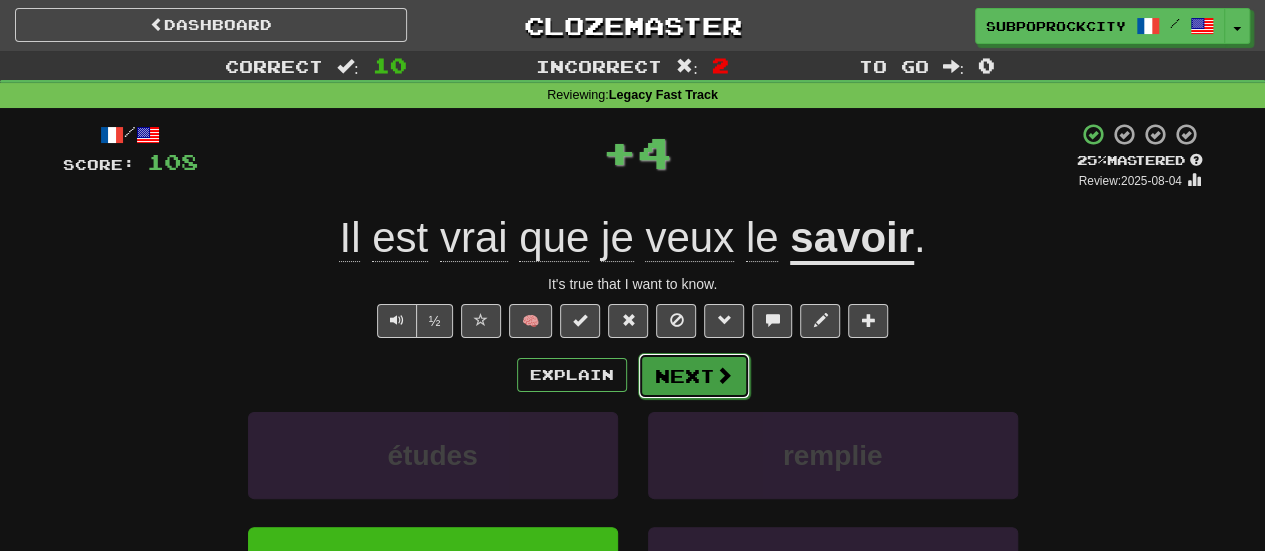 click on "Next" at bounding box center [694, 376] 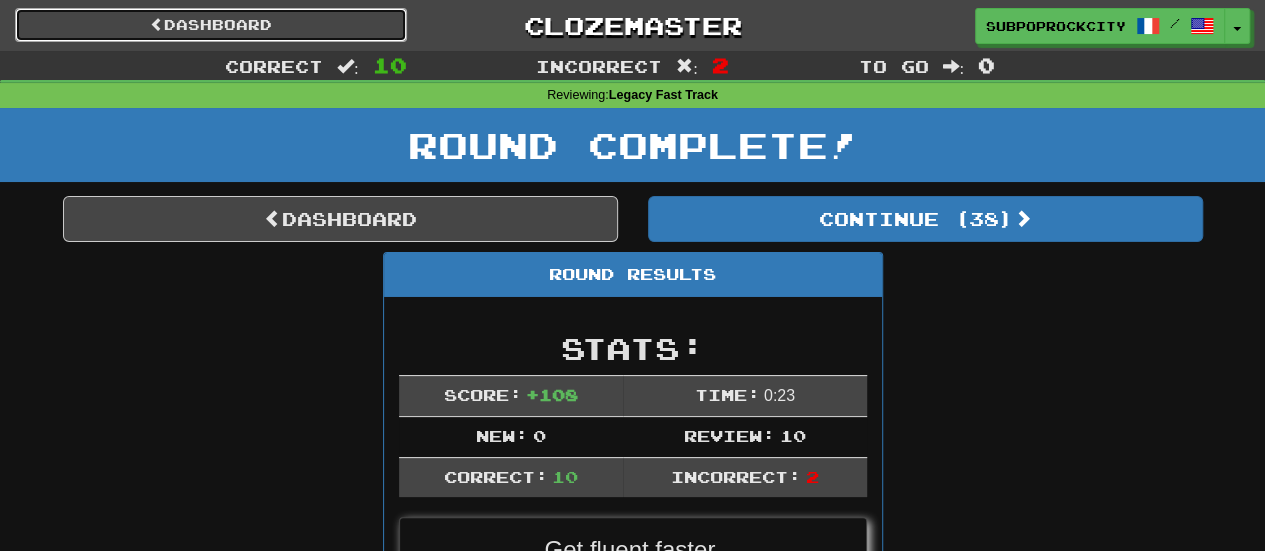 click on "Dashboard" at bounding box center (211, 25) 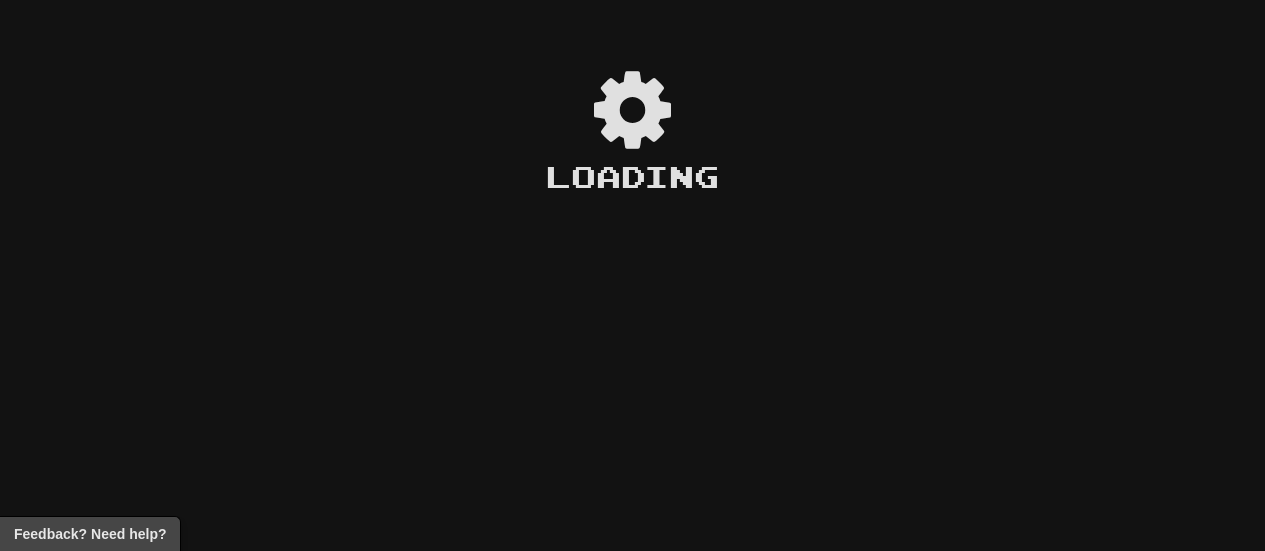 scroll, scrollTop: 0, scrollLeft: 0, axis: both 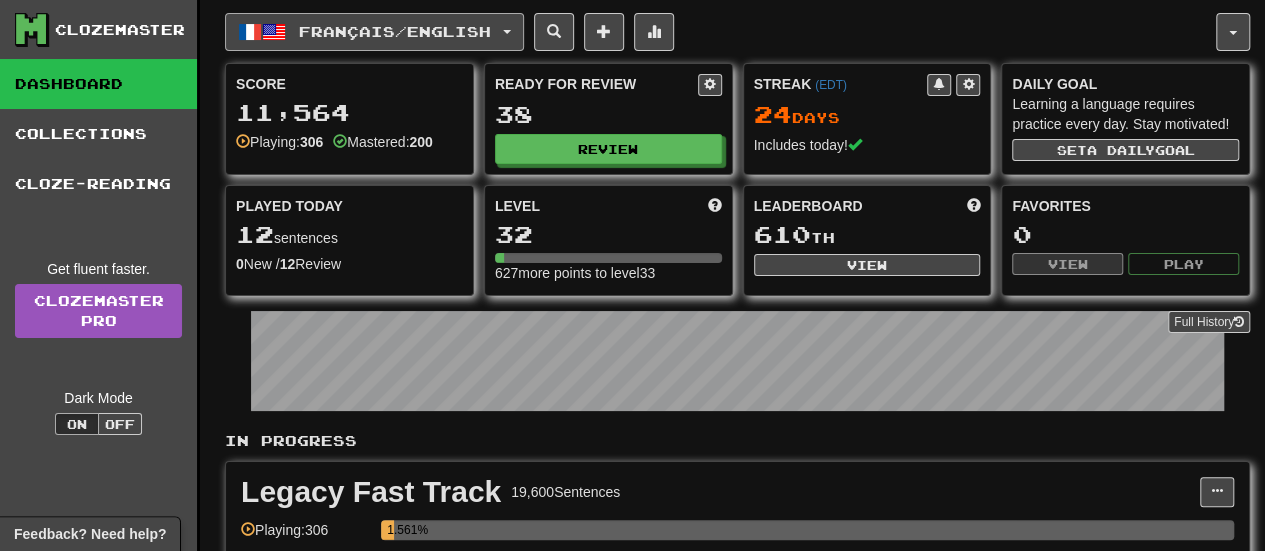 click on "Français  /  English" at bounding box center (374, 32) 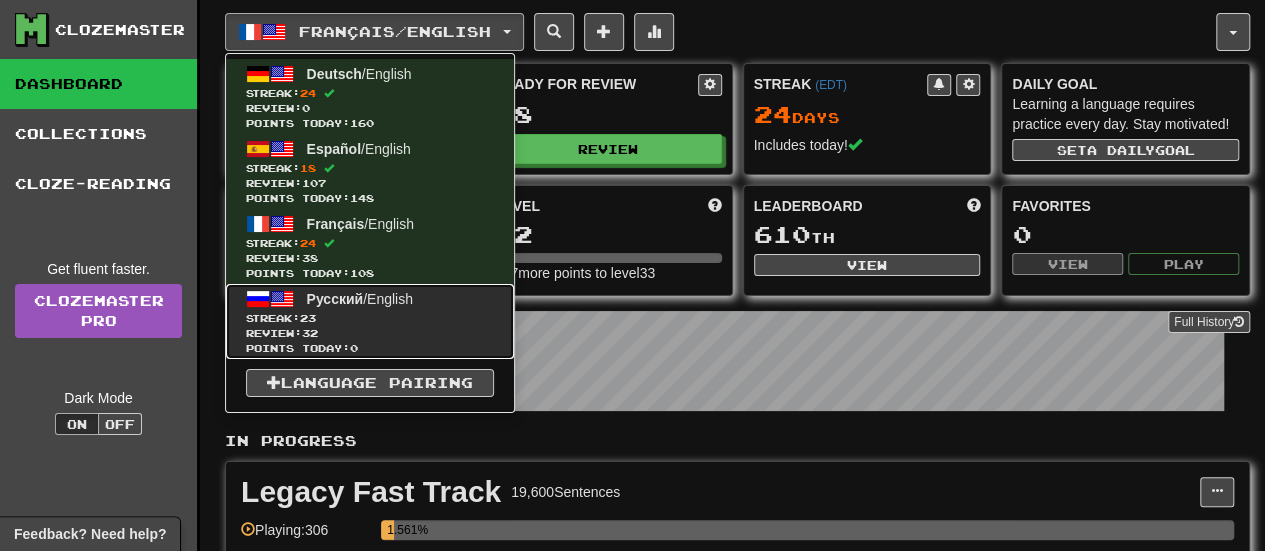 click at bounding box center [282, 299] 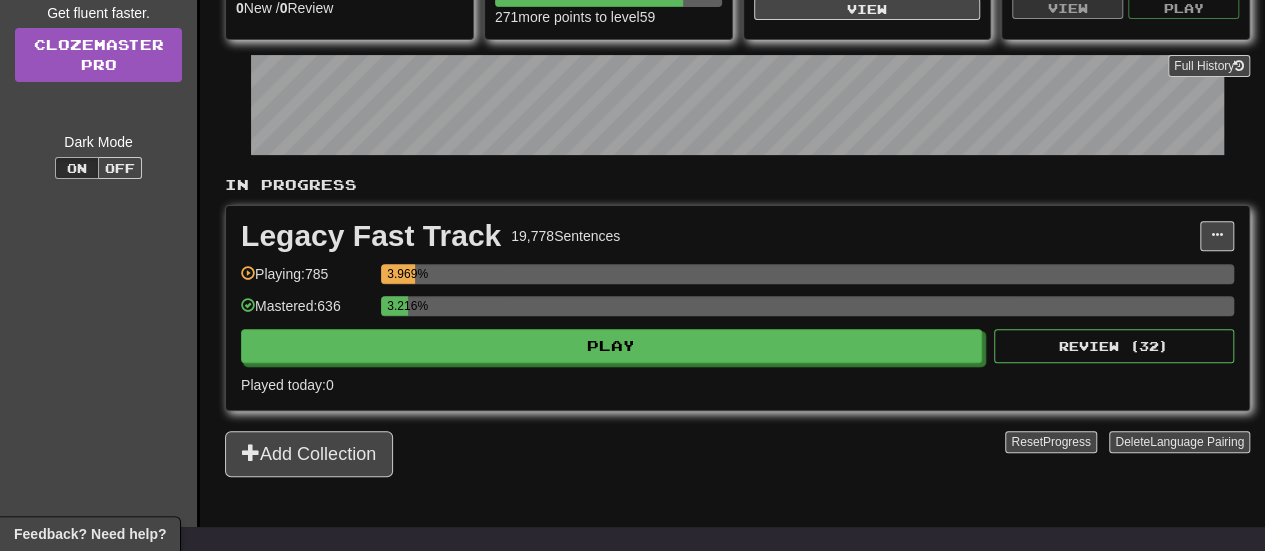 scroll, scrollTop: 300, scrollLeft: 0, axis: vertical 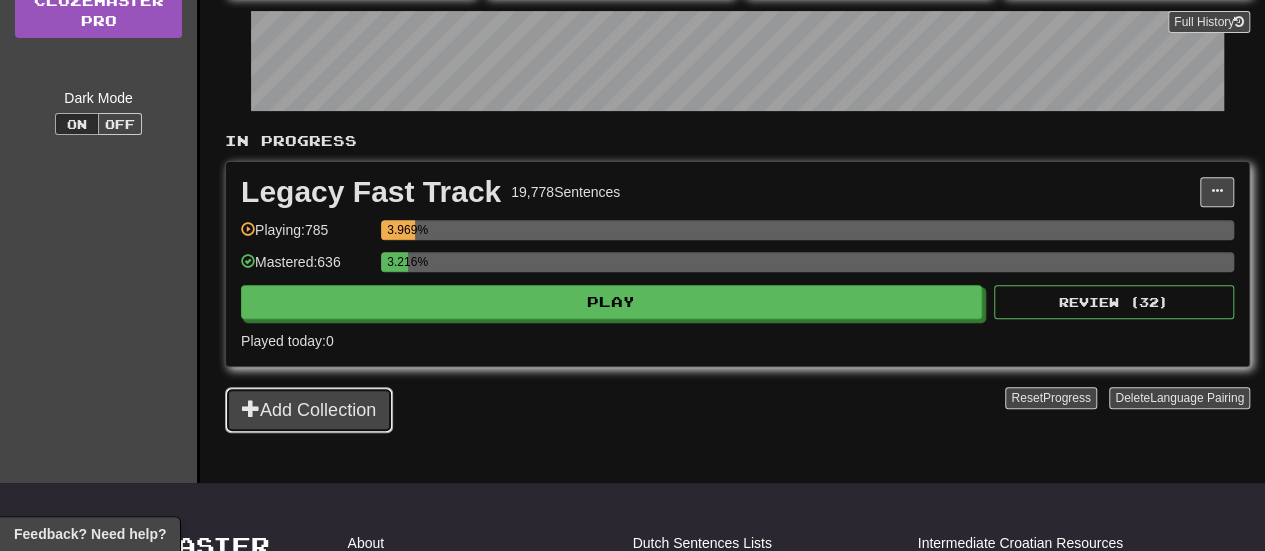 click on "Add Collection" at bounding box center (309, 410) 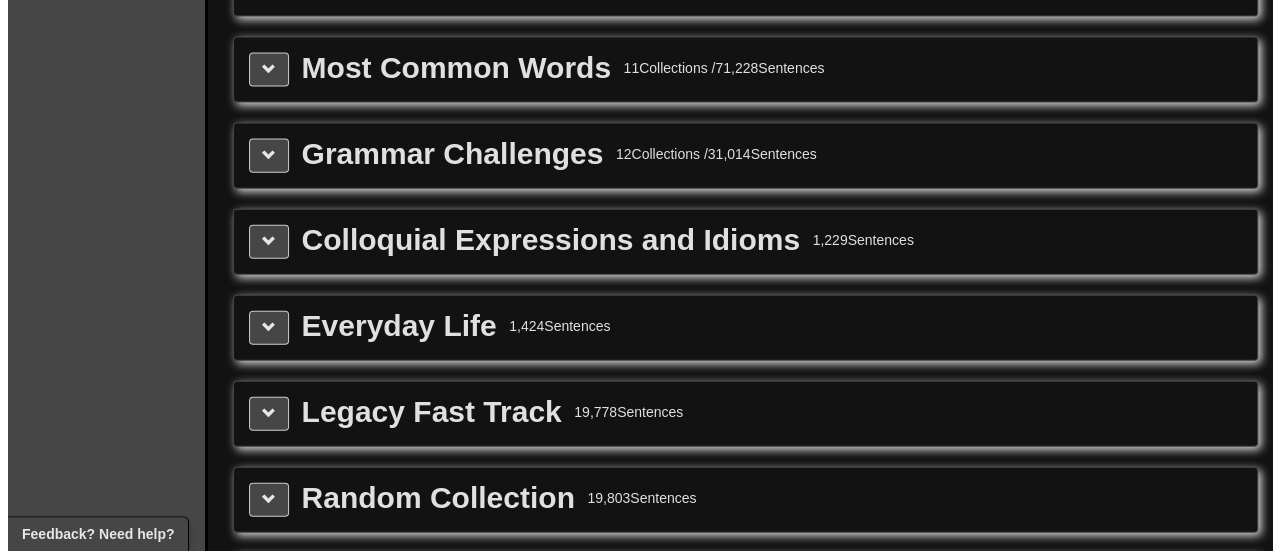scroll, scrollTop: 2200, scrollLeft: 0, axis: vertical 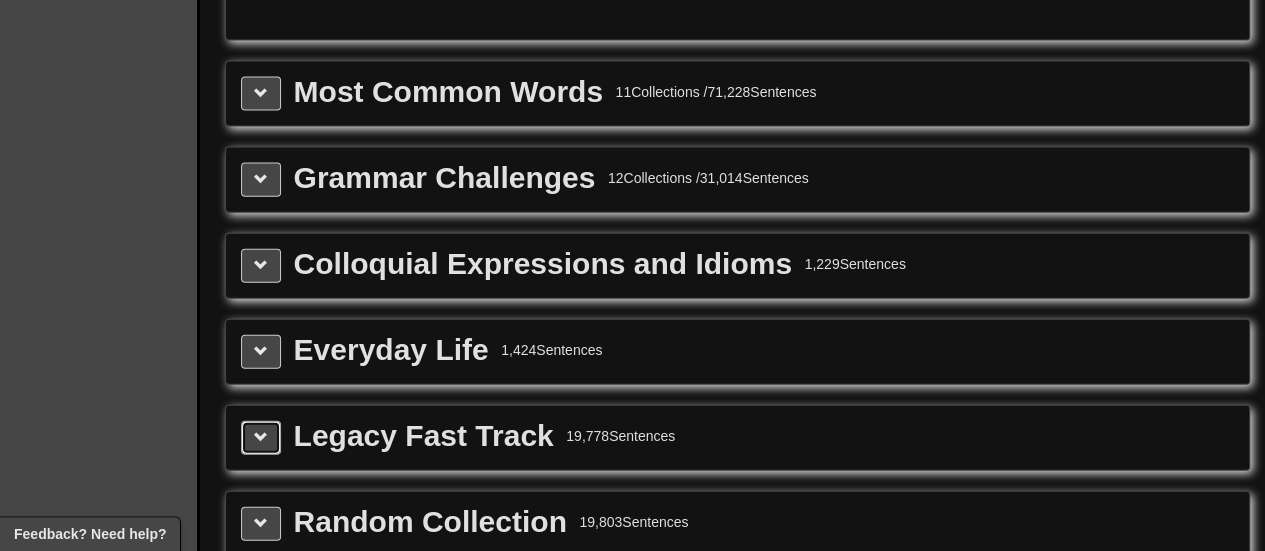 click at bounding box center [261, 438] 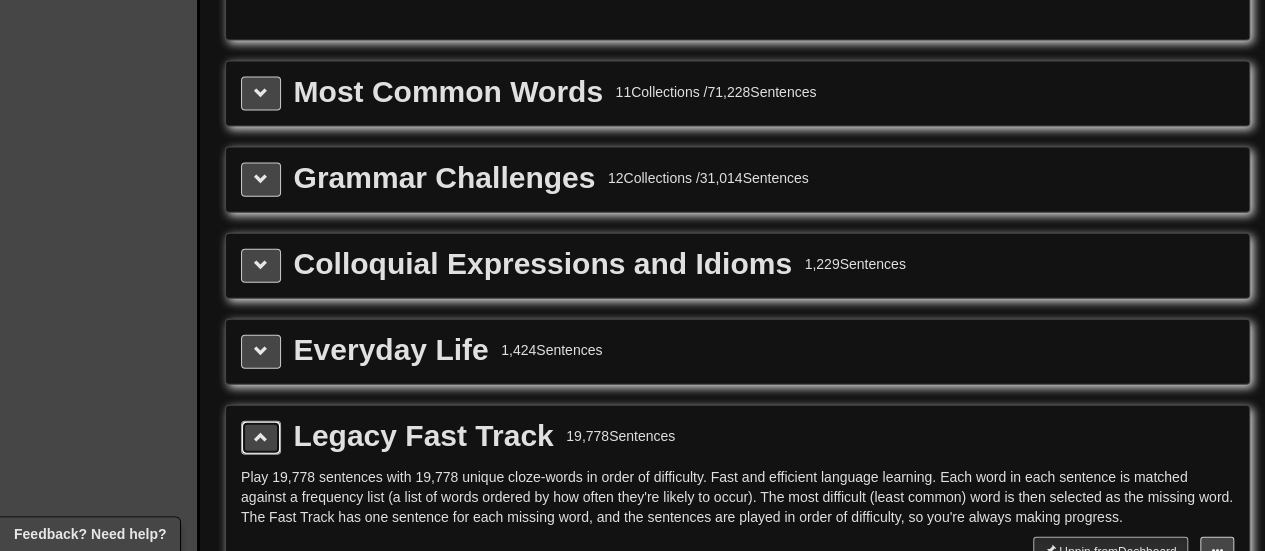 click at bounding box center (261, 438) 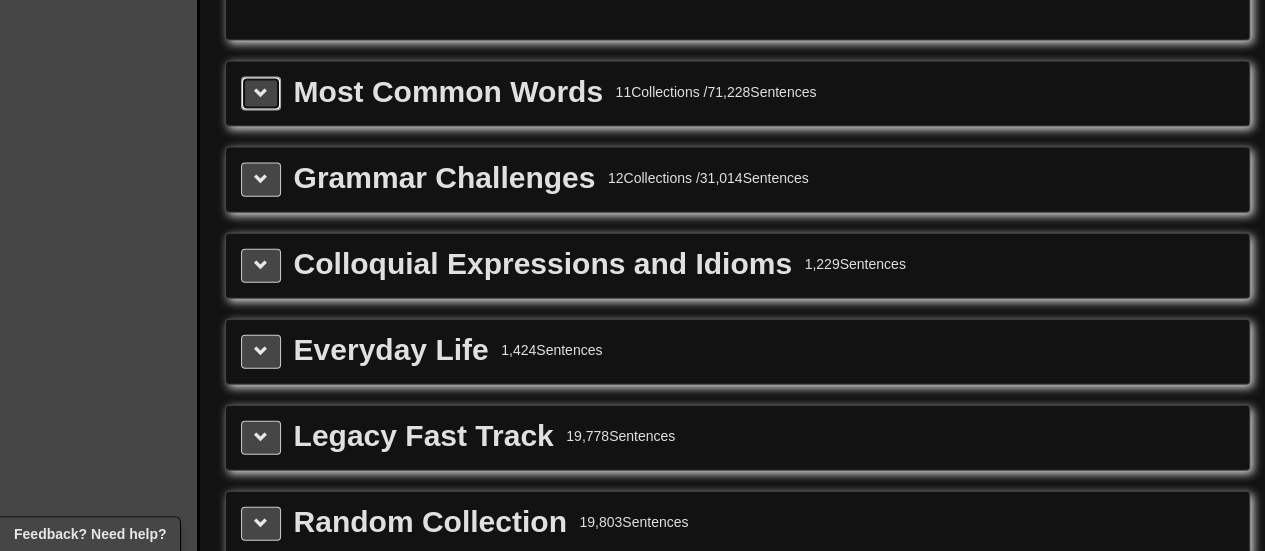 click at bounding box center [261, 94] 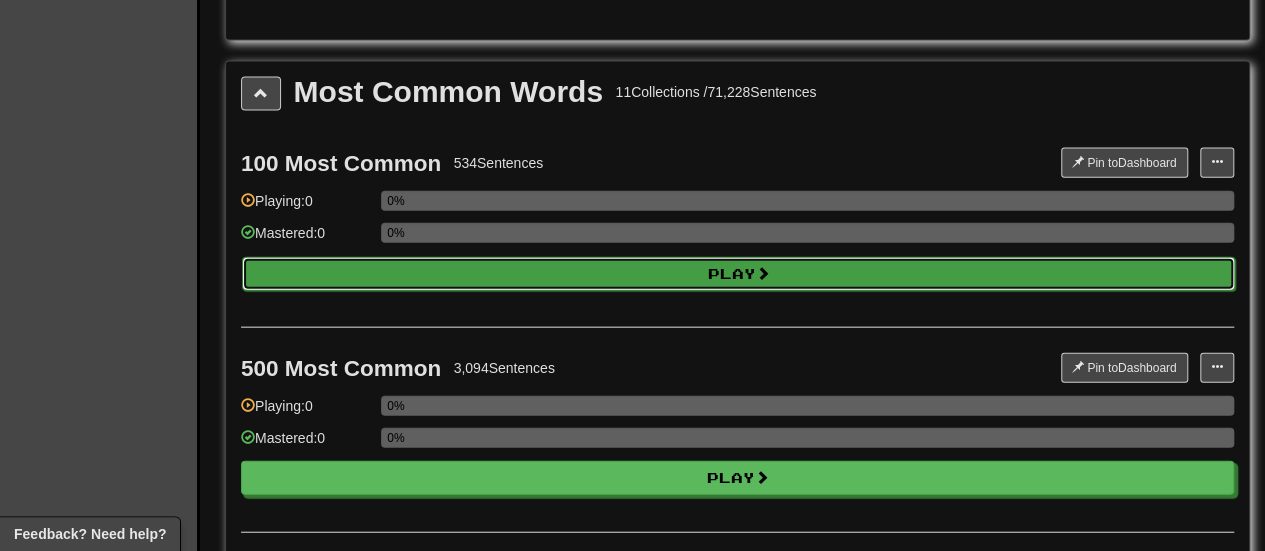 click on "Play" at bounding box center (738, 274) 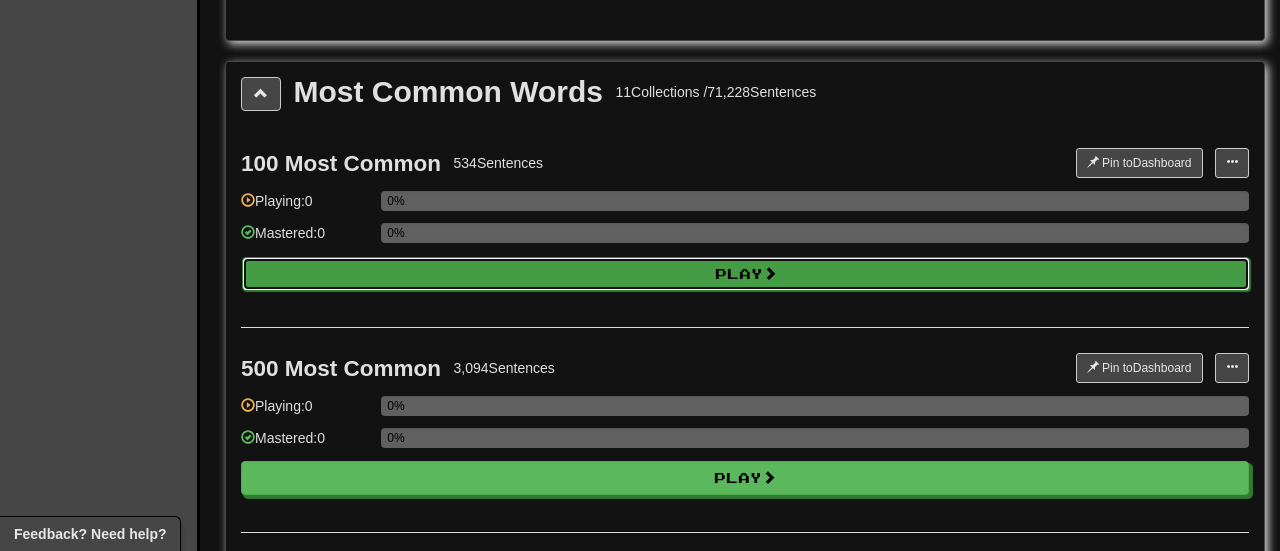select on "**" 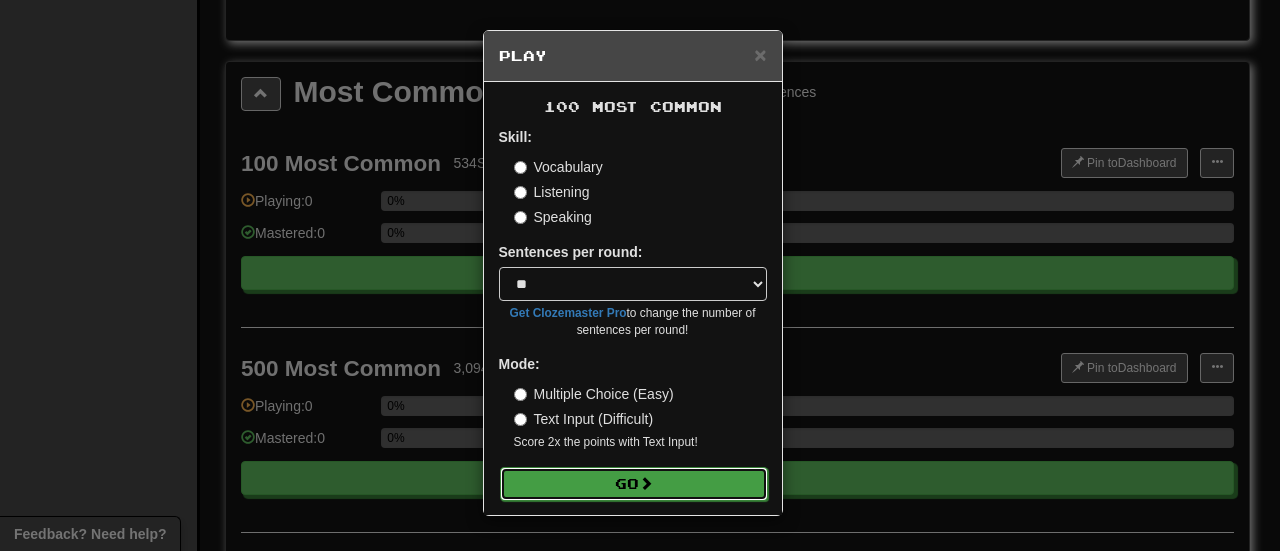 click on "Go" at bounding box center [634, 484] 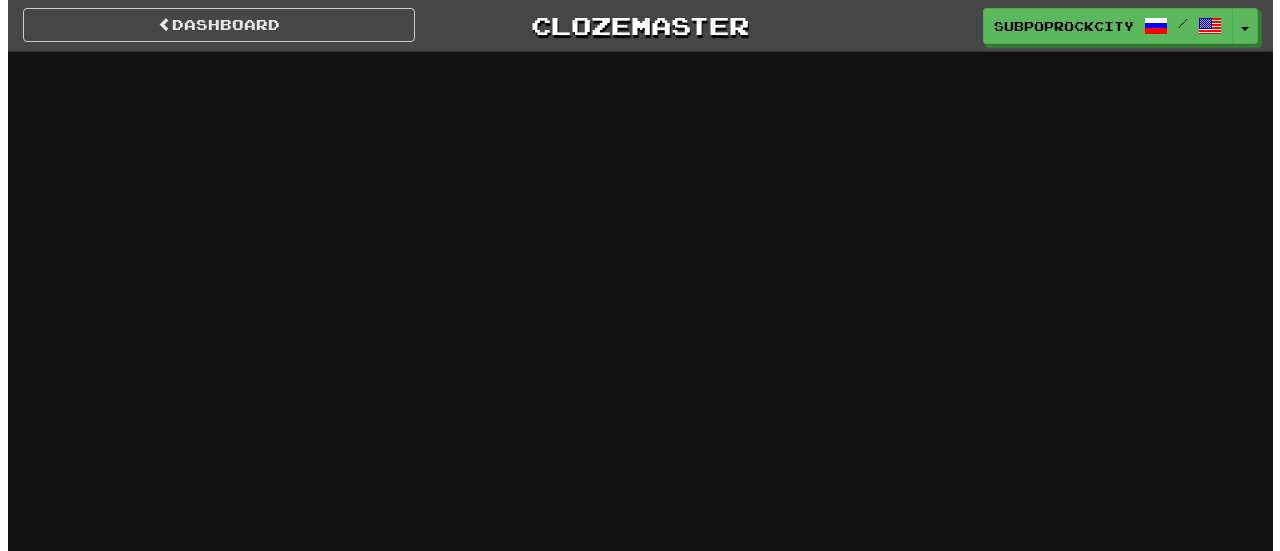 scroll, scrollTop: 0, scrollLeft: 0, axis: both 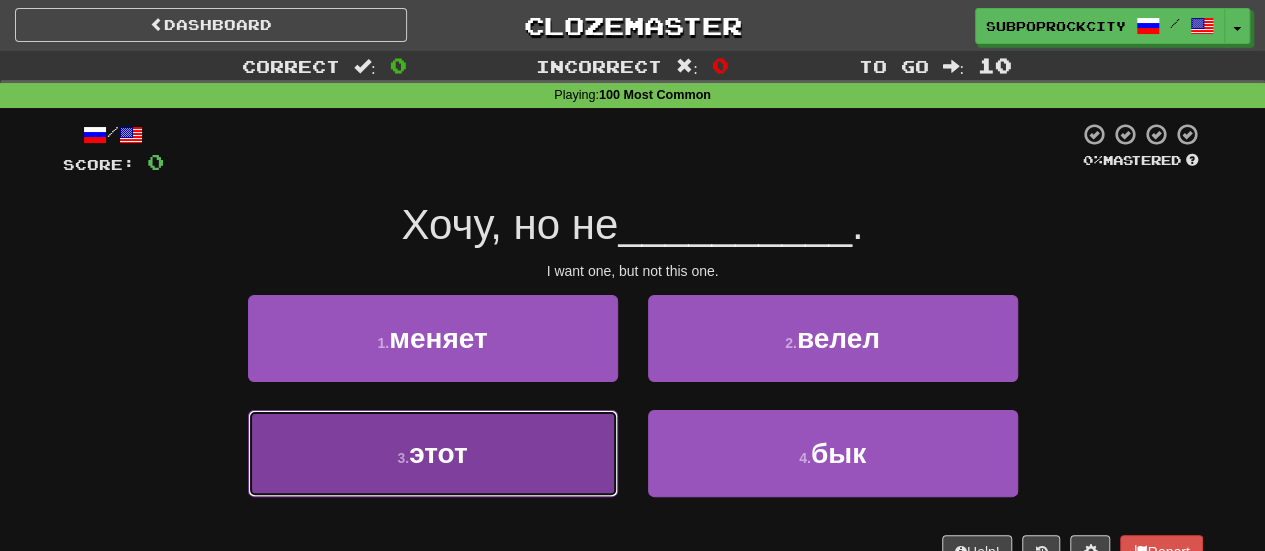 click on "3 .  этот" at bounding box center [433, 453] 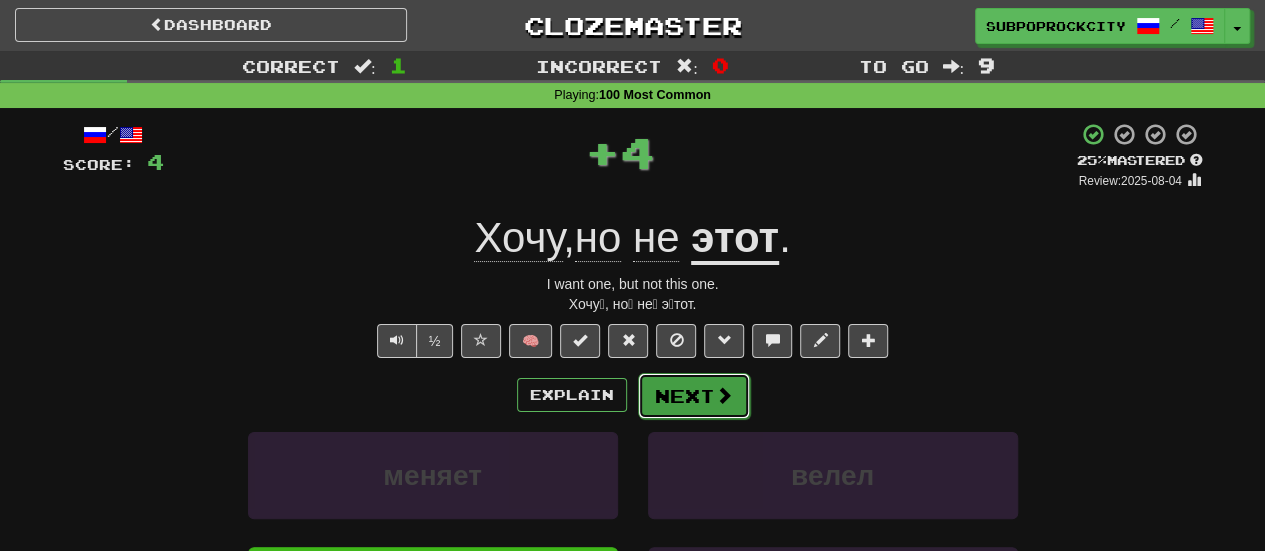 click at bounding box center (724, 395) 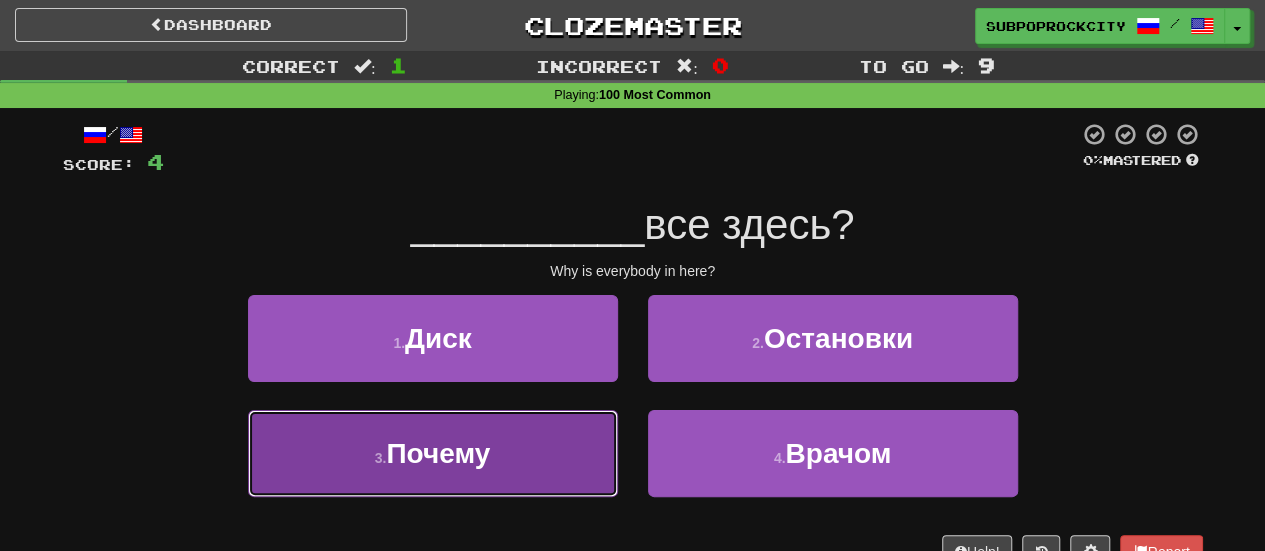 click on "3 .  Почему" at bounding box center (433, 453) 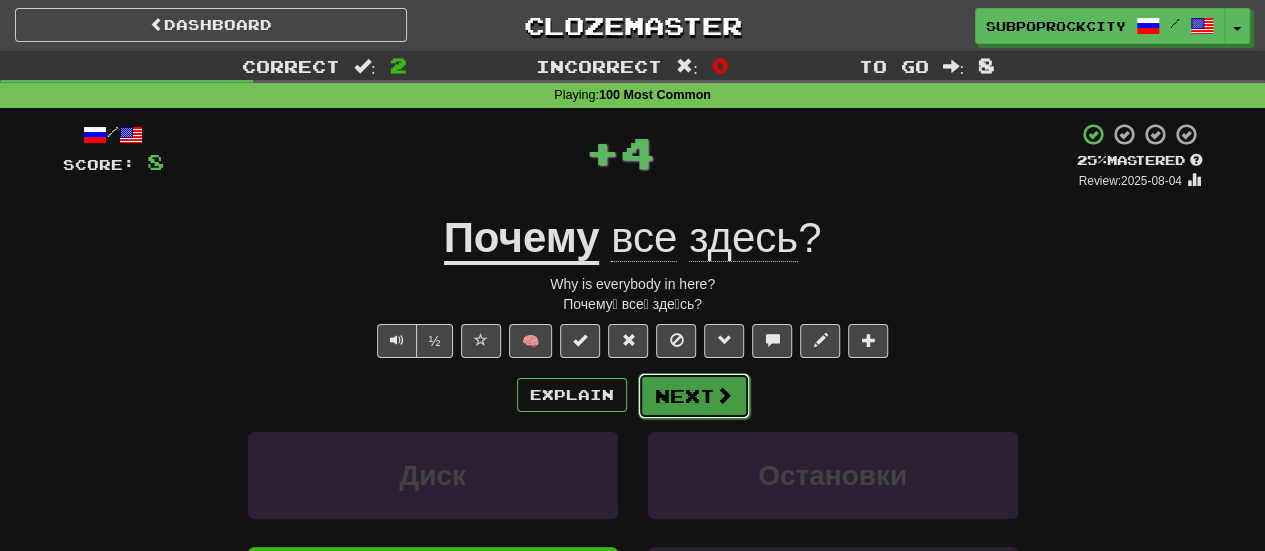click on "Next" at bounding box center (694, 396) 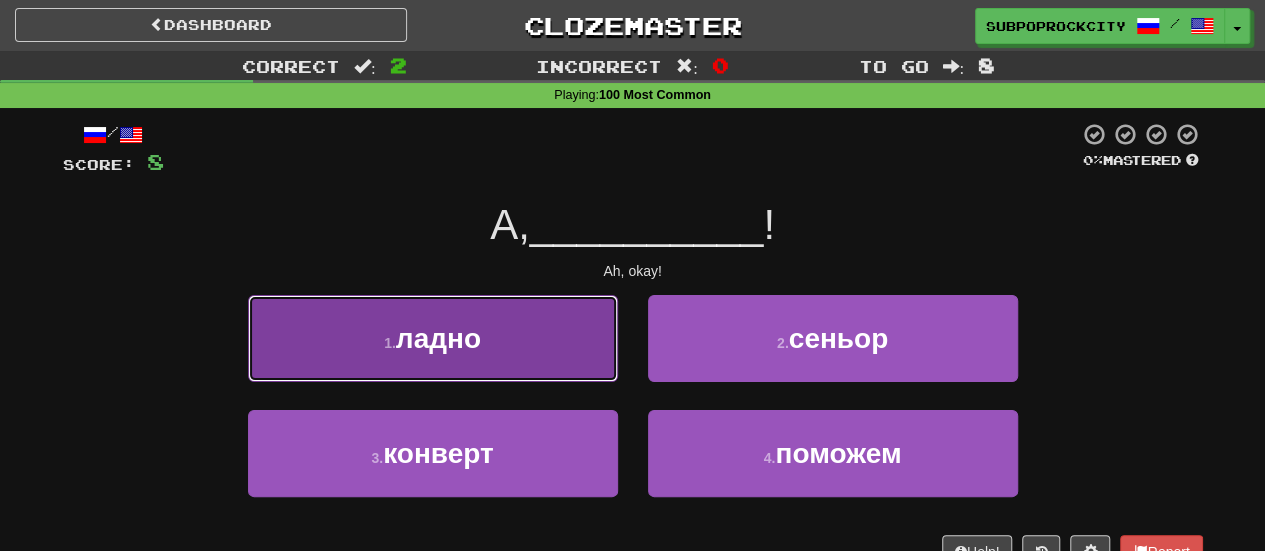 click on "1 .  ладно" at bounding box center (433, 338) 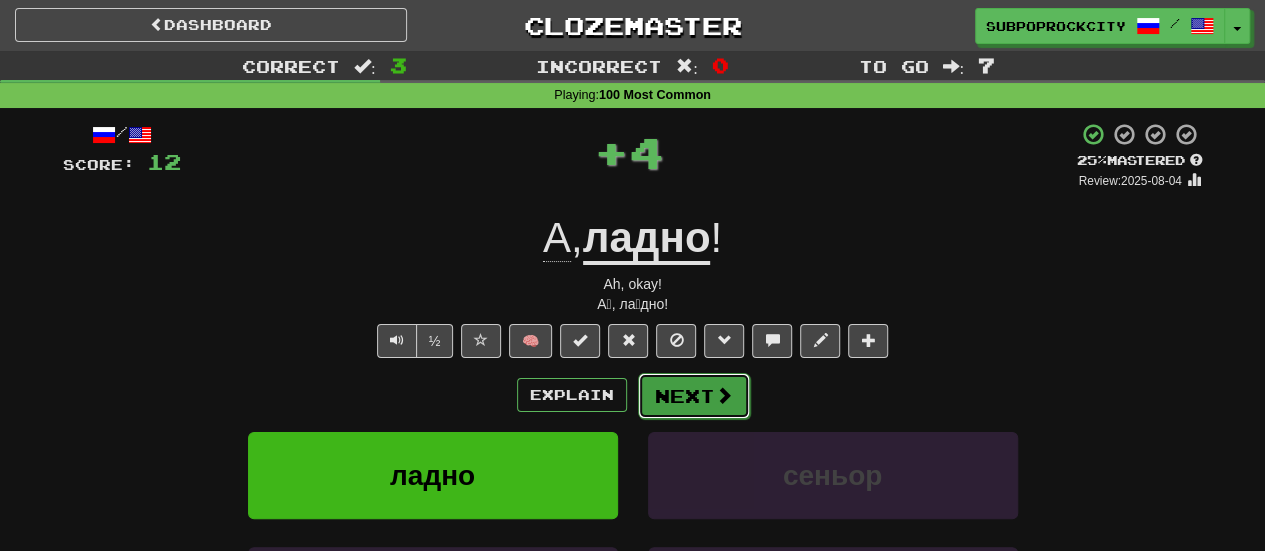 click on "Next" at bounding box center (694, 396) 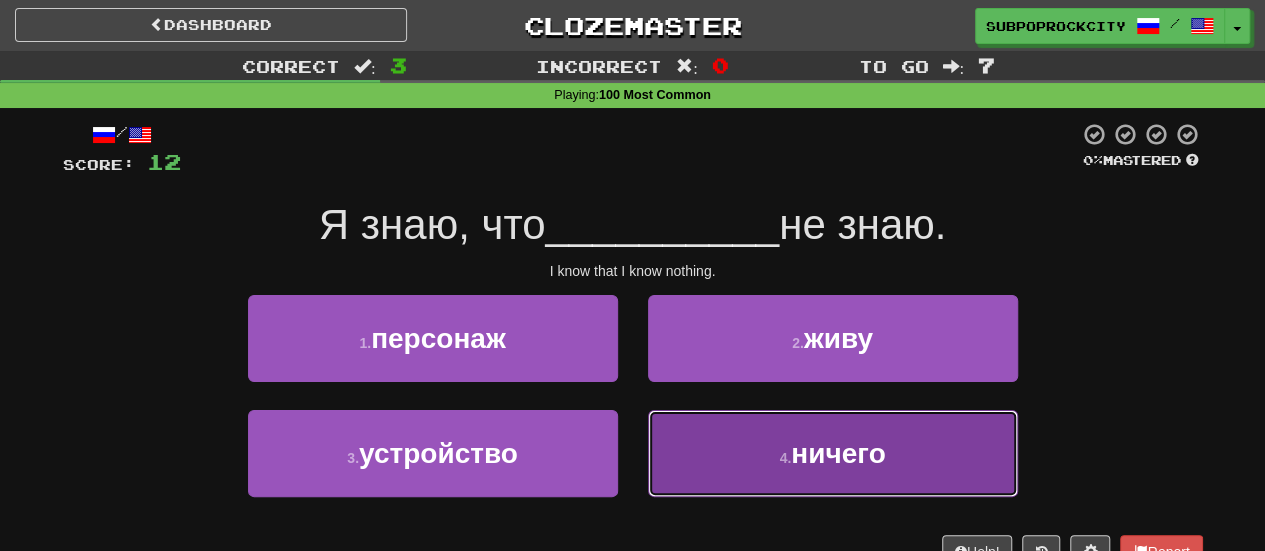 click on "4 .  ничего" at bounding box center [833, 453] 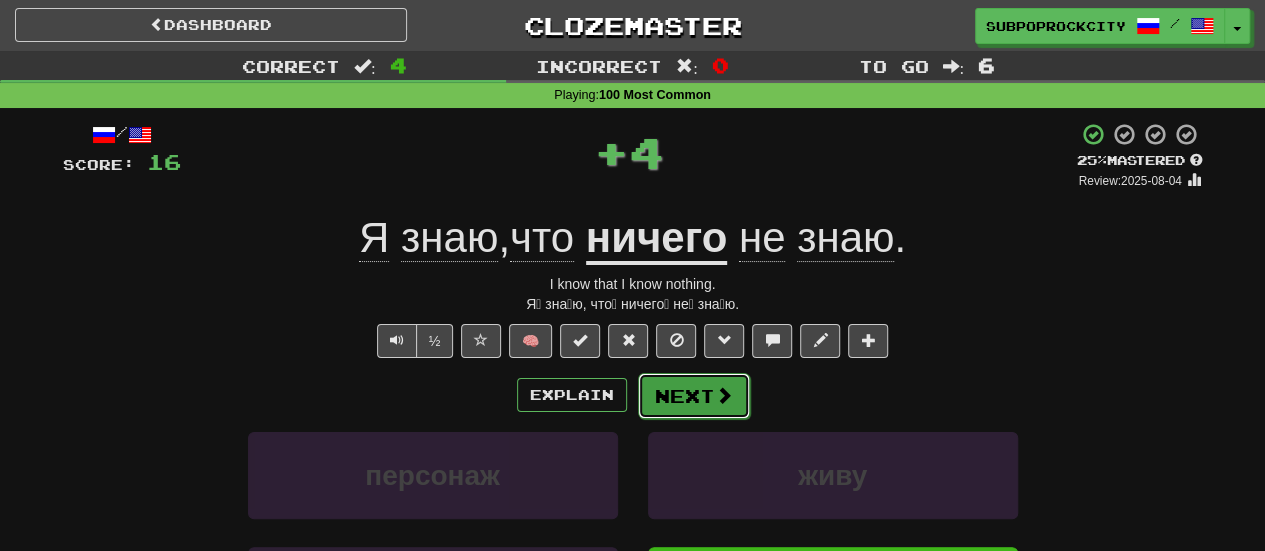 click on "Next" at bounding box center [694, 396] 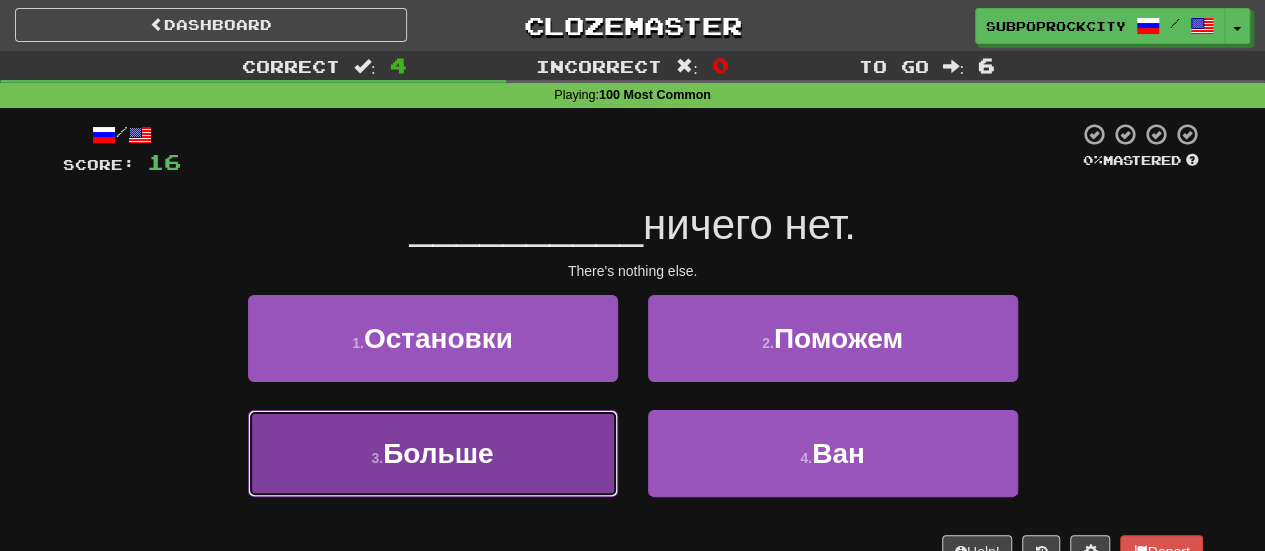 click on "3 .  Больше" at bounding box center (433, 453) 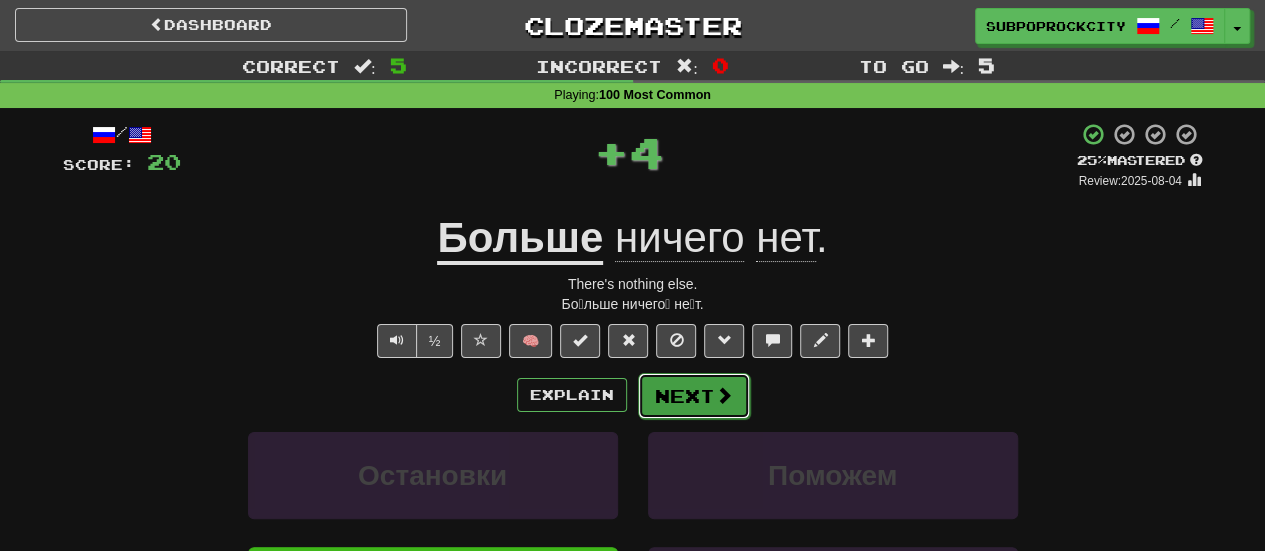 click at bounding box center [724, 395] 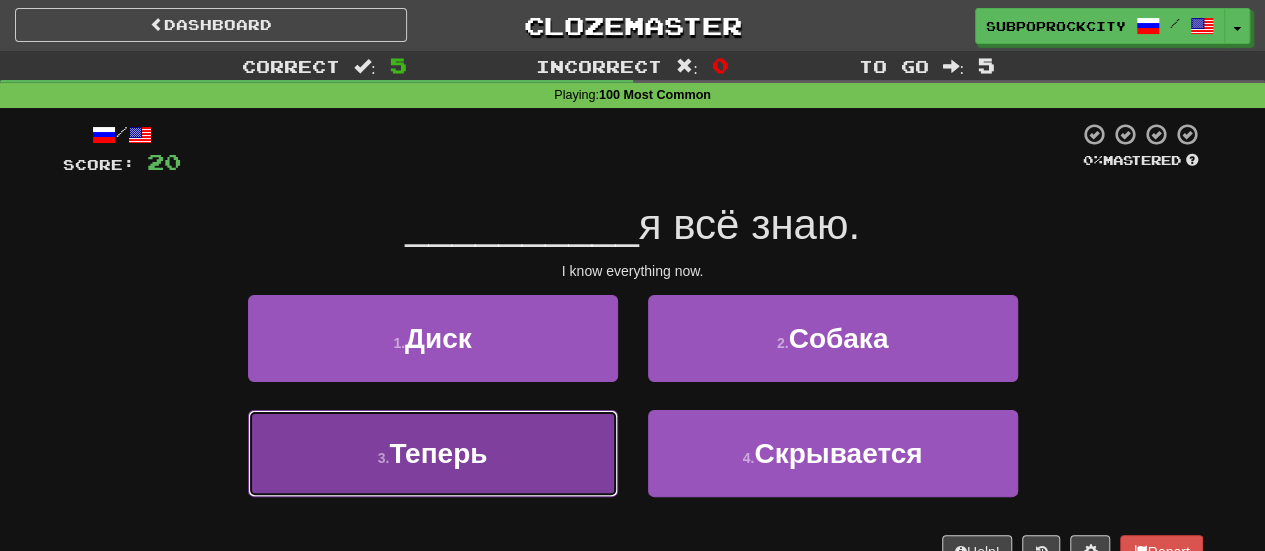 click on "3 .  Теперь" at bounding box center (433, 453) 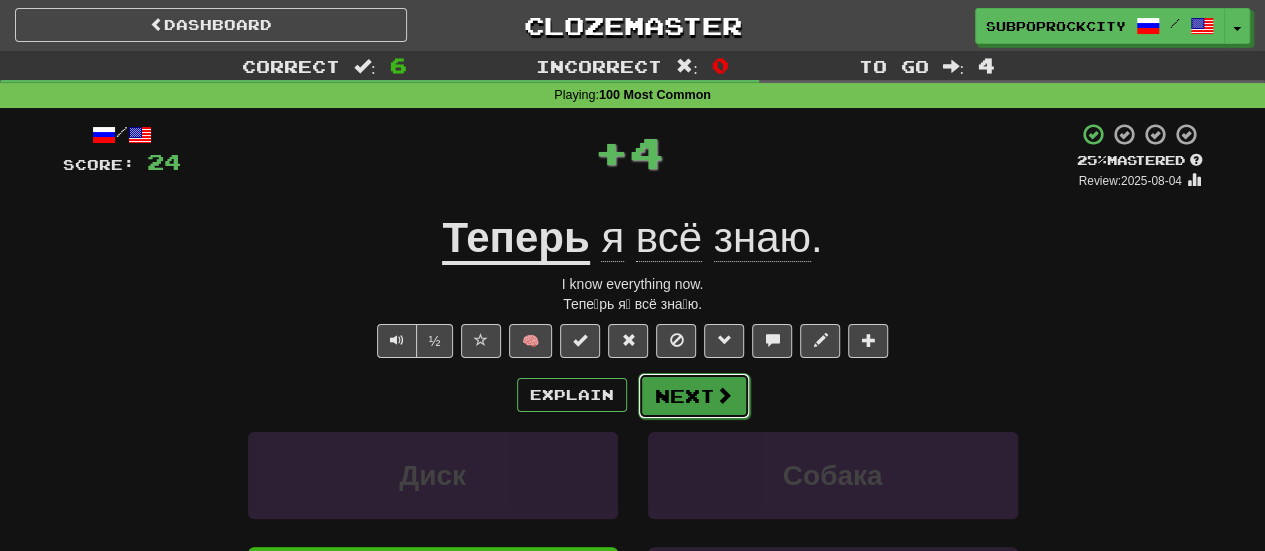 click on "Next" at bounding box center [694, 396] 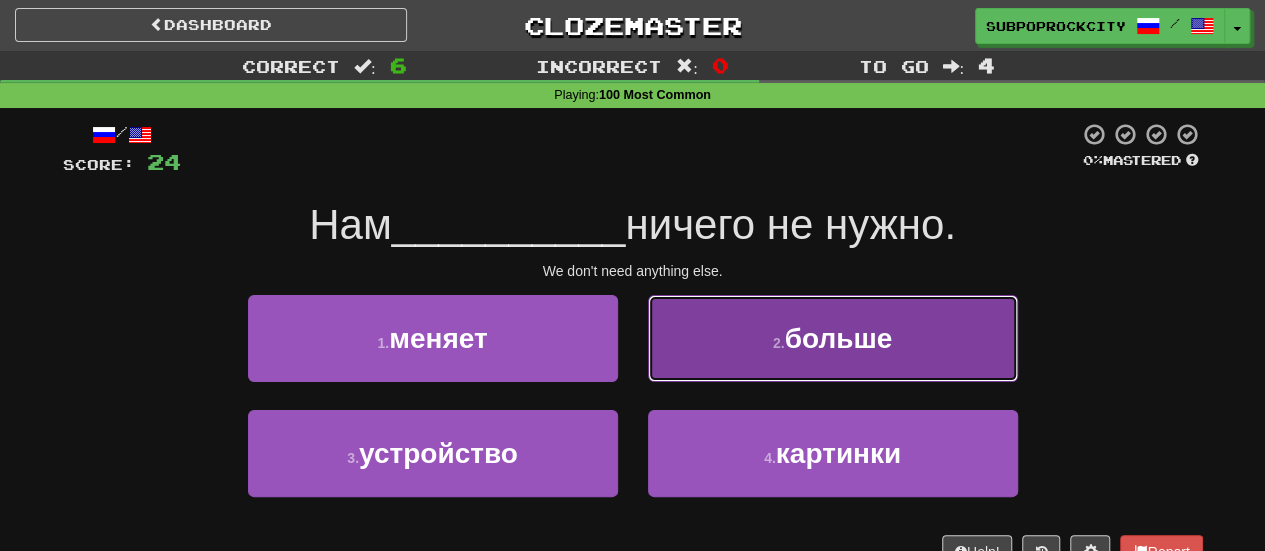 click on "2 .  больше" at bounding box center (833, 338) 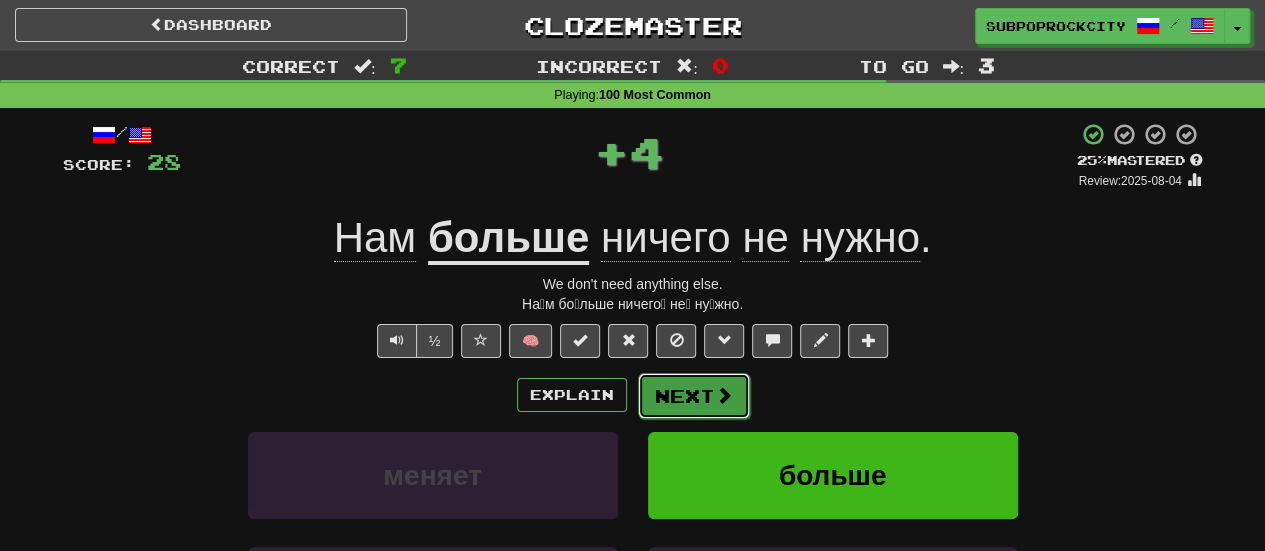 click on "Next" at bounding box center (694, 396) 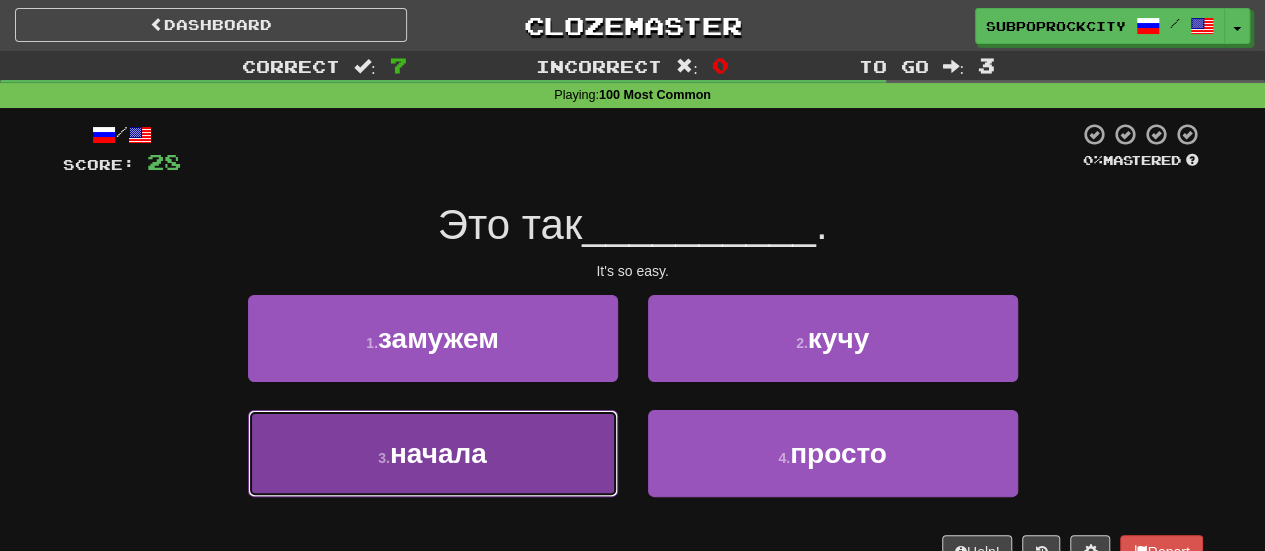 click on "3 .  начала" at bounding box center (433, 453) 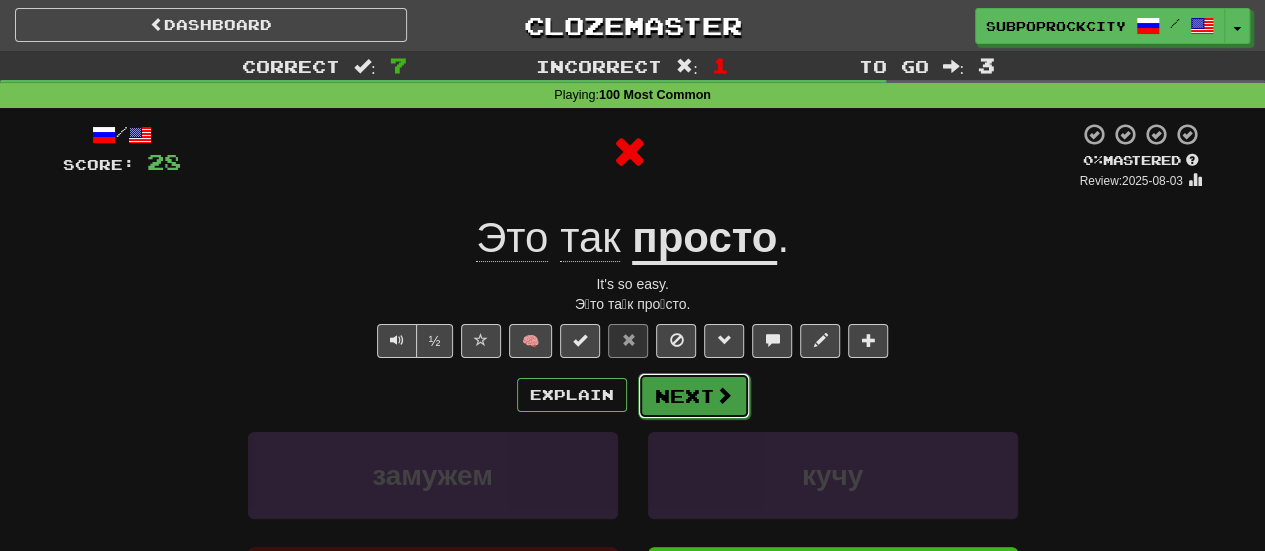 click on "Next" at bounding box center [694, 396] 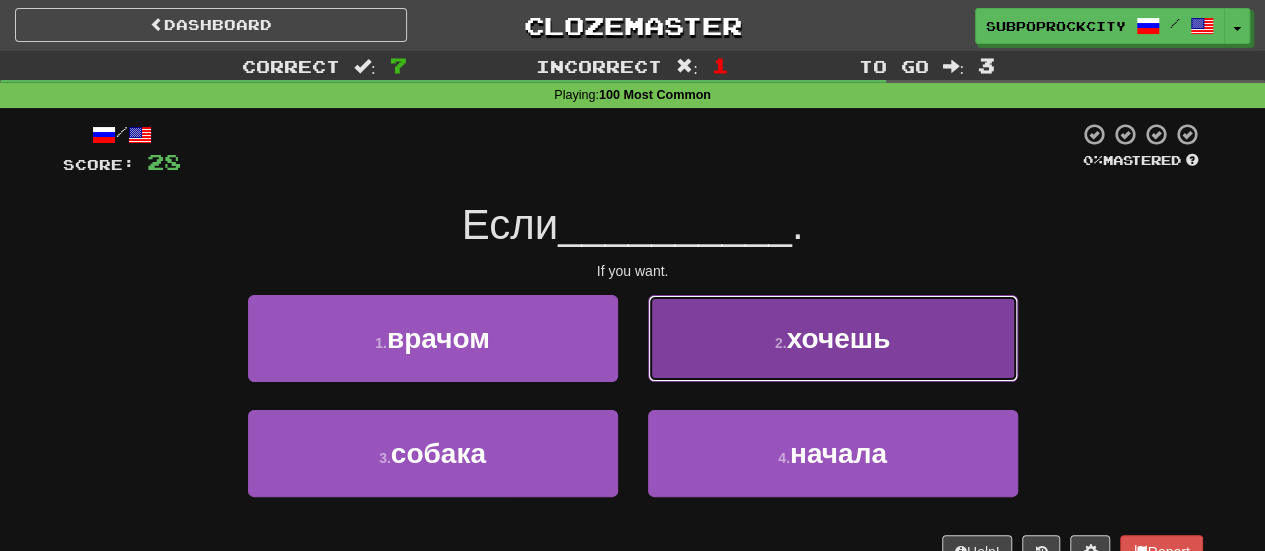 click on "2 .  хочешь" at bounding box center [833, 338] 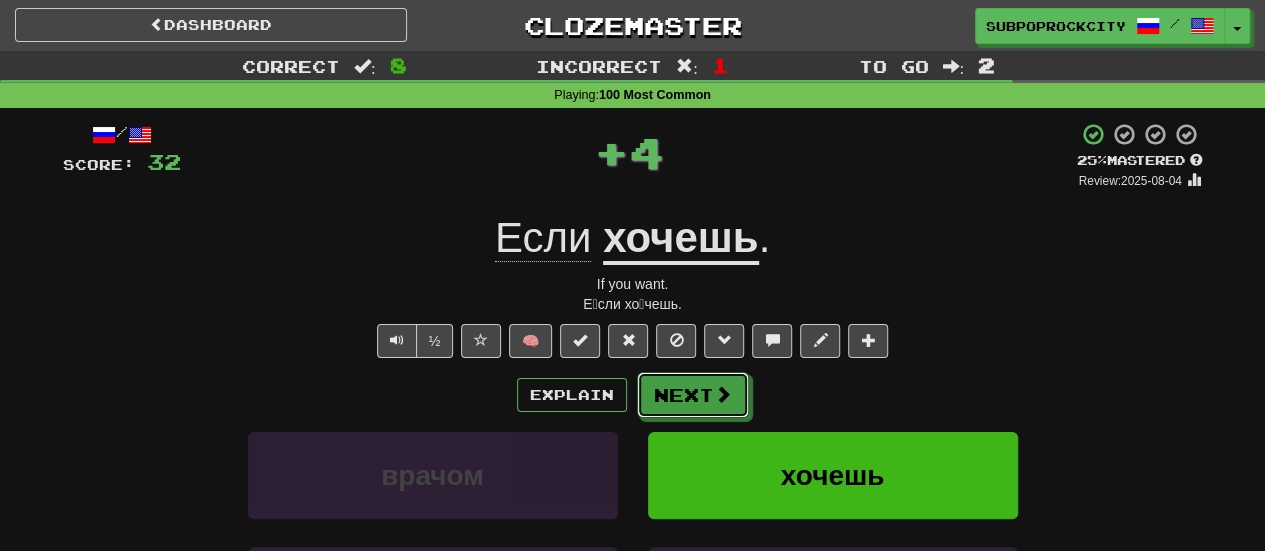 click on "Next" at bounding box center (693, 395) 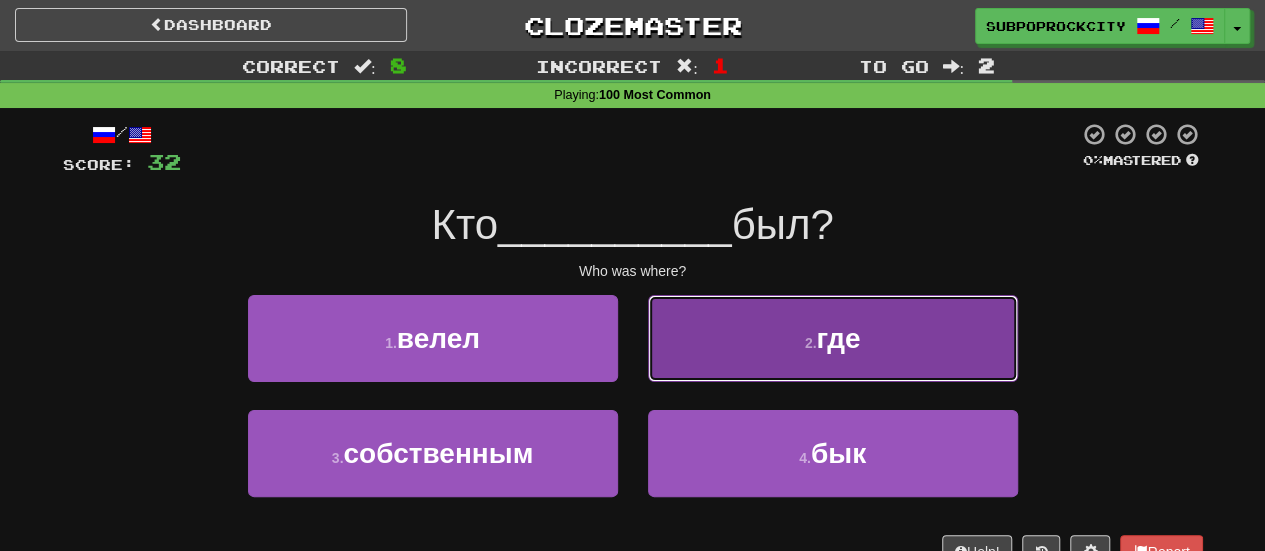 click on "2 .  где" at bounding box center (833, 338) 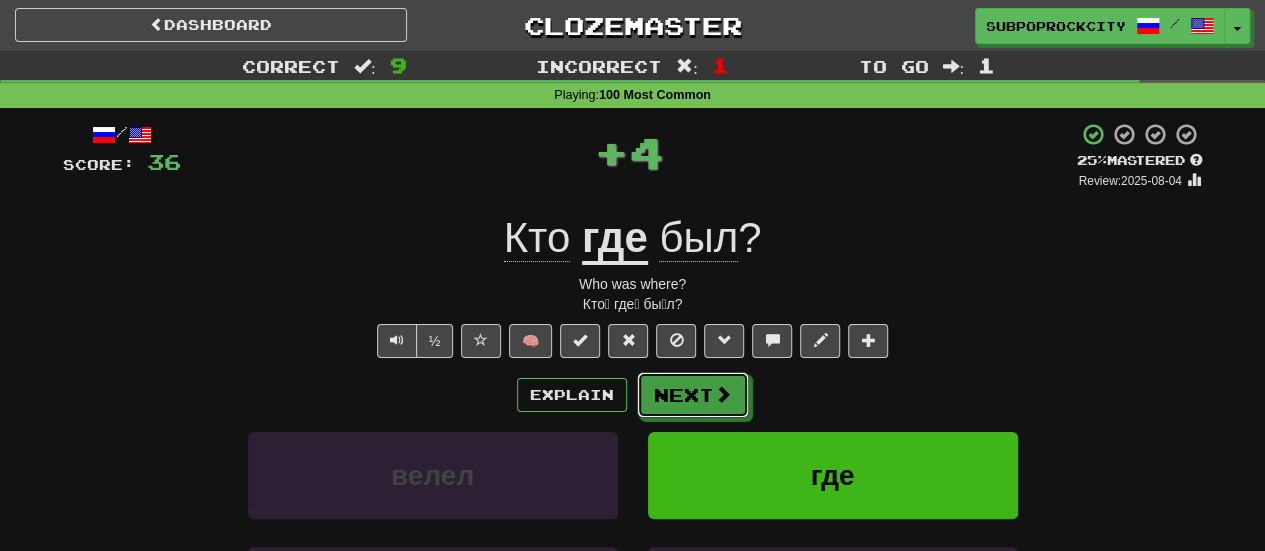 click on "Next" at bounding box center [693, 395] 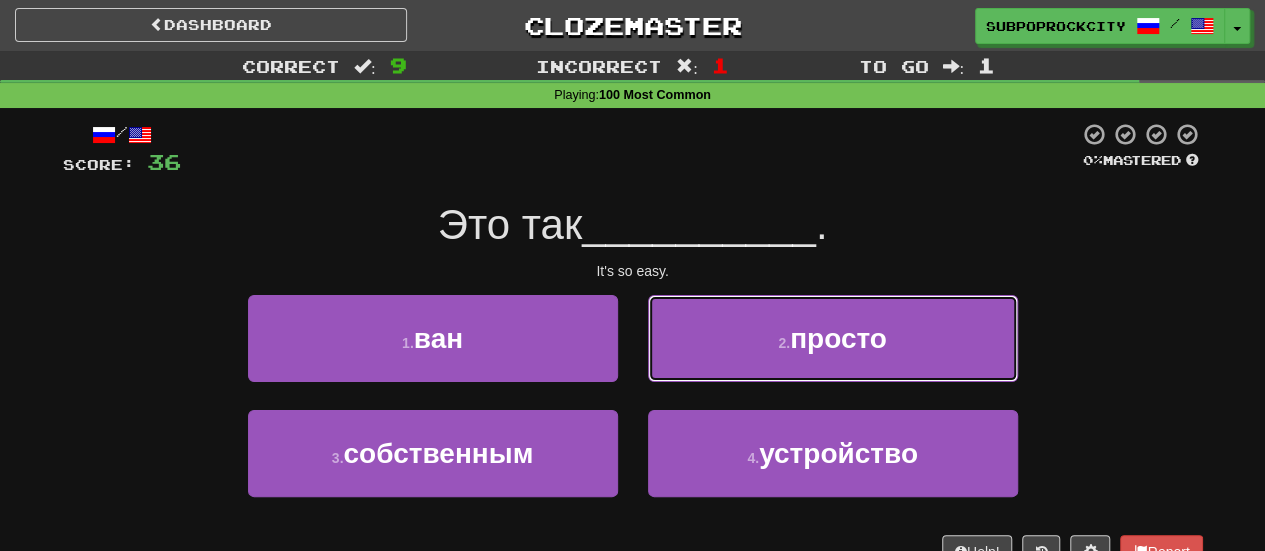 click on "2 .  просто" at bounding box center (833, 338) 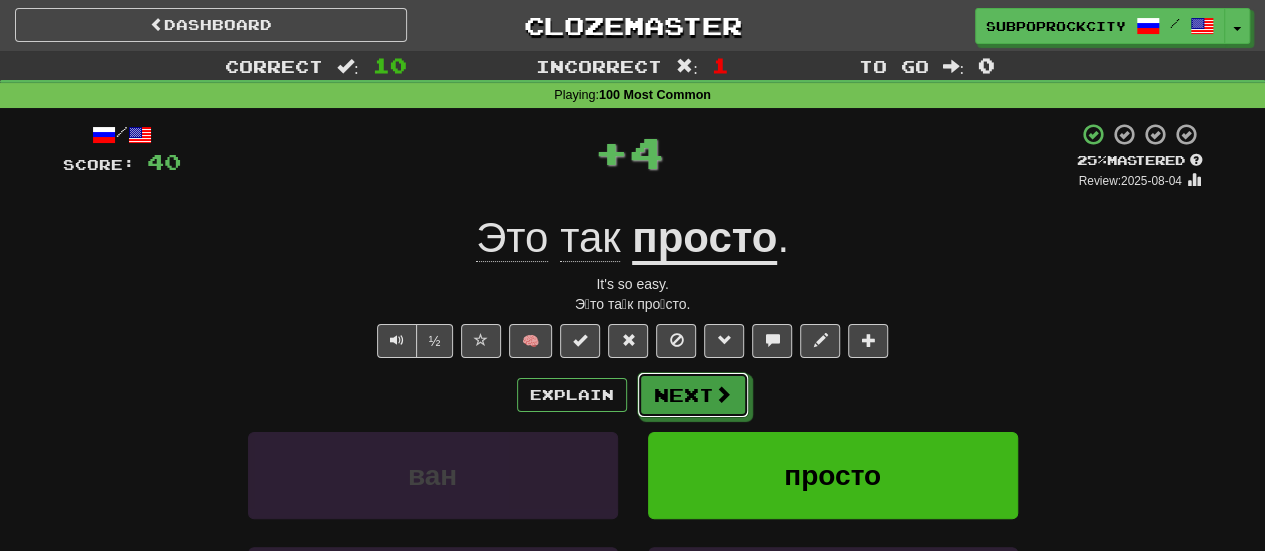 click on "Next" at bounding box center (693, 395) 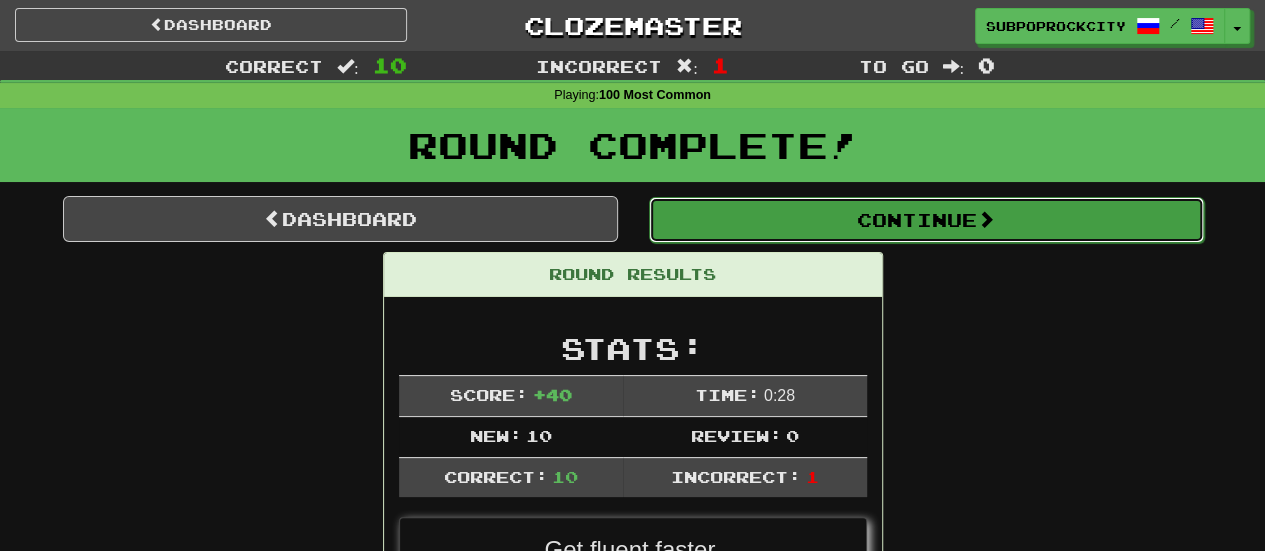 click on "Continue" at bounding box center (926, 220) 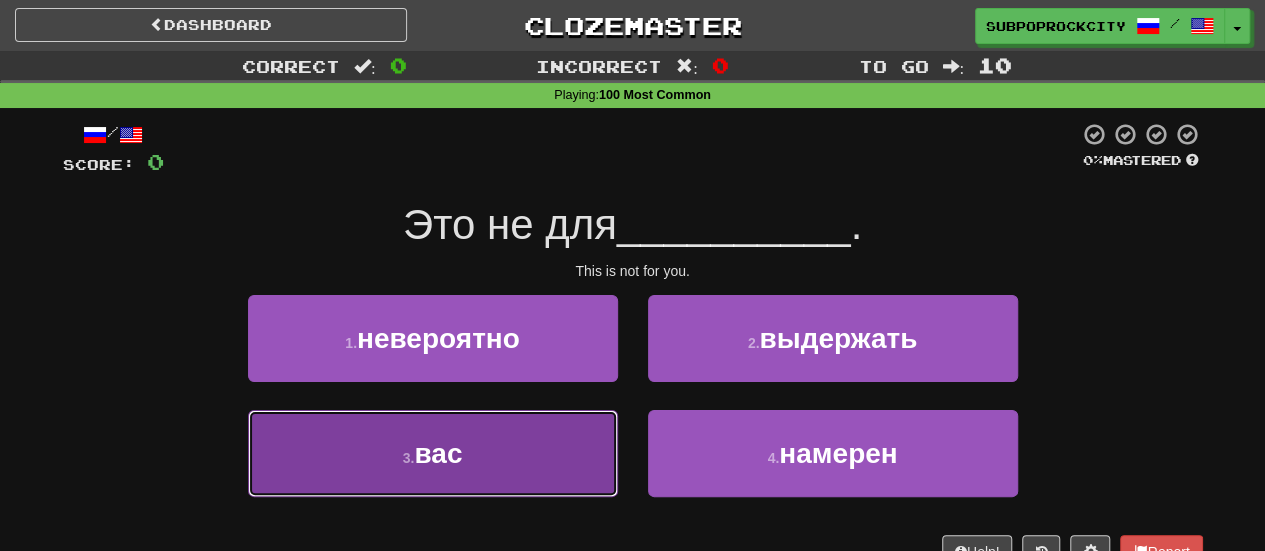 click on "3 .  вас" at bounding box center [433, 453] 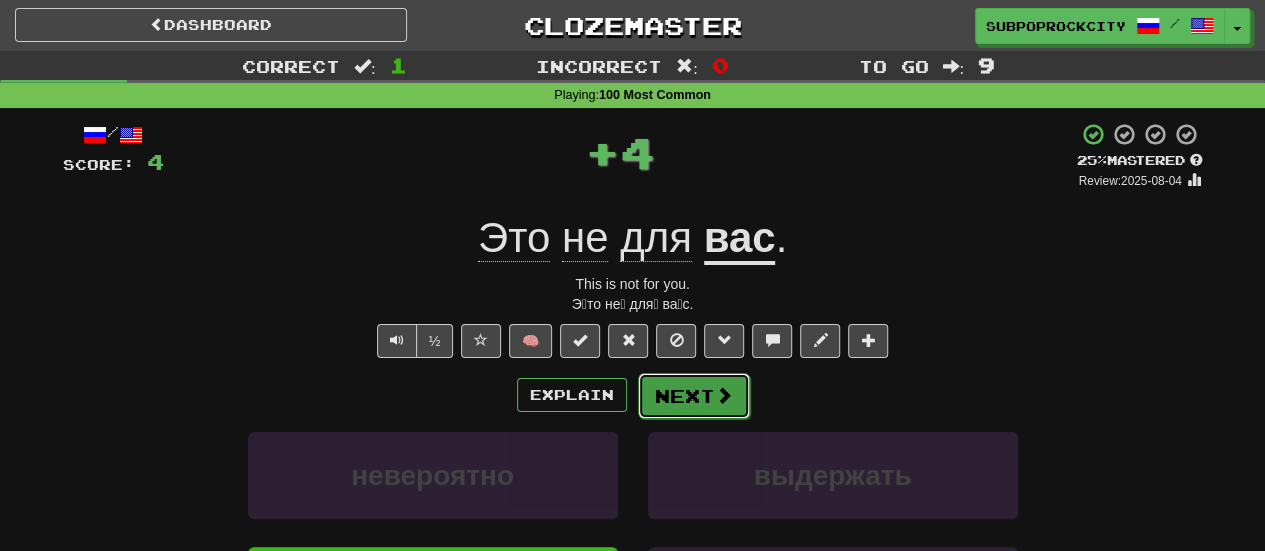 click on "Next" at bounding box center (694, 396) 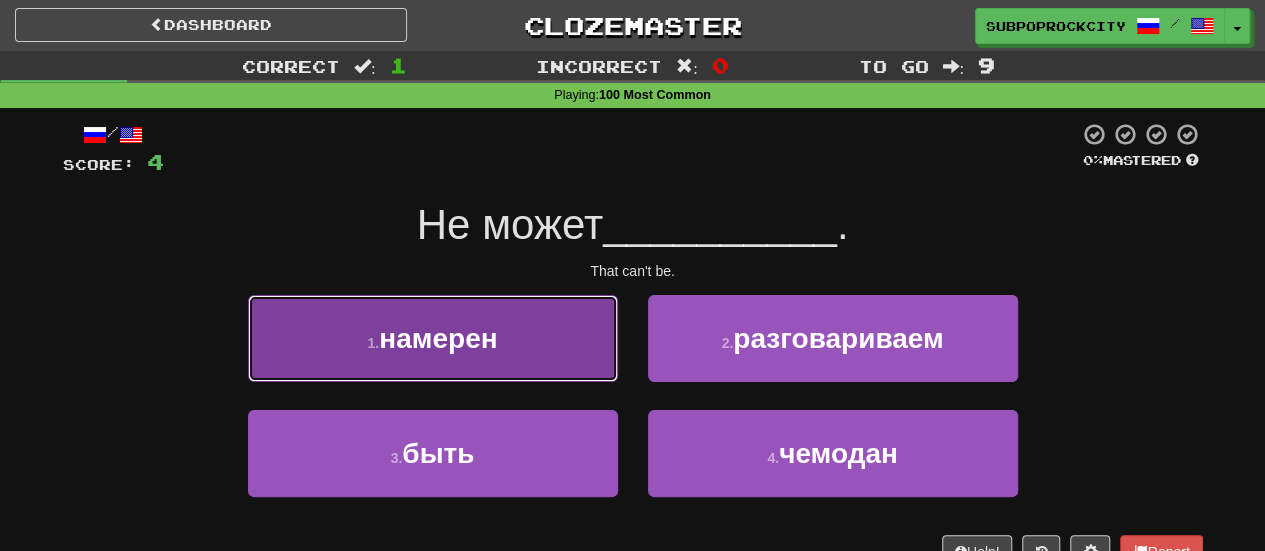 click on "1 .  намерен" at bounding box center (433, 338) 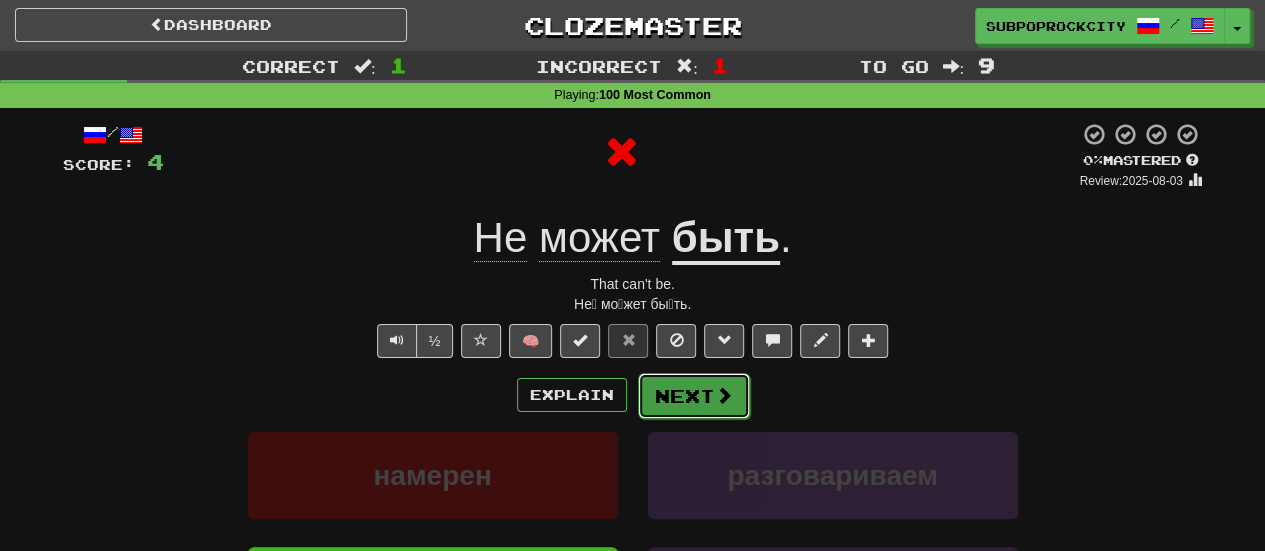 click on "Next" at bounding box center [694, 396] 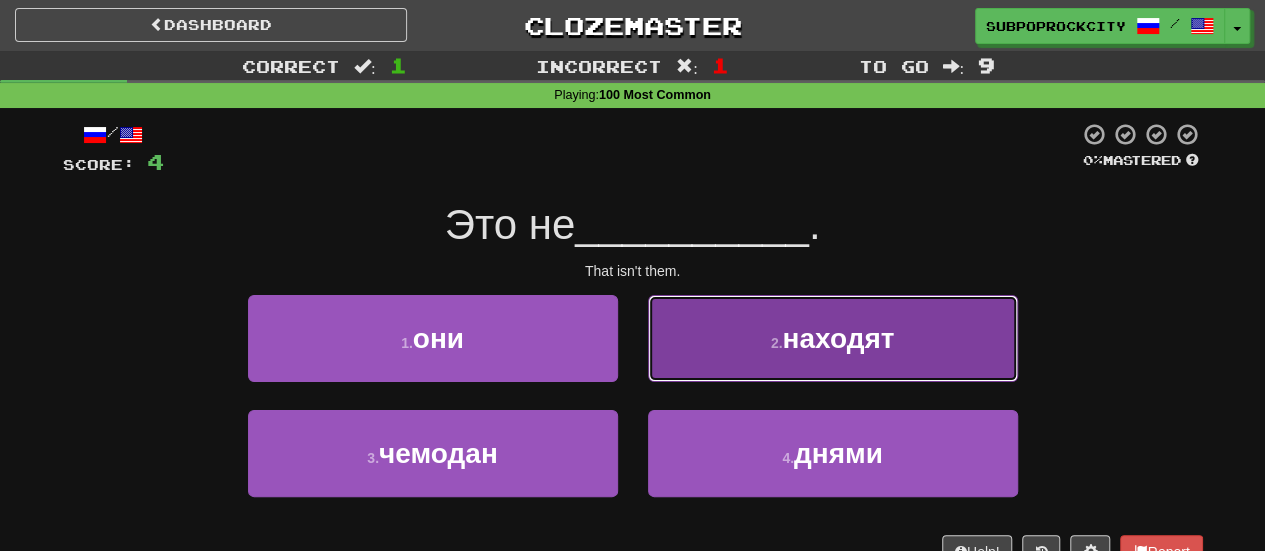 click on "2 .  находят" at bounding box center [833, 338] 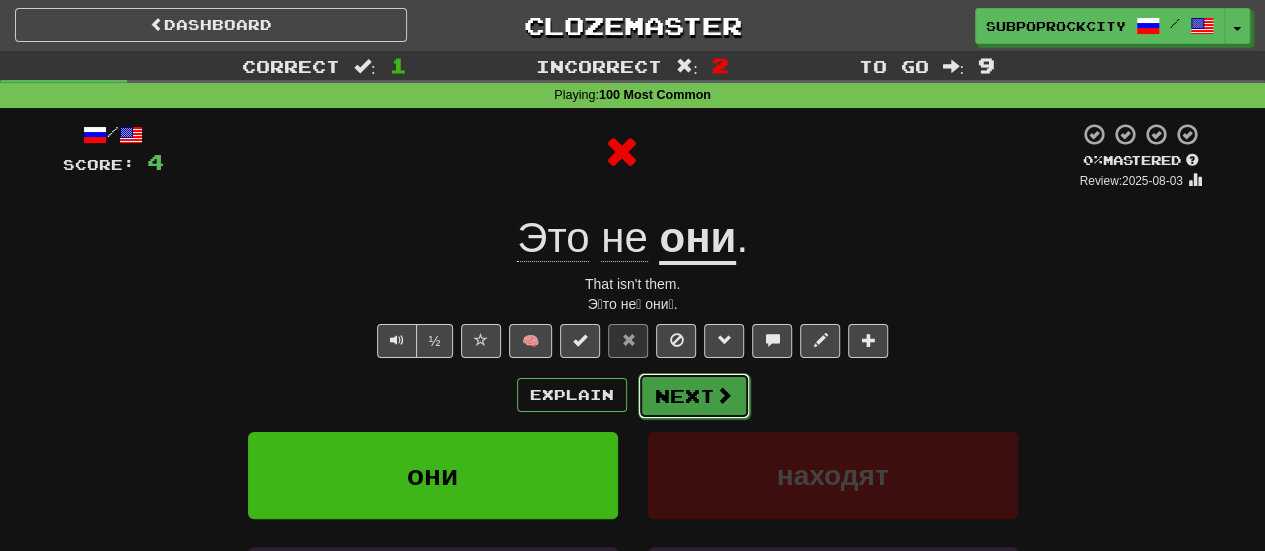 click on "Next" at bounding box center [694, 396] 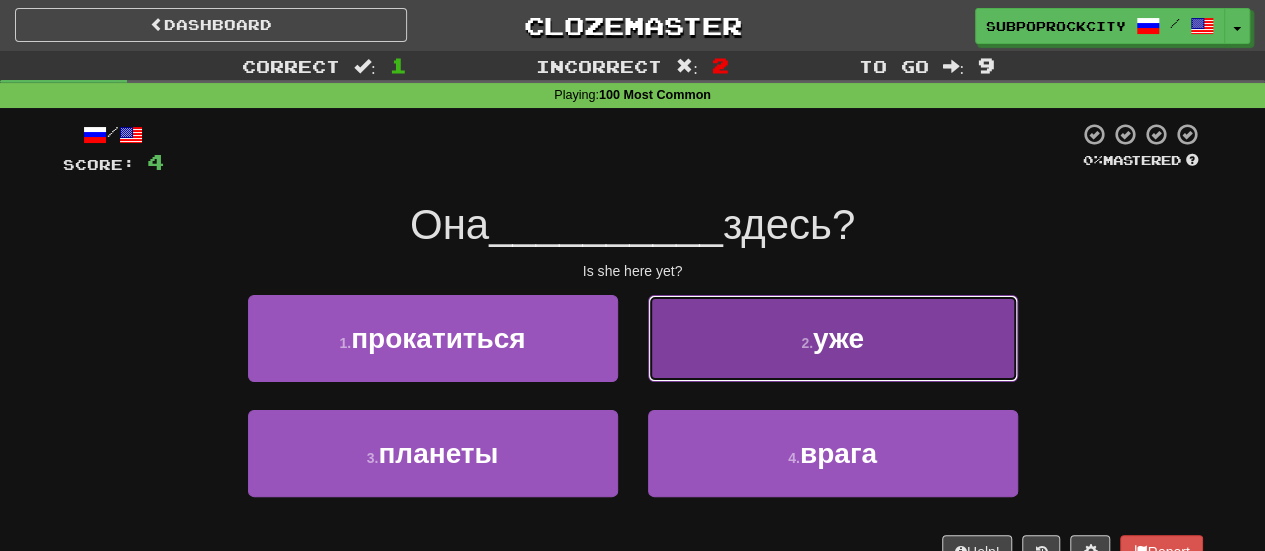 click on "2 .  уже" at bounding box center [833, 338] 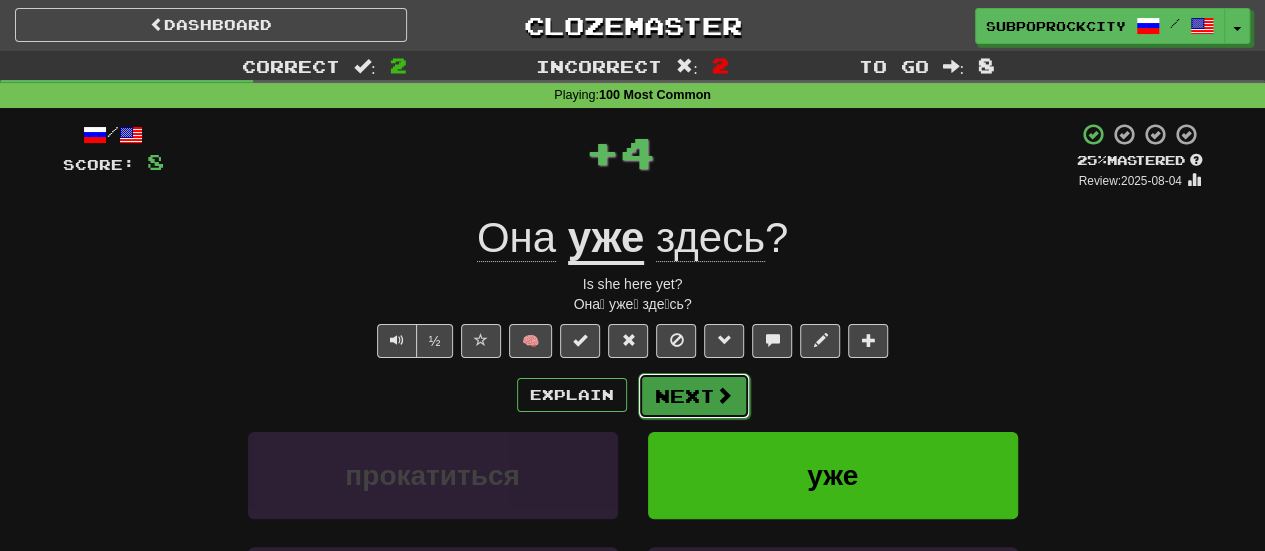 click on "Next" at bounding box center (694, 396) 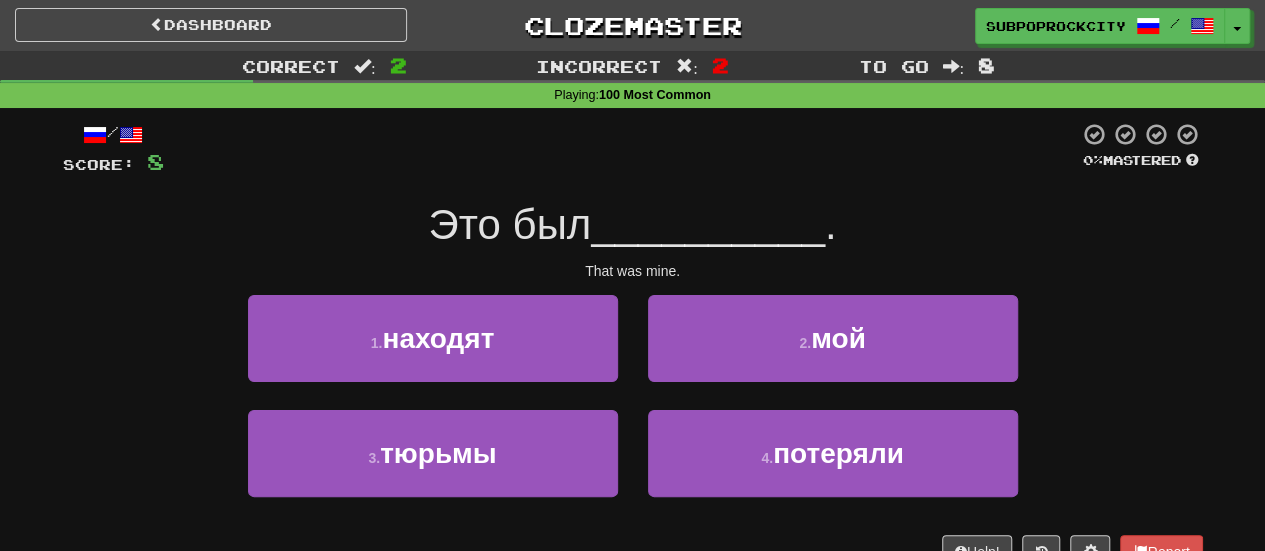 click on "2 .  мой" at bounding box center (833, 352) 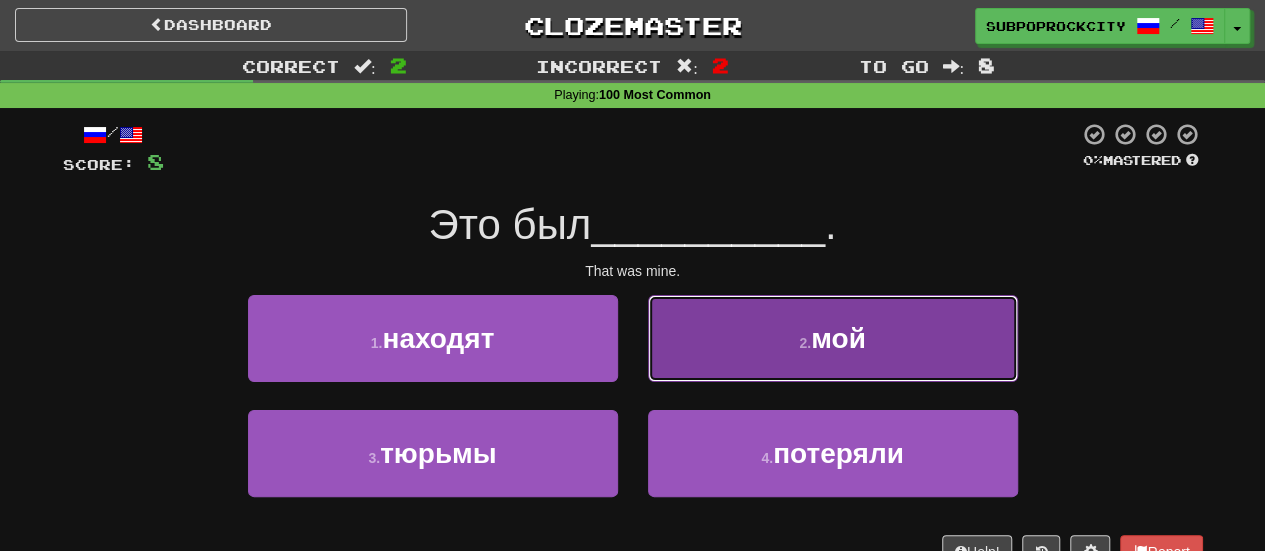 click on "2 .  мой" at bounding box center [833, 338] 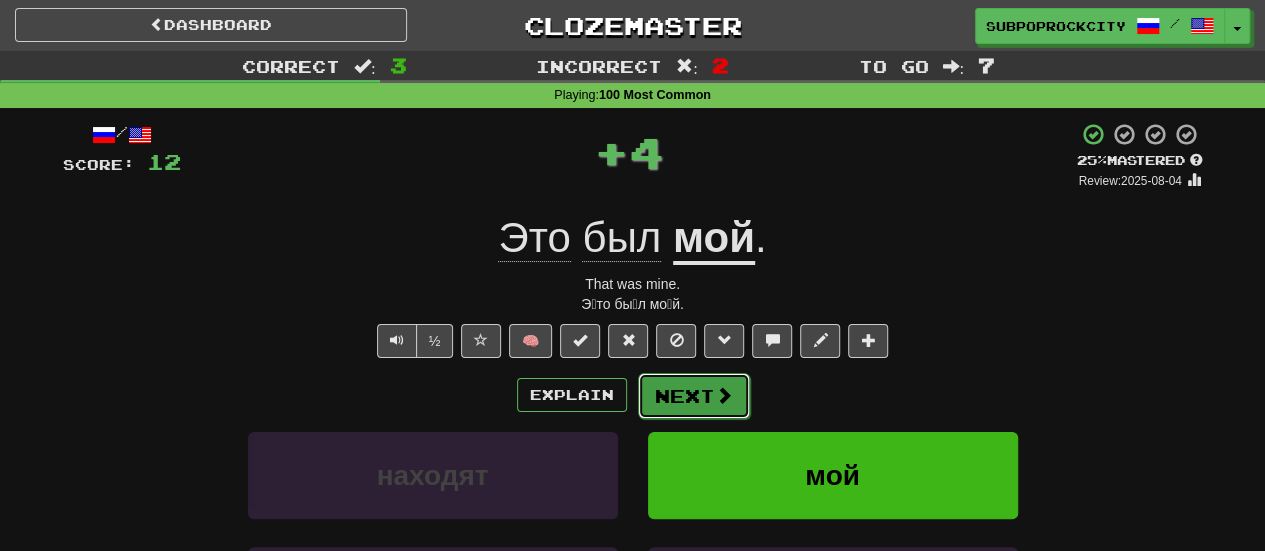 click on "Next" at bounding box center [694, 396] 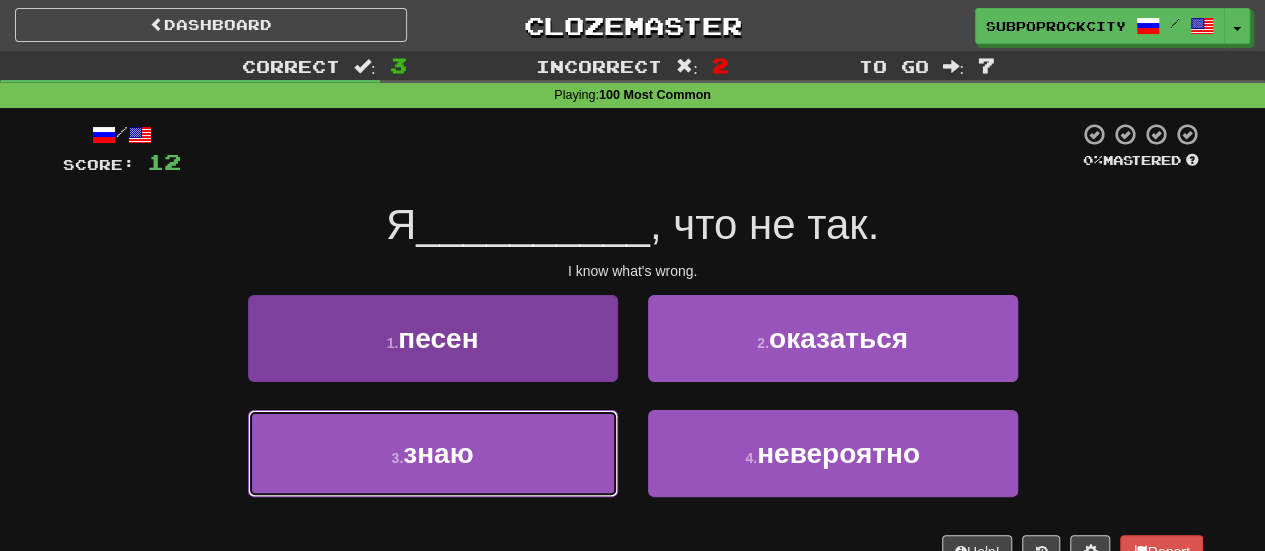 click on "3 .  знаю" at bounding box center [433, 453] 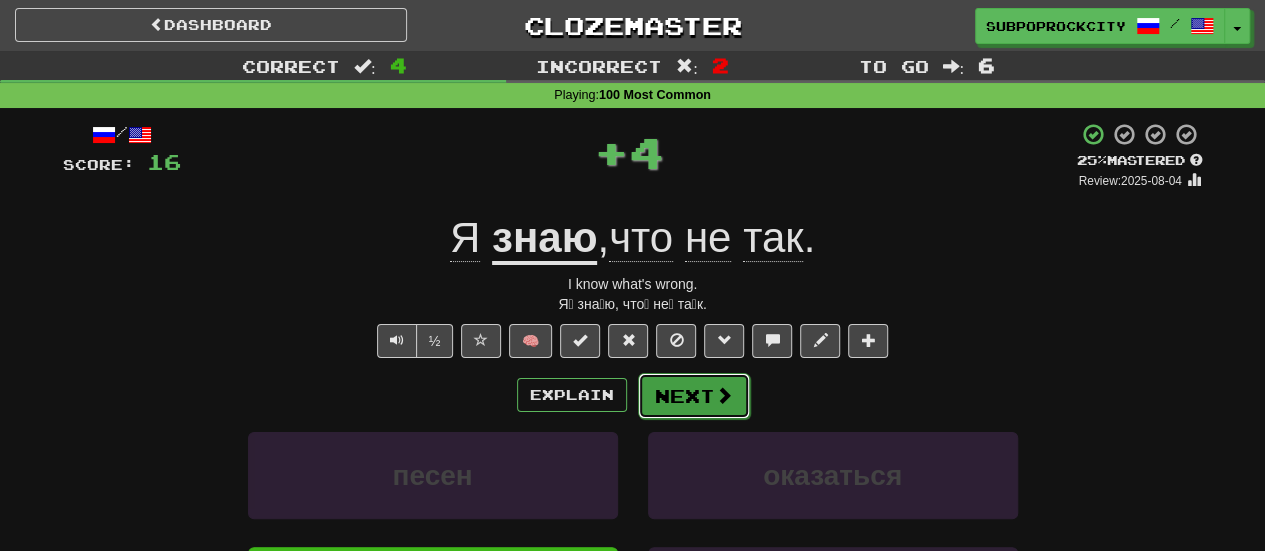 click on "Next" at bounding box center [694, 396] 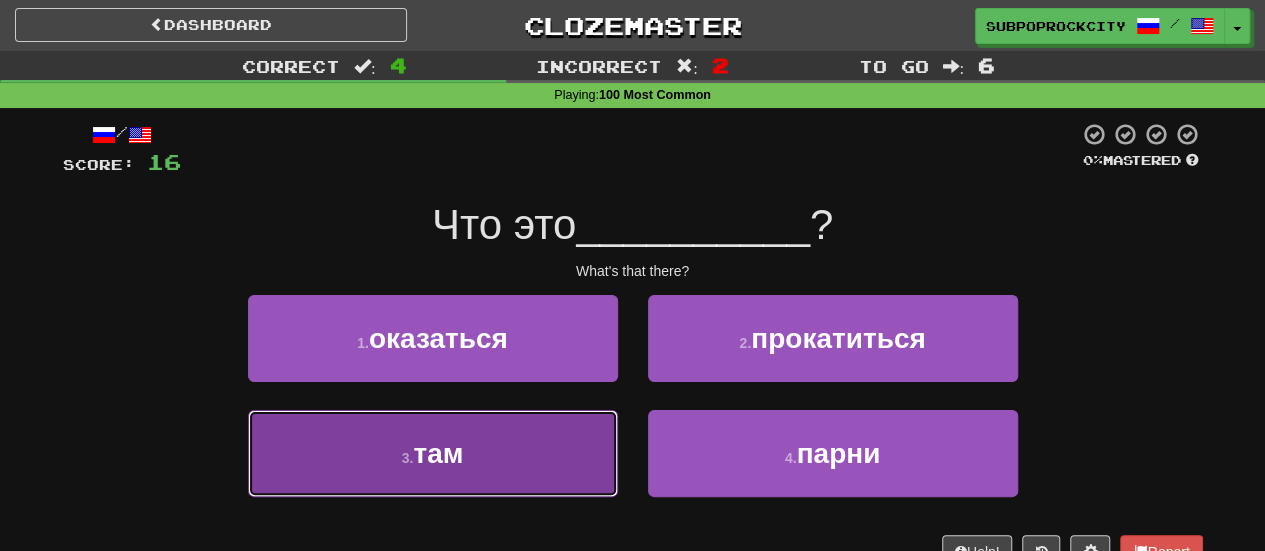 click on "3 .  там" at bounding box center (433, 453) 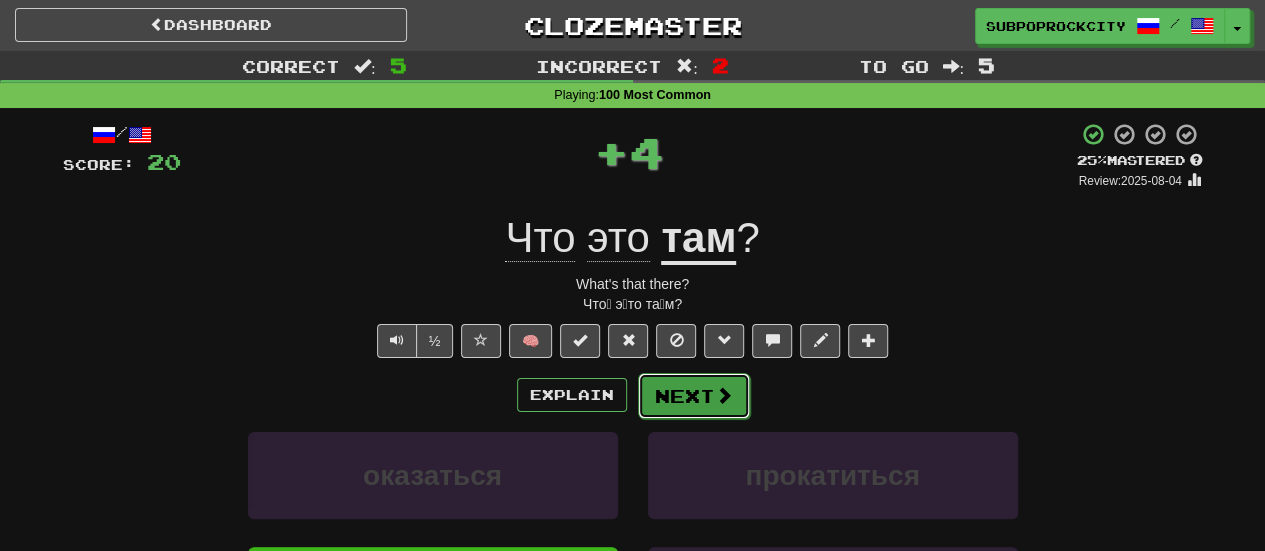 click on "Next" at bounding box center (694, 396) 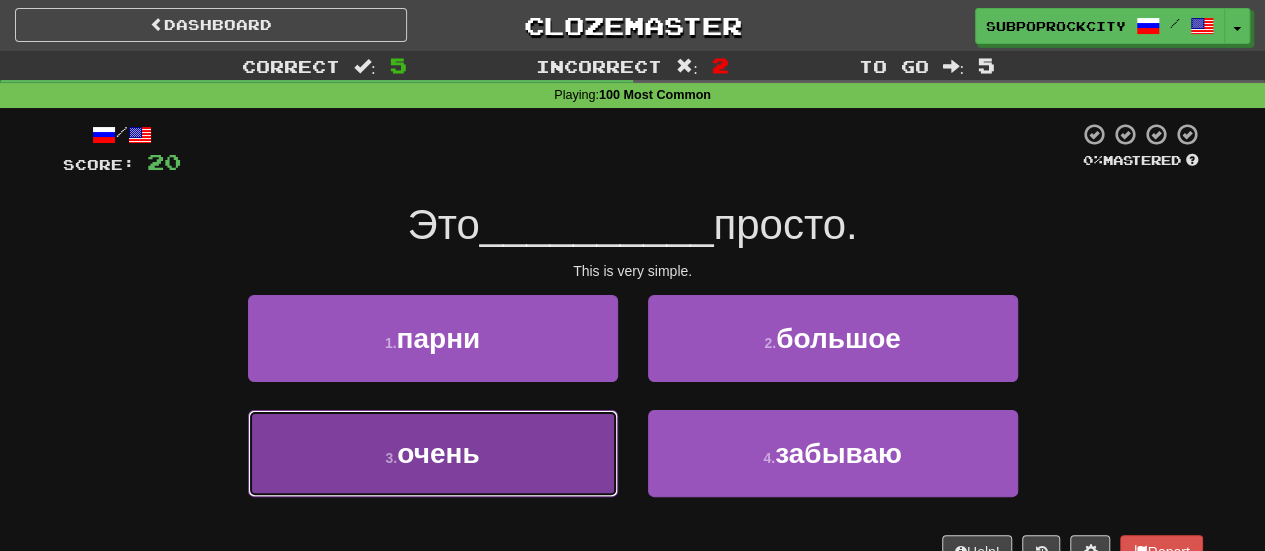 click on "3 .  очень" at bounding box center [433, 453] 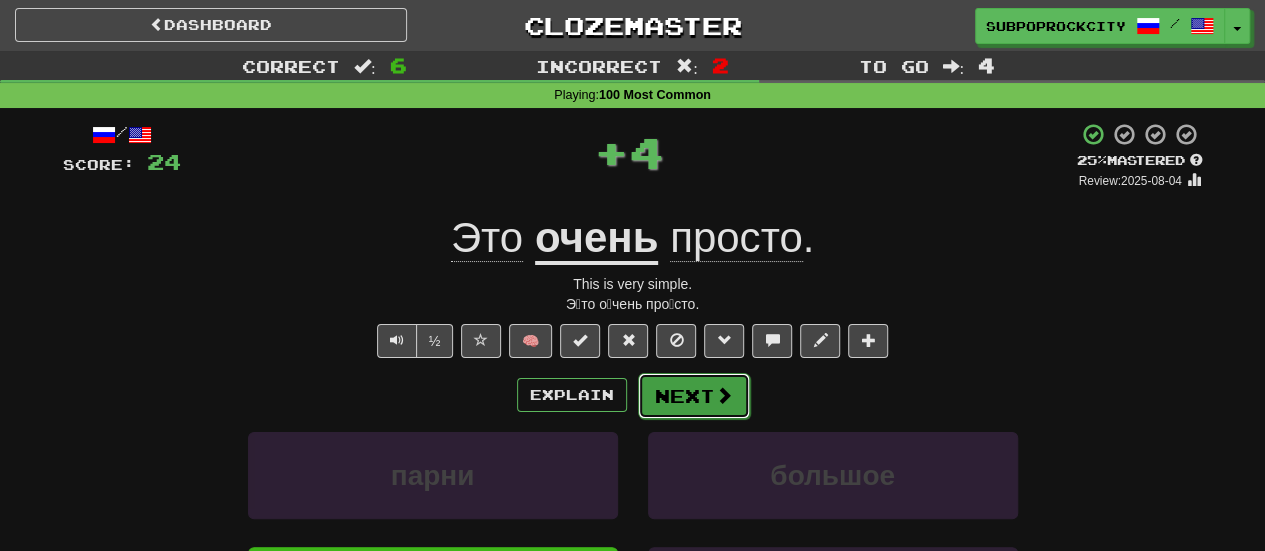 click on "Next" at bounding box center (694, 396) 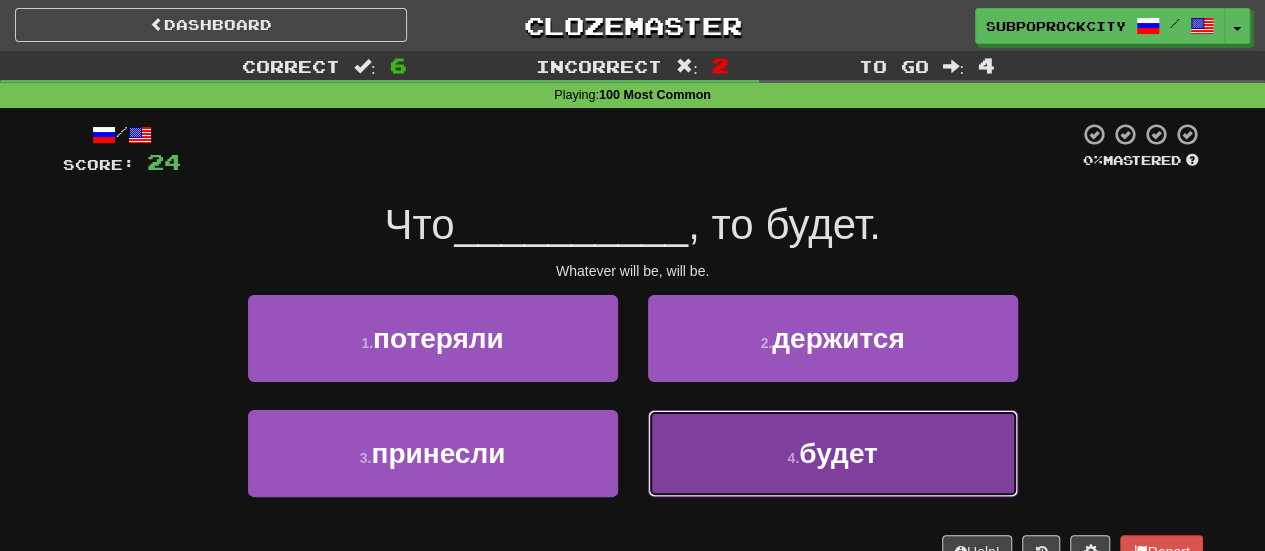 click on "4 .  будет" at bounding box center (833, 453) 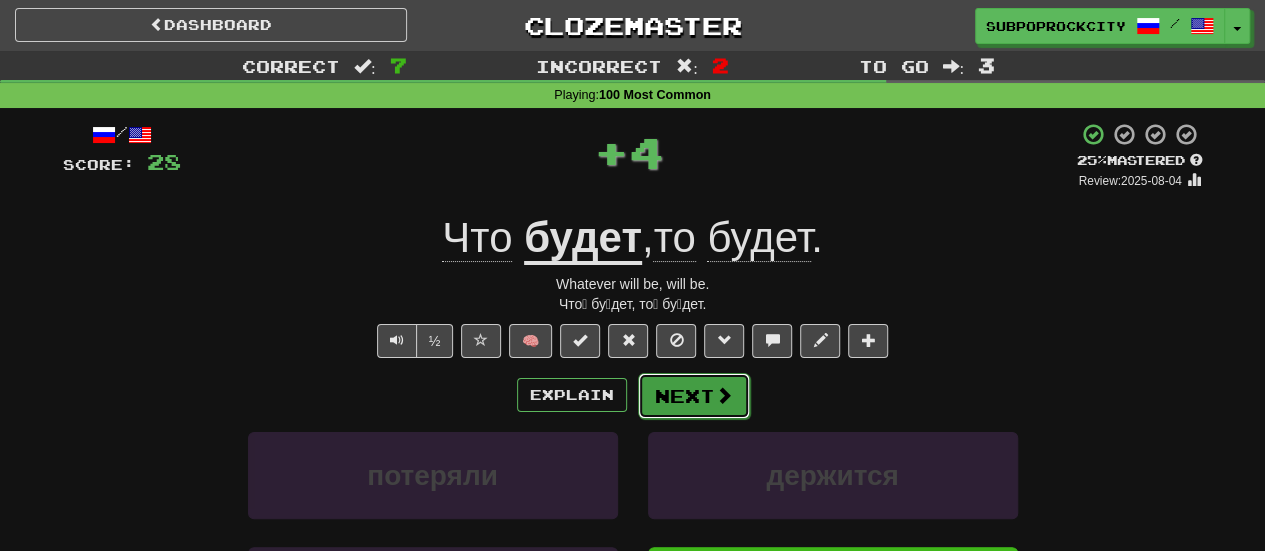 click on "Next" at bounding box center (694, 396) 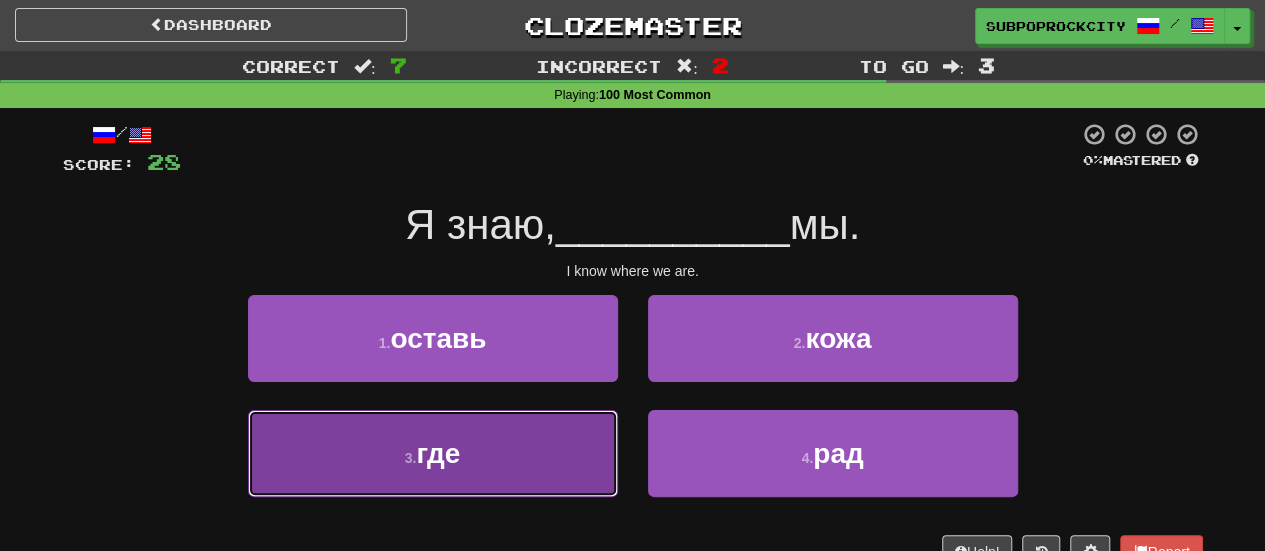 click on "3 .  где" at bounding box center (433, 453) 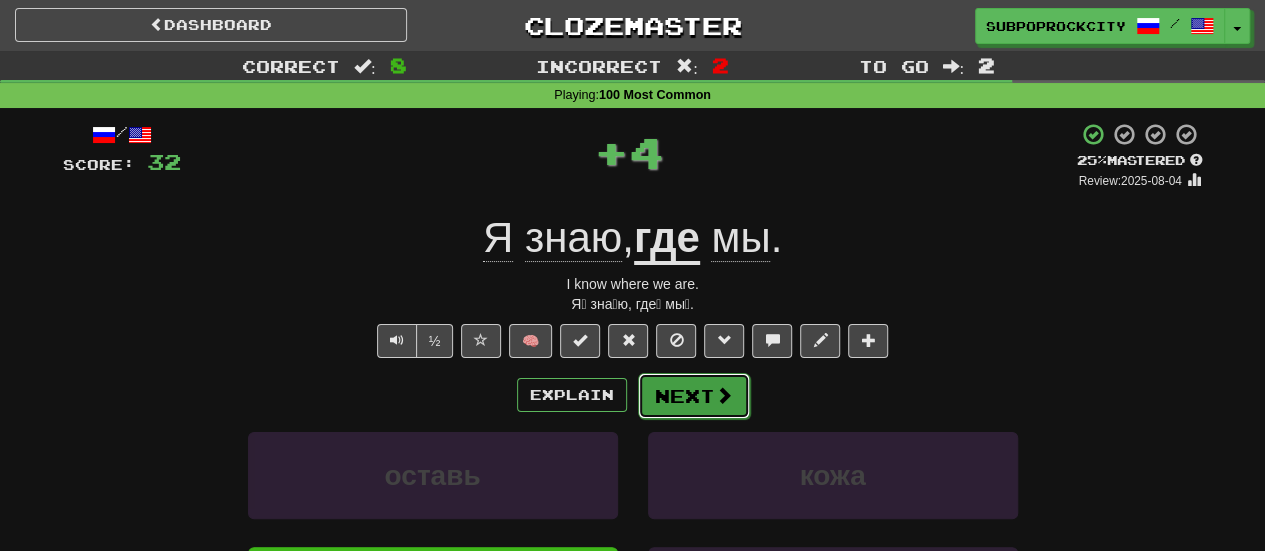 click on "Next" at bounding box center [694, 396] 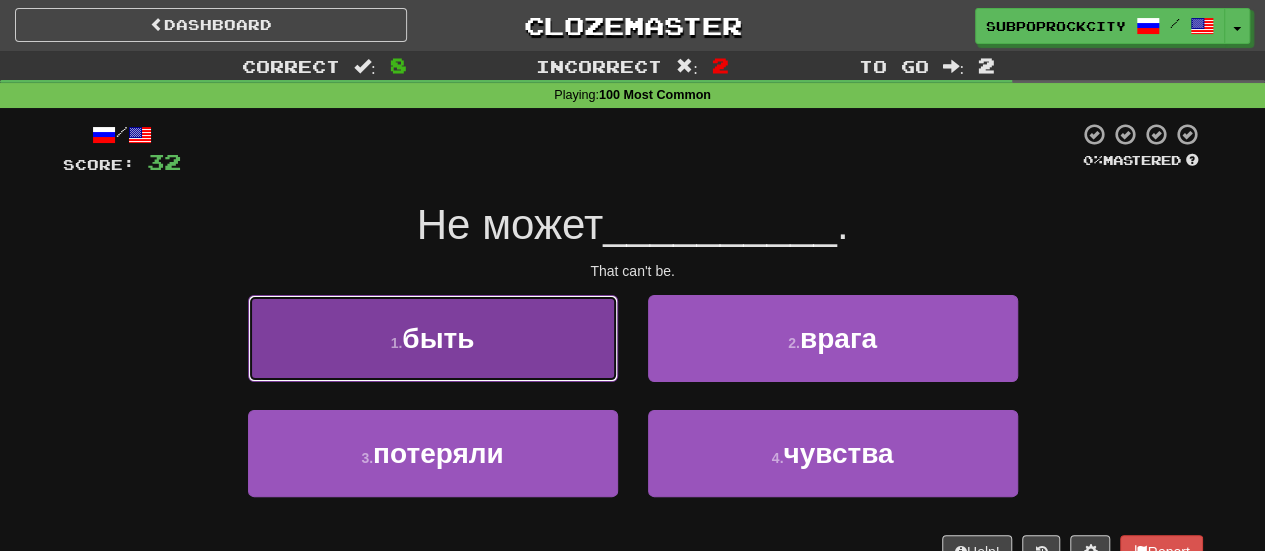 click on "1 .  быть" at bounding box center (433, 338) 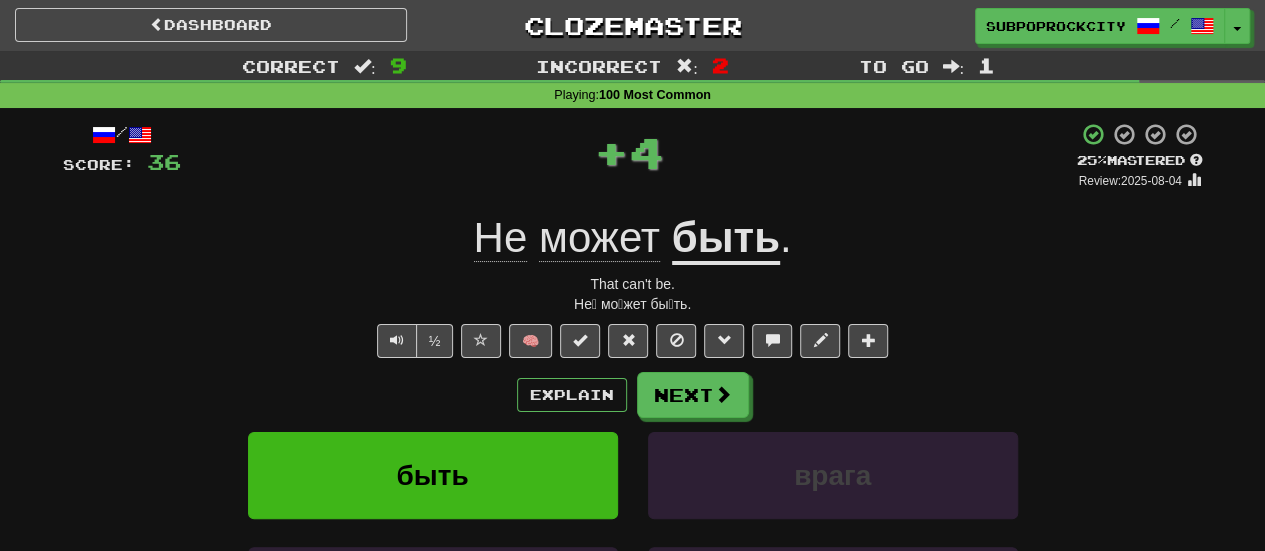 click on "Next" at bounding box center (693, 395) 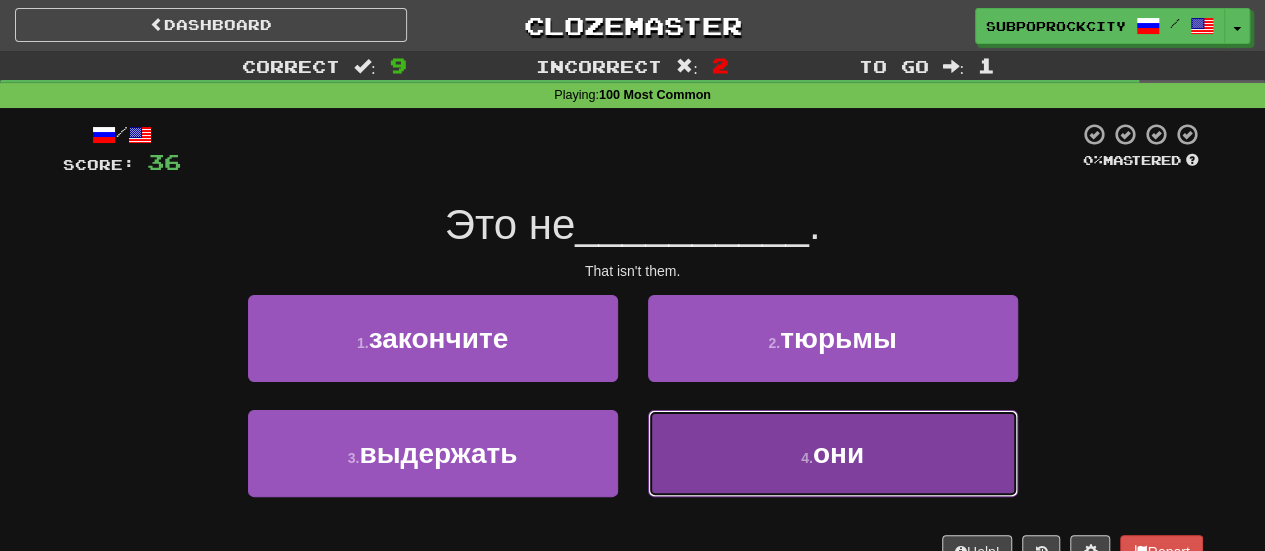 click on "4 .  они" at bounding box center (833, 453) 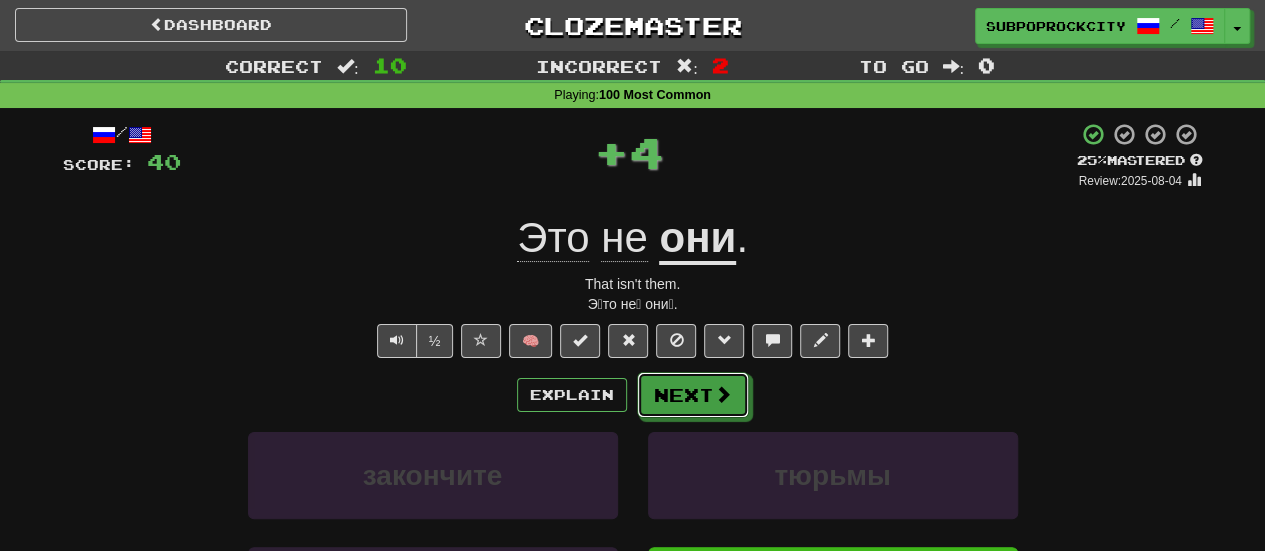click on "Next" at bounding box center [693, 395] 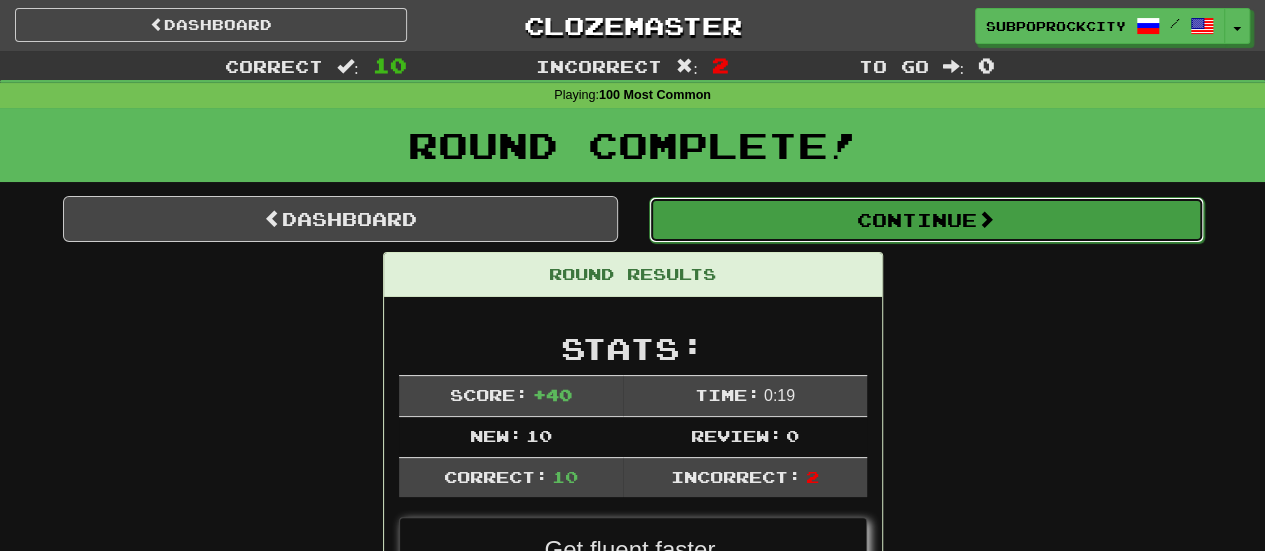 click on "Continue" at bounding box center [926, 220] 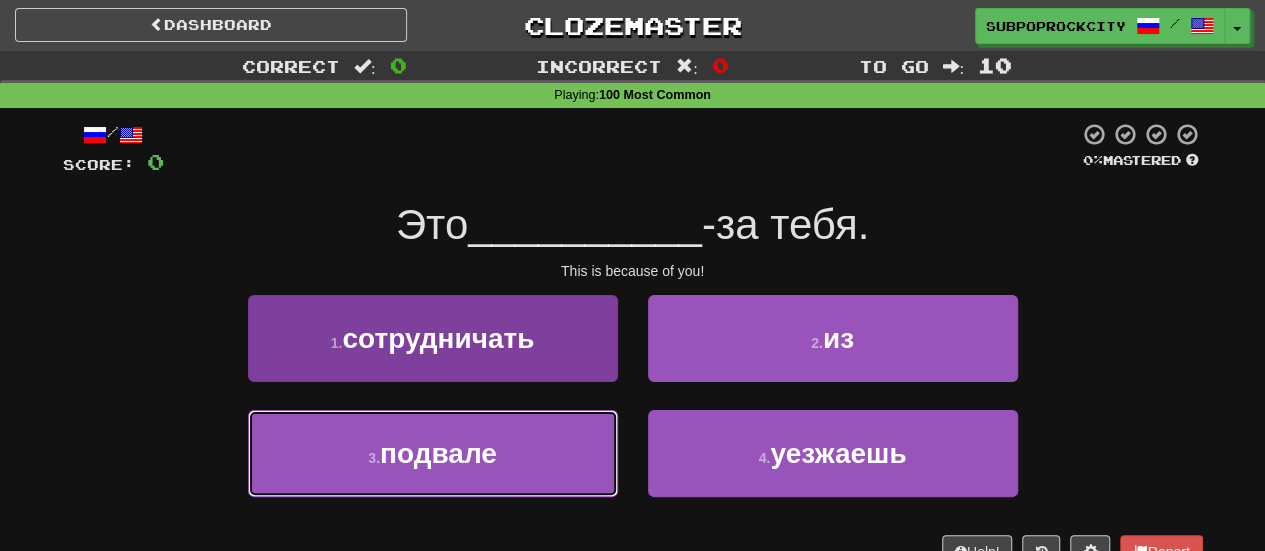 click on "3 .  подвале" at bounding box center (433, 453) 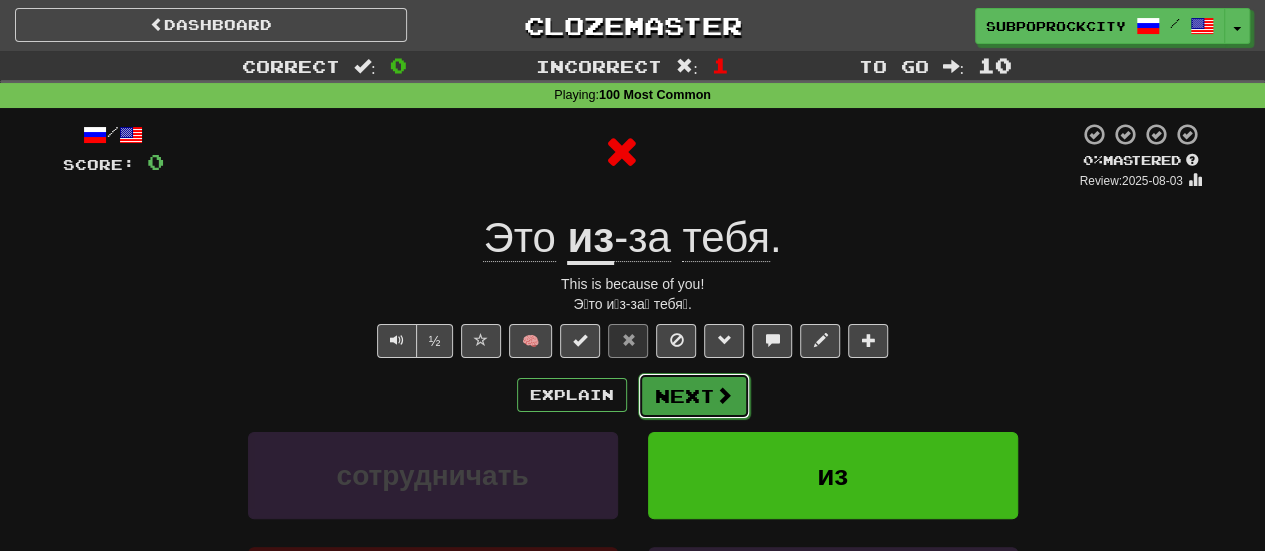 click on "Next" at bounding box center (694, 396) 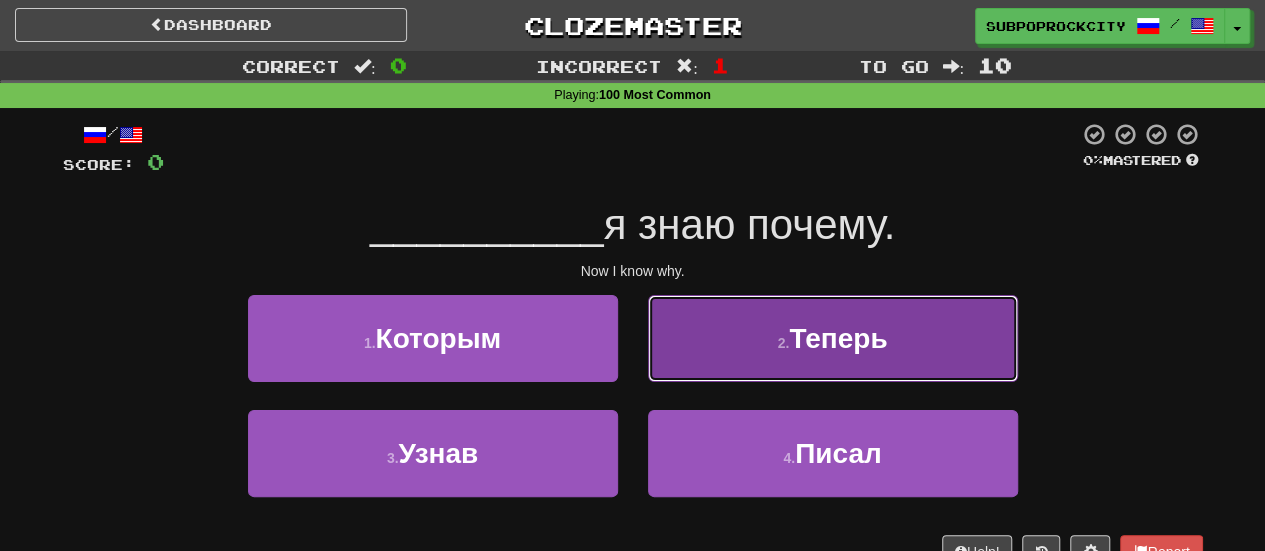 click on "2 .  Теперь" at bounding box center (833, 338) 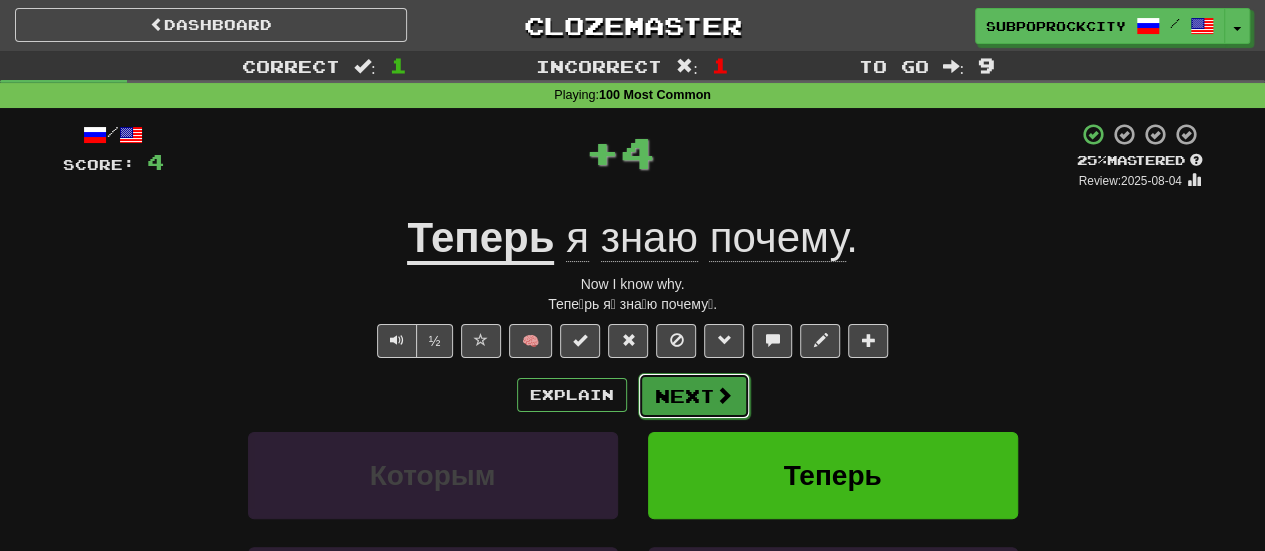 click on "Next" at bounding box center [694, 396] 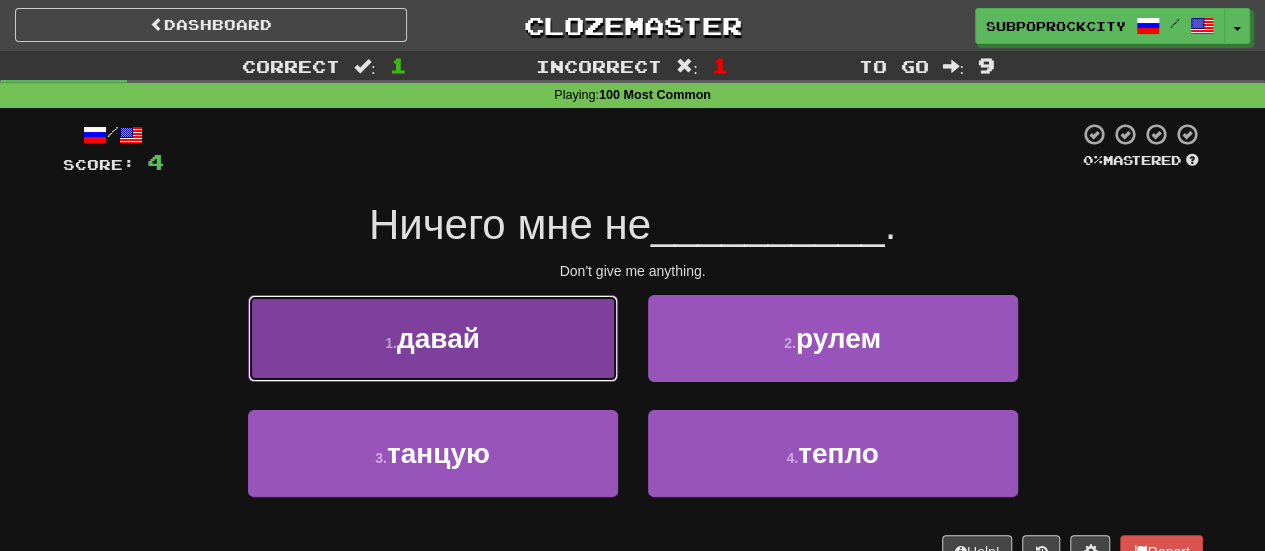 click on "1 .  давай" at bounding box center [433, 338] 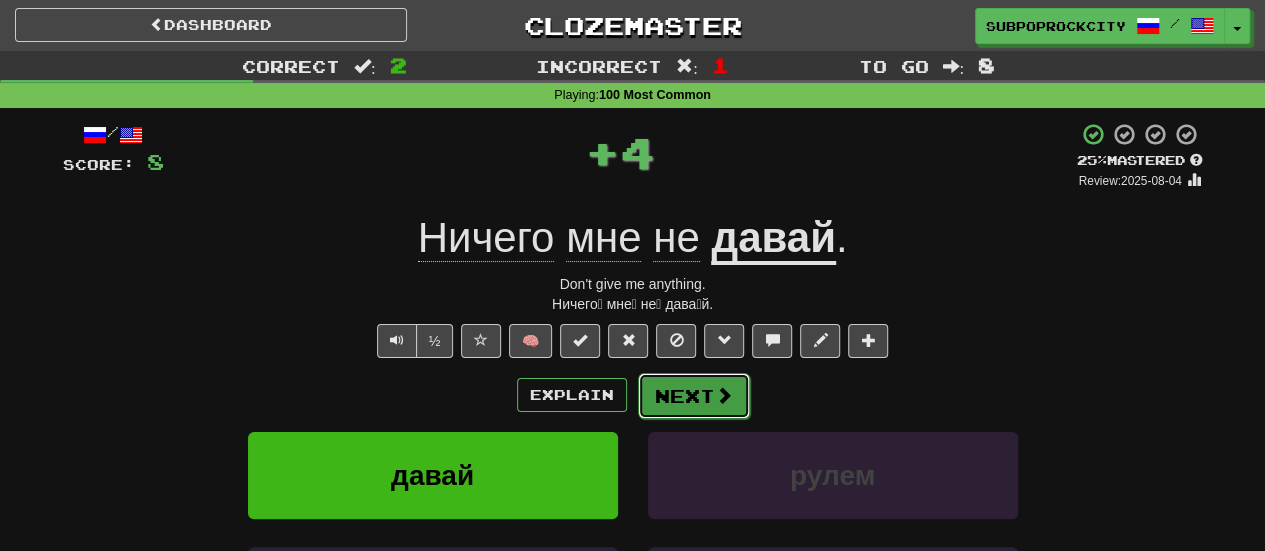 click on "Next" at bounding box center (694, 396) 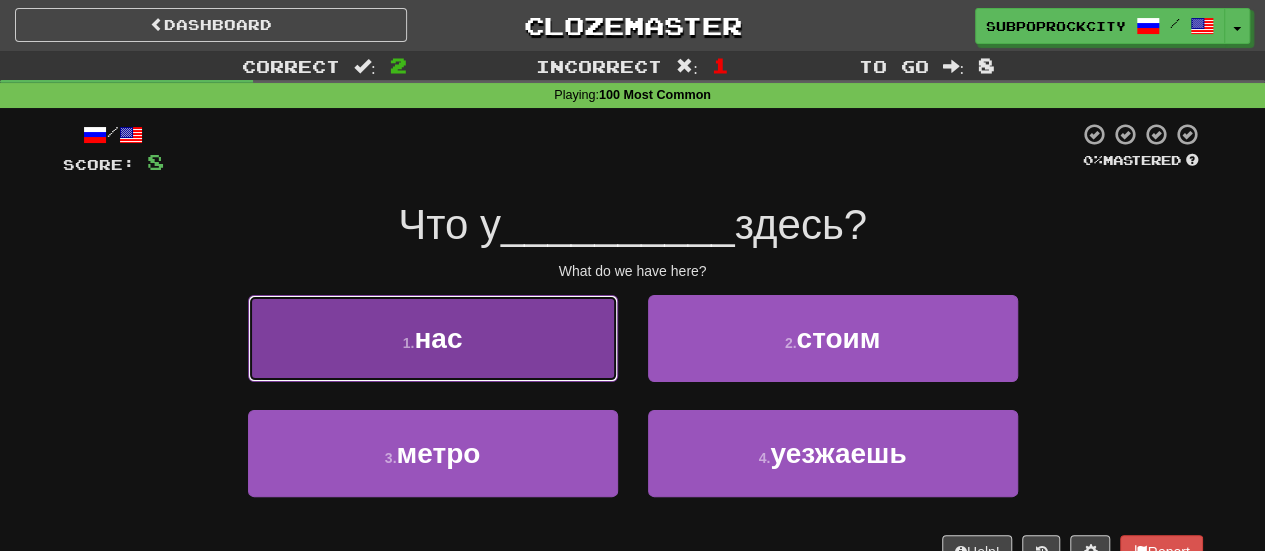 click on "1 .  нас" at bounding box center (433, 338) 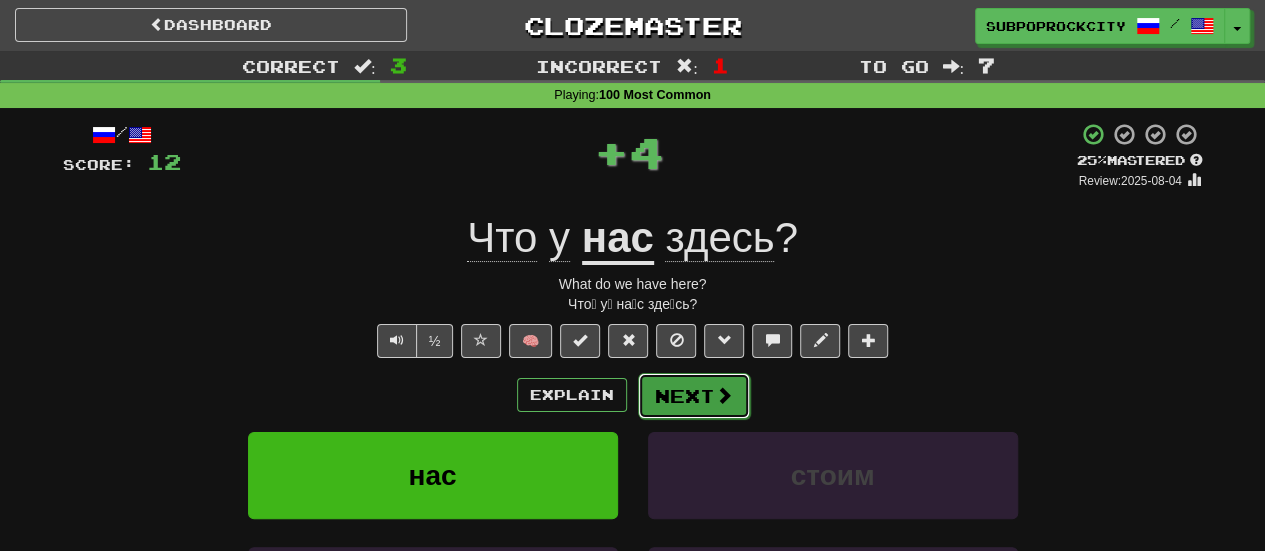 click on "Next" at bounding box center (694, 396) 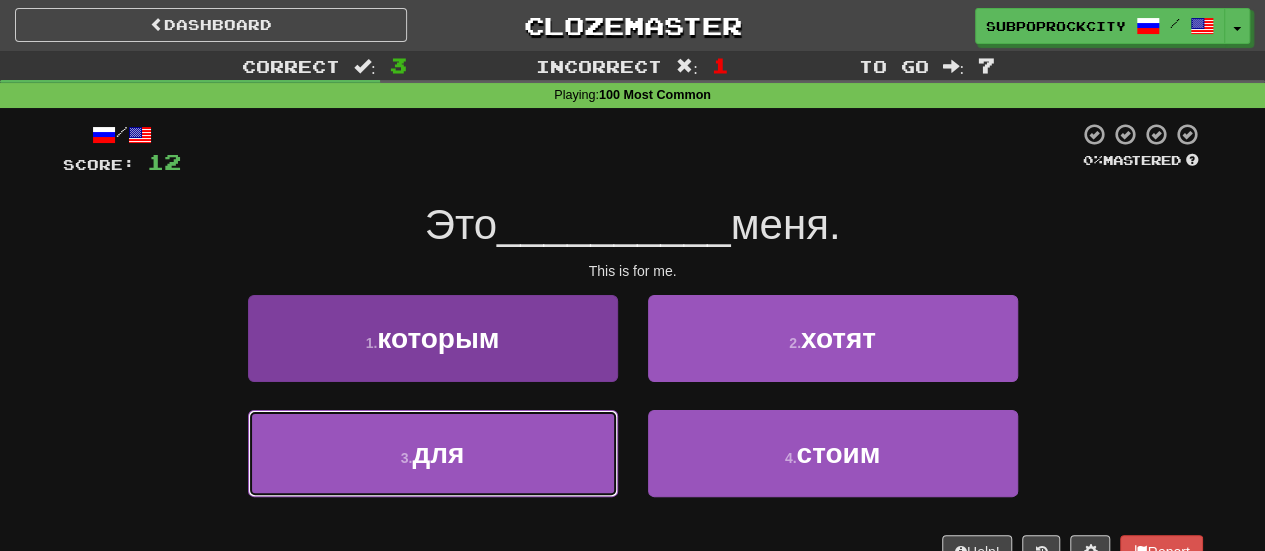 click on "3 .  для" at bounding box center [433, 453] 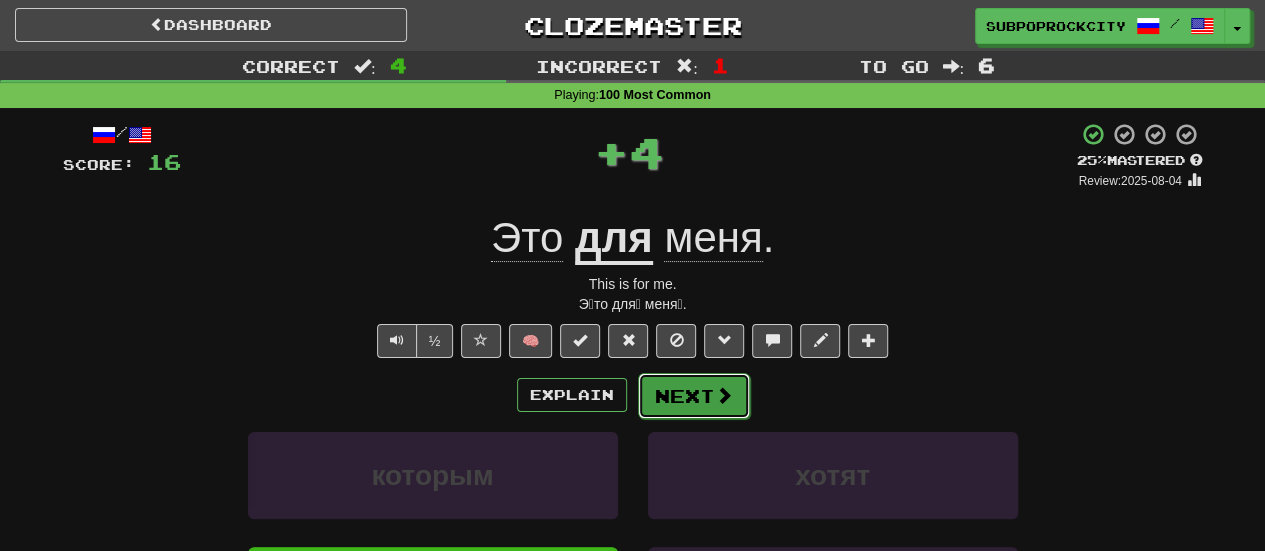 click on "Next" at bounding box center [694, 396] 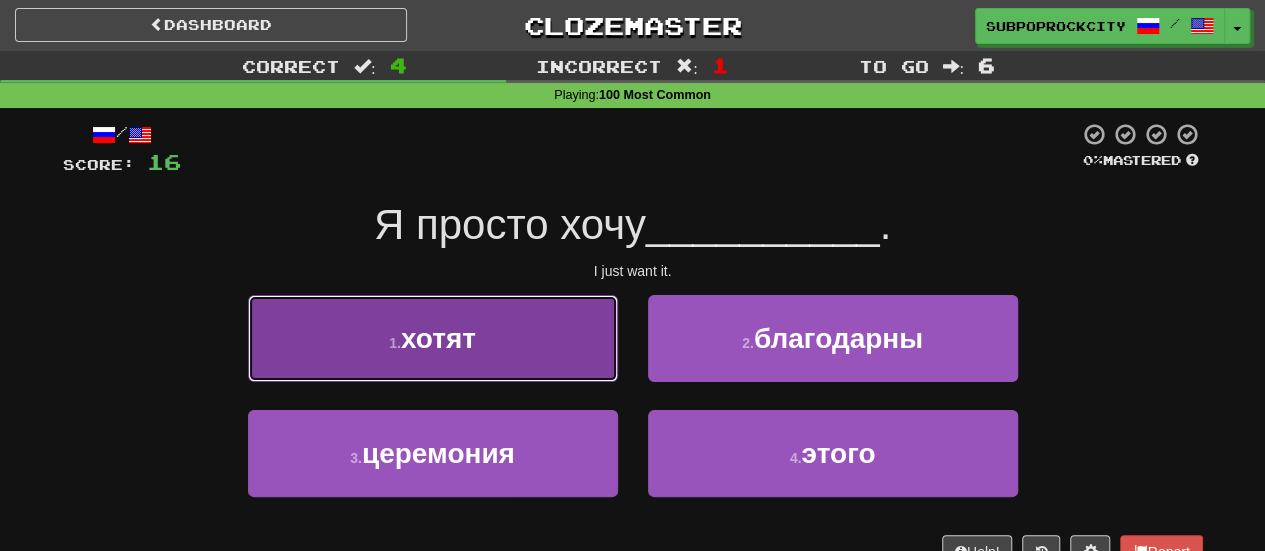 click on "1 .  хотят" at bounding box center (433, 338) 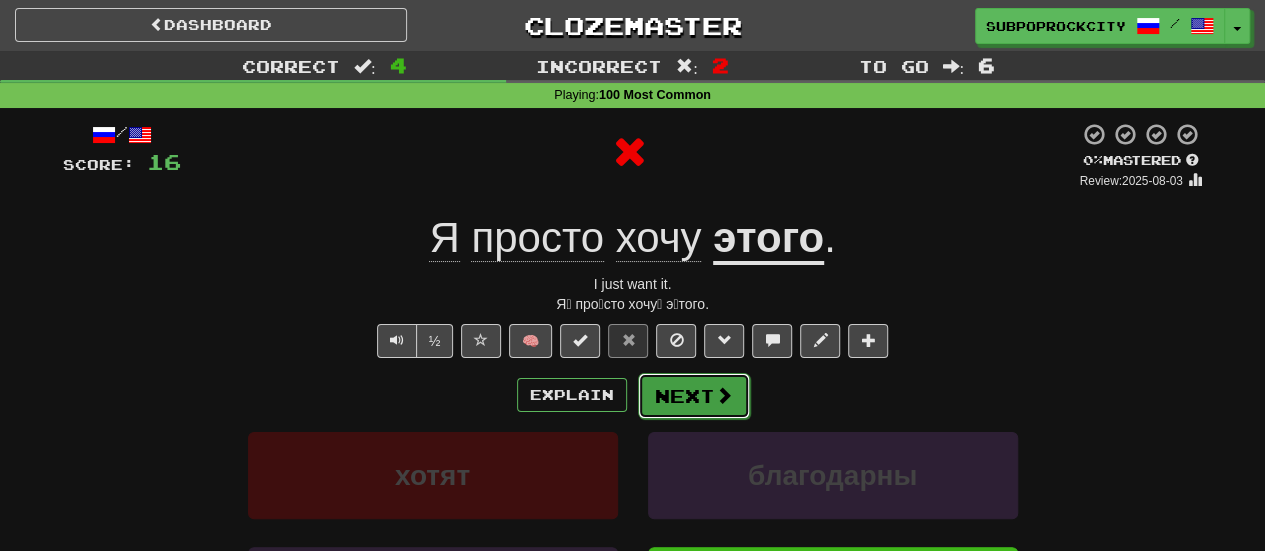 click on "Next" at bounding box center [694, 396] 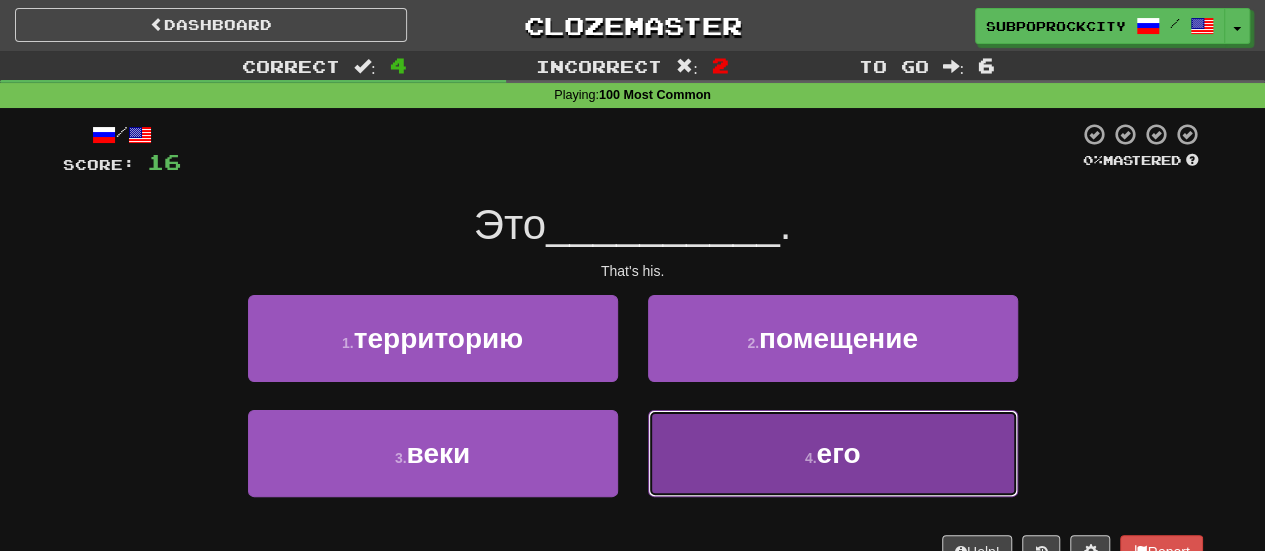 click on "4 .  его" at bounding box center [833, 453] 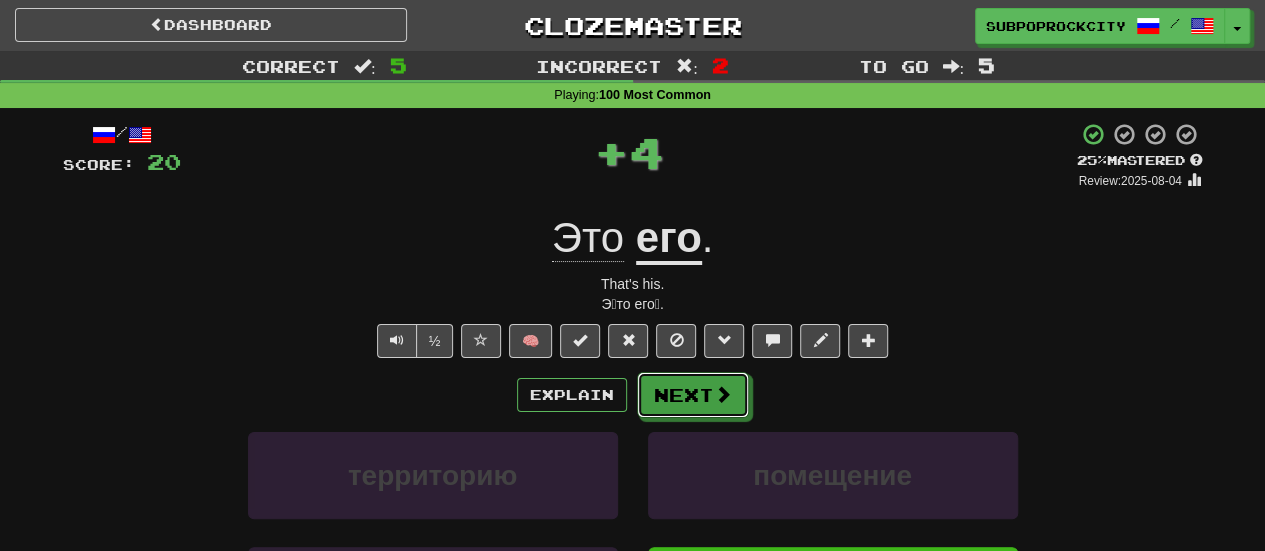 click on "Next" at bounding box center [693, 395] 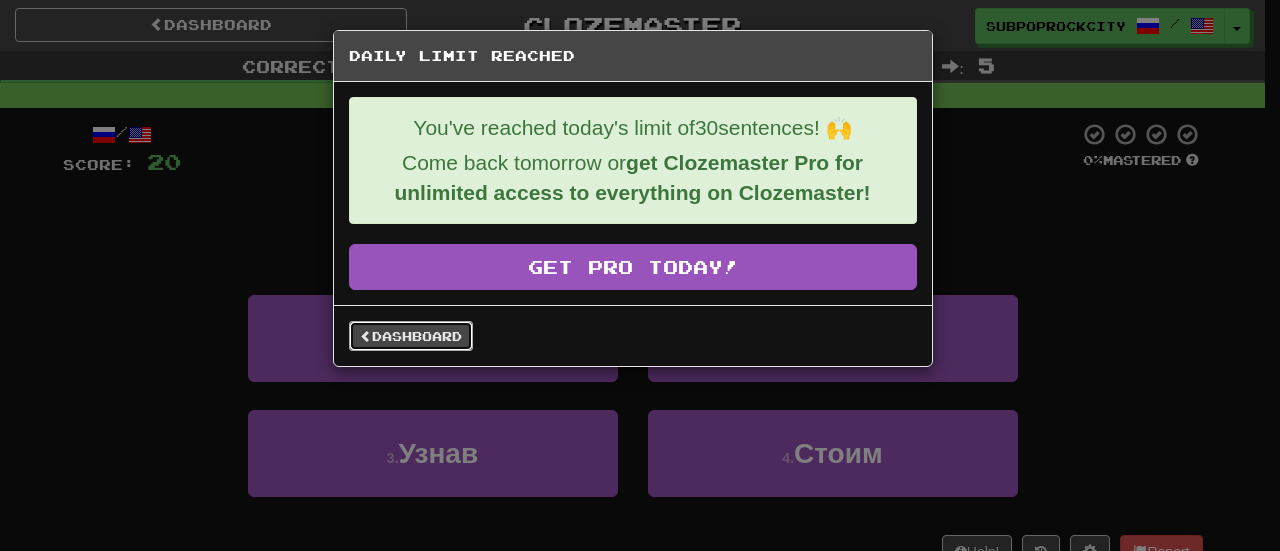 click on "Dashboard" at bounding box center [411, 336] 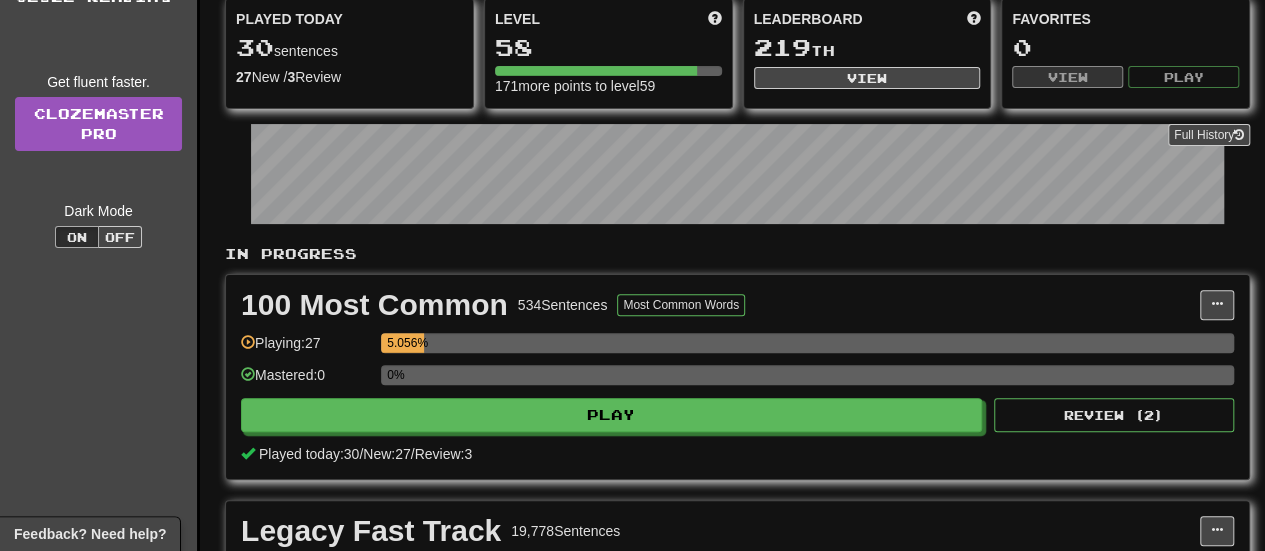 scroll, scrollTop: 0, scrollLeft: 0, axis: both 